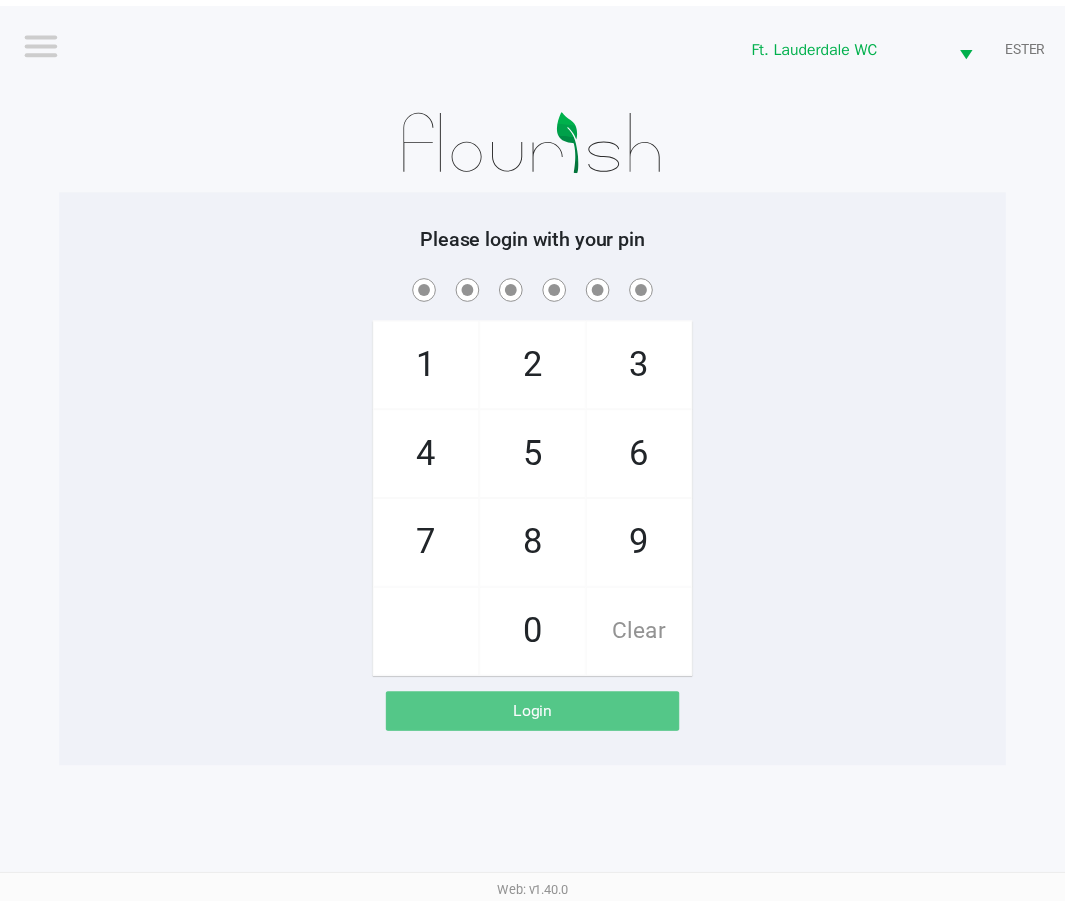 scroll, scrollTop: 0, scrollLeft: 0, axis: both 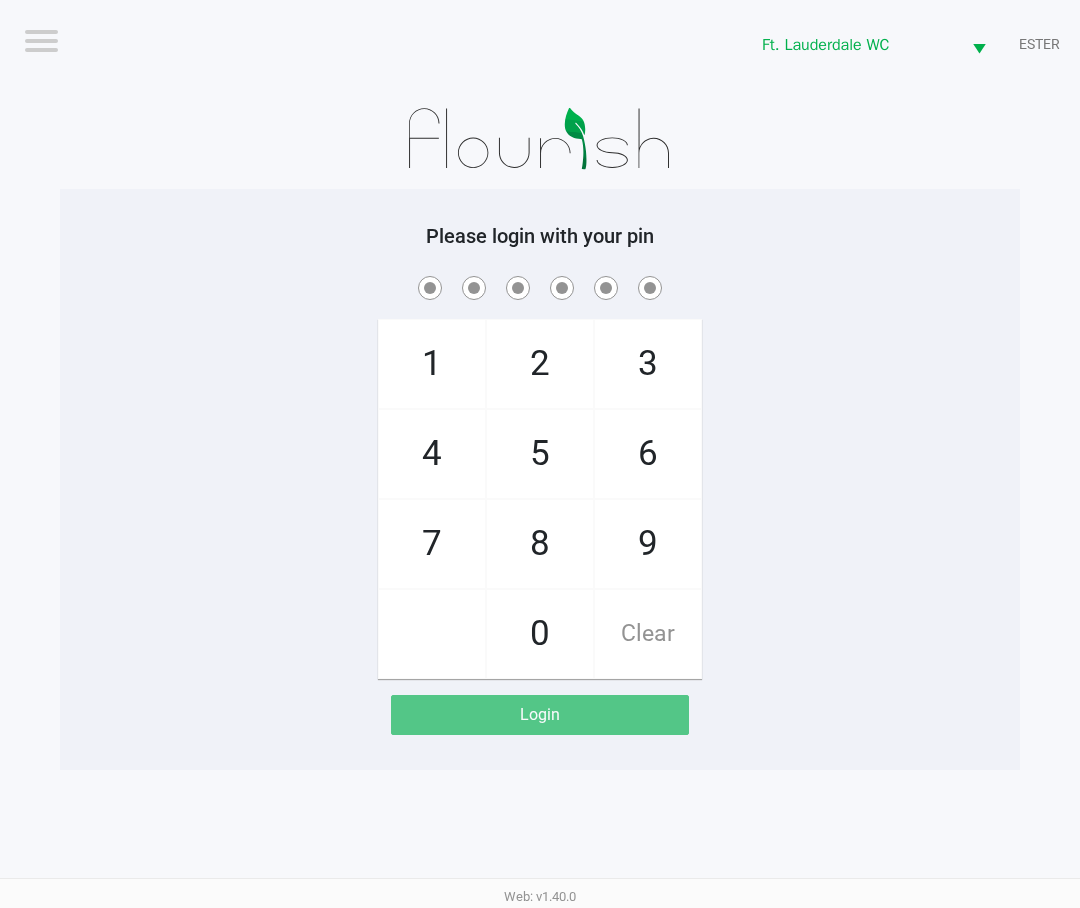 click on "6" 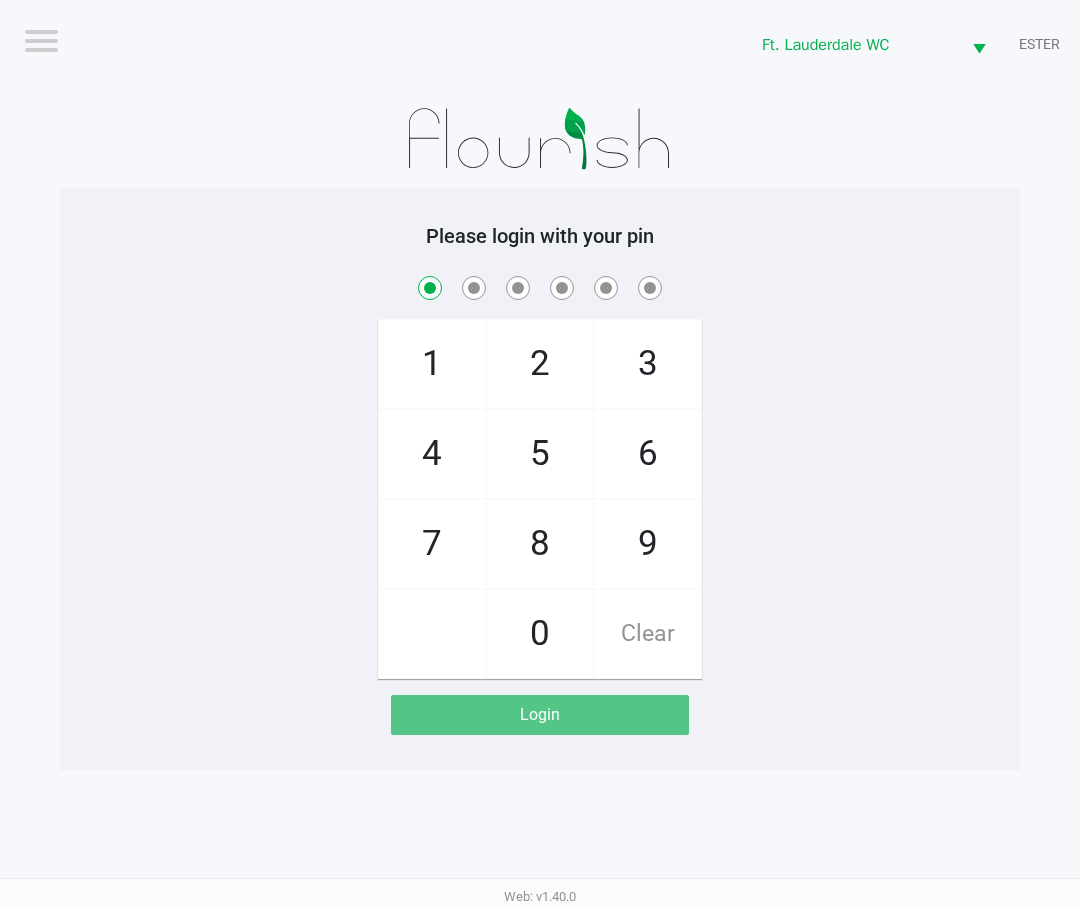 checkbox on "true" 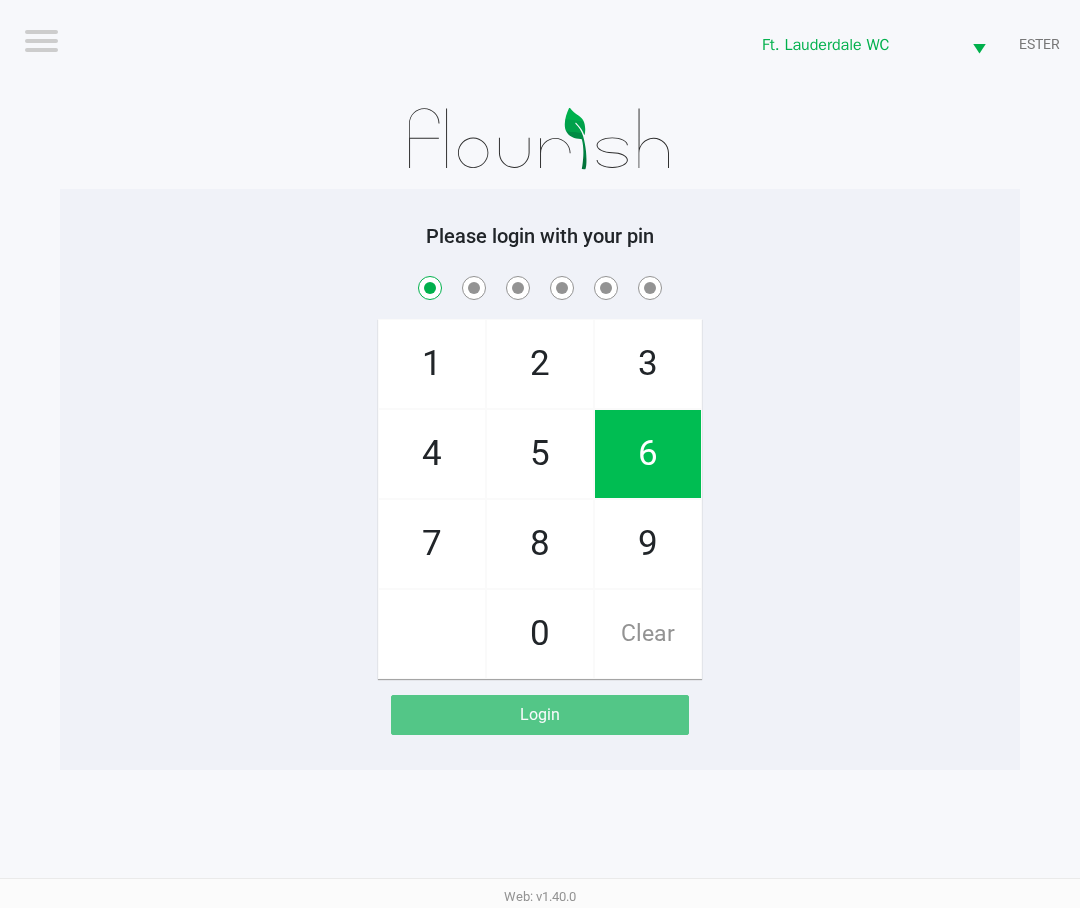 click on "6" 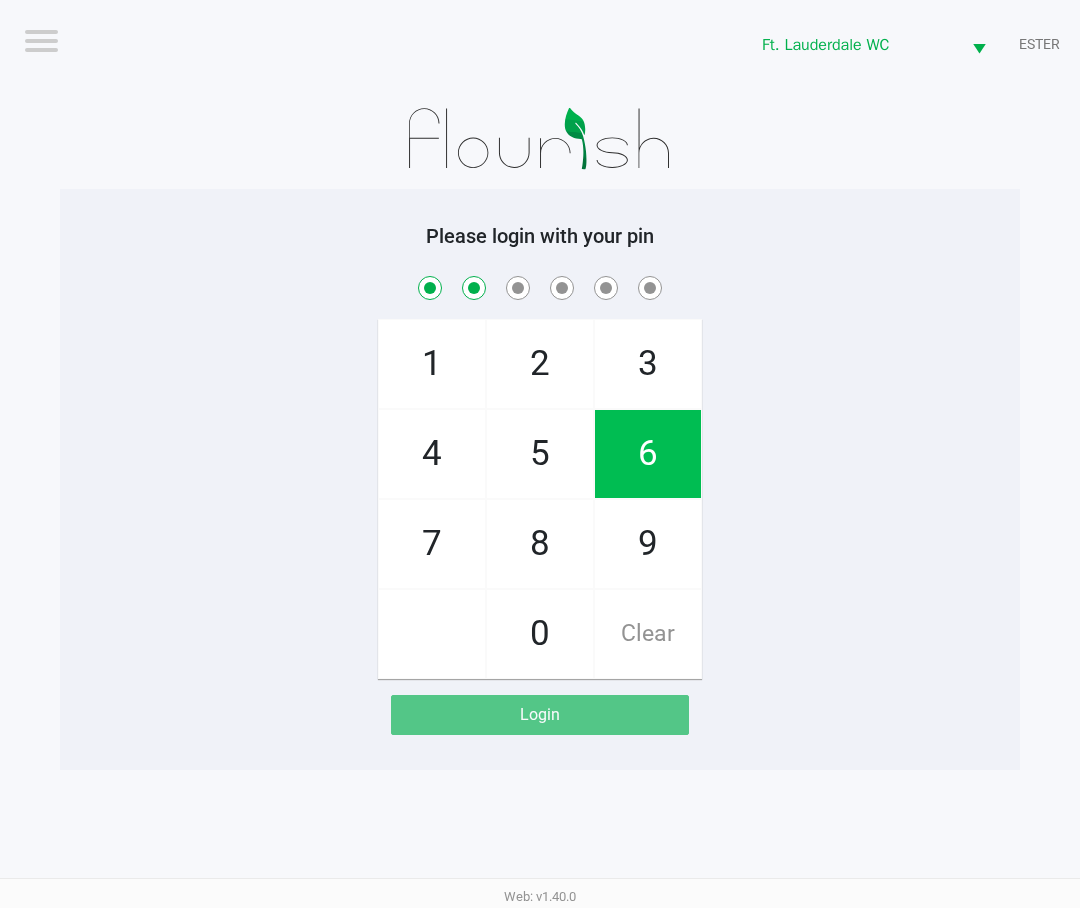 checkbox on "true" 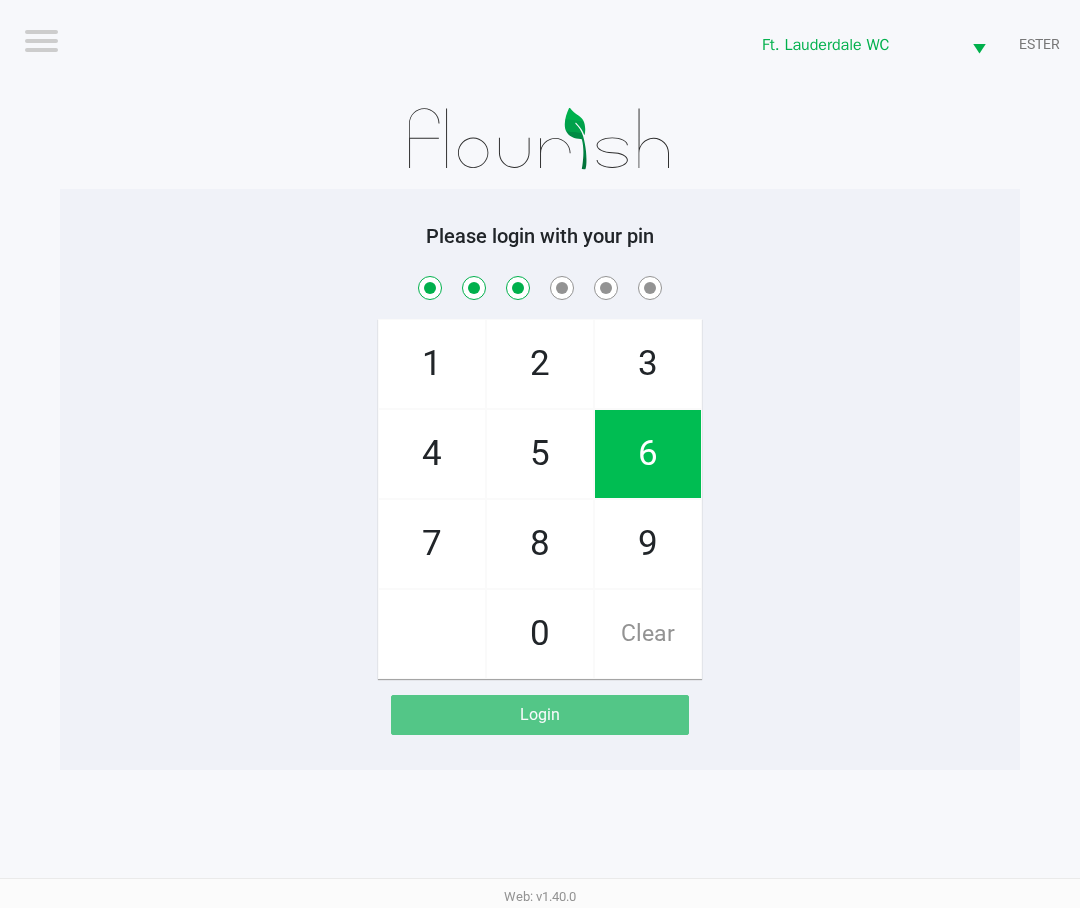 checkbox on "true" 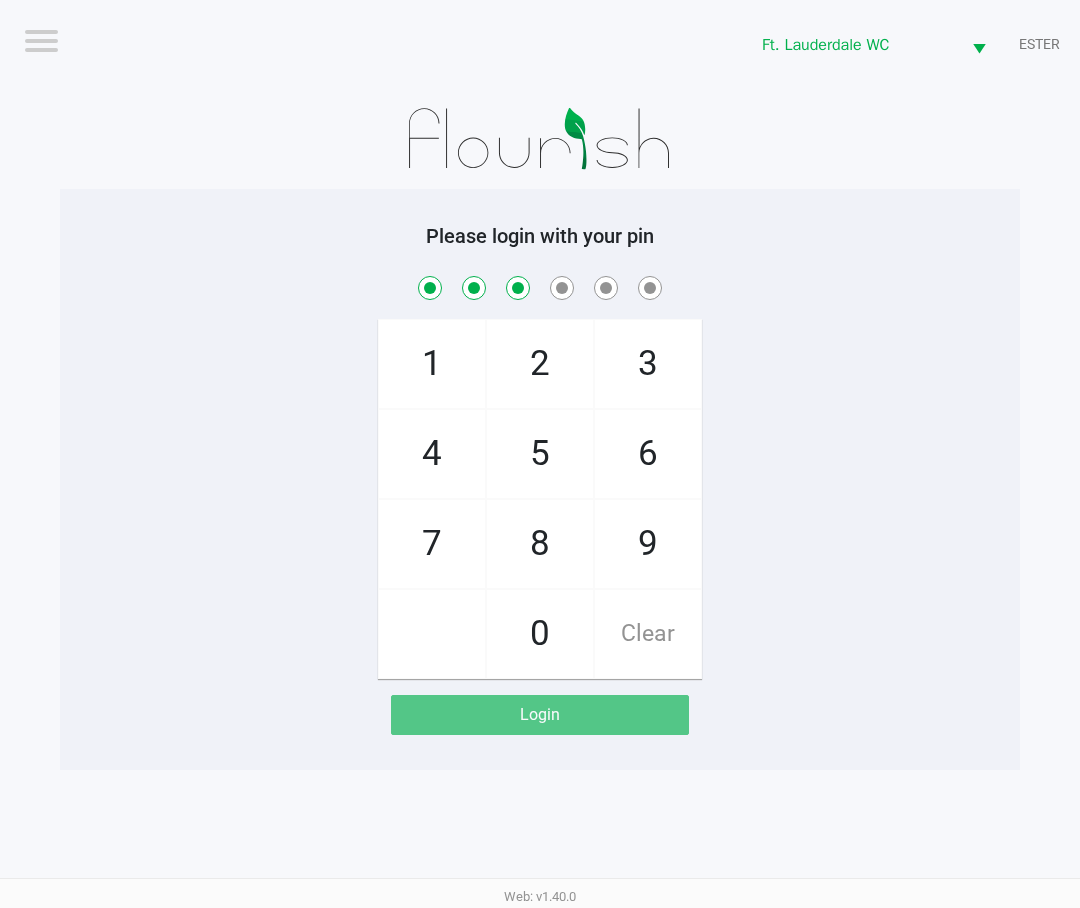 click on "5" 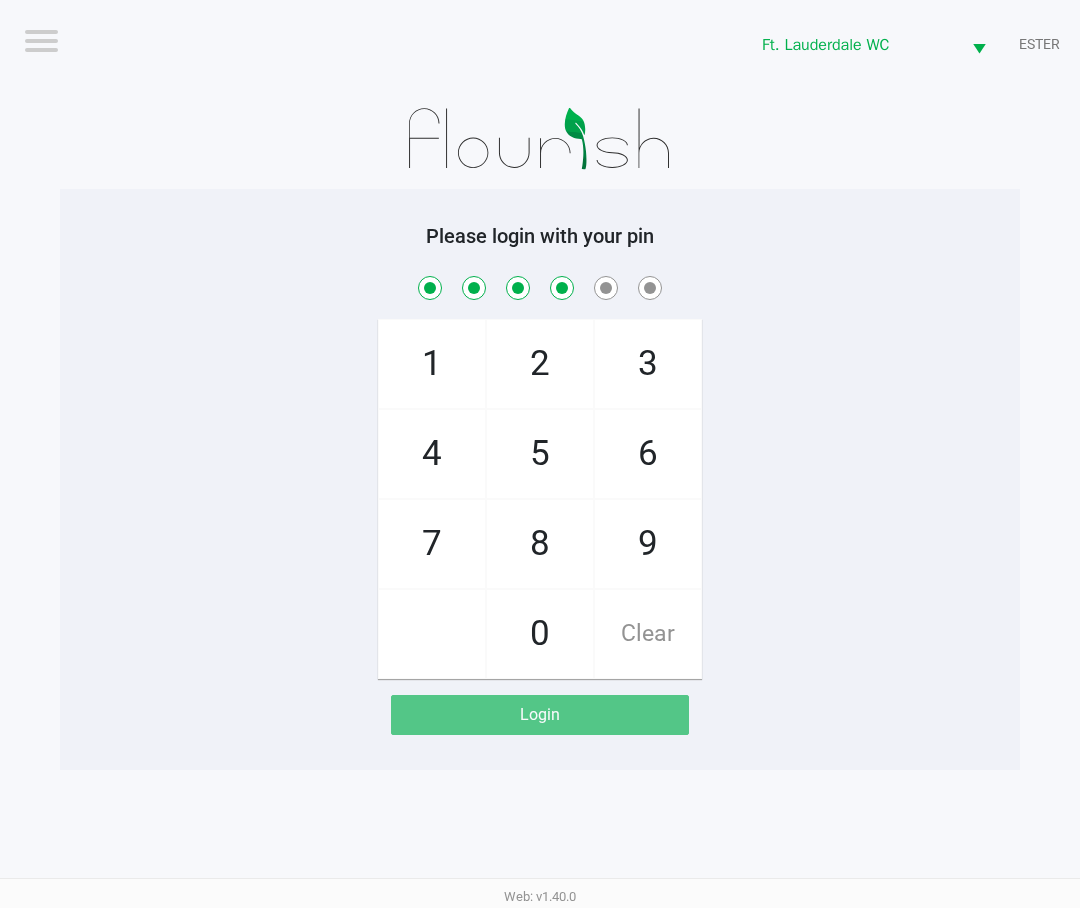checkbox on "true" 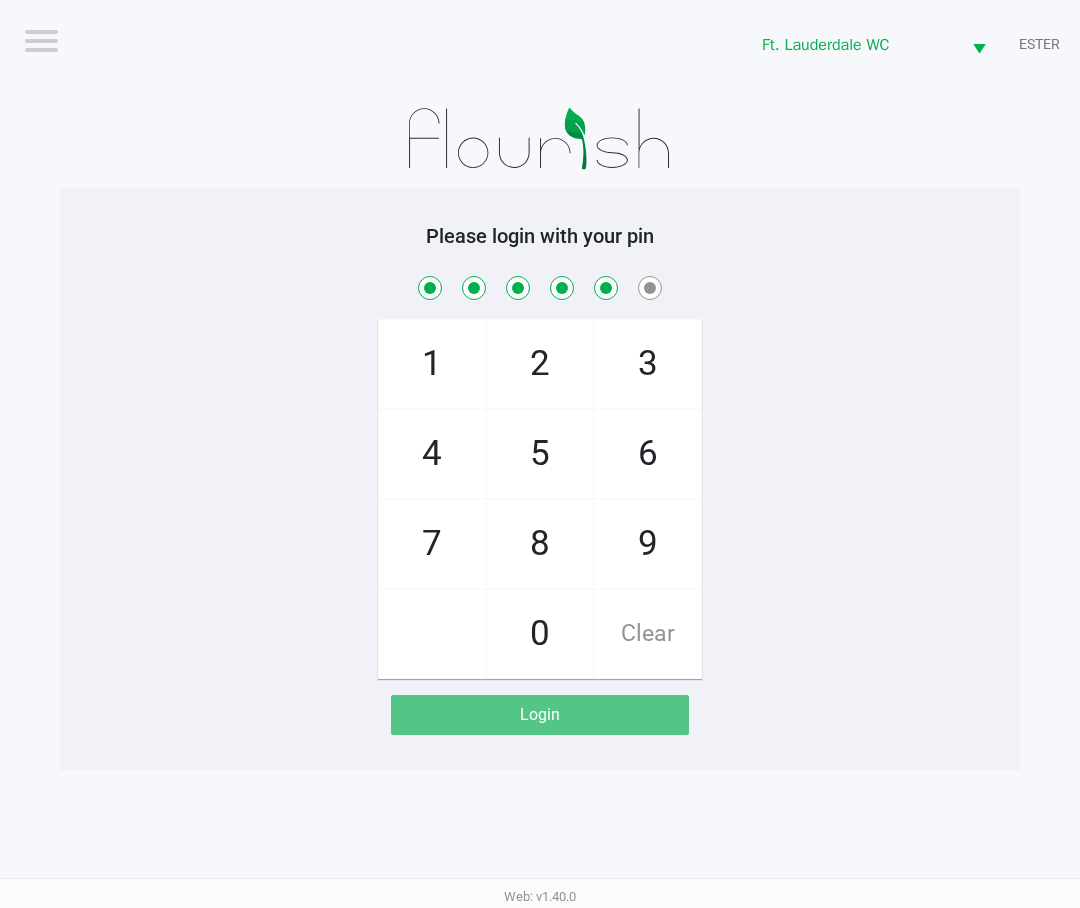checkbox on "true" 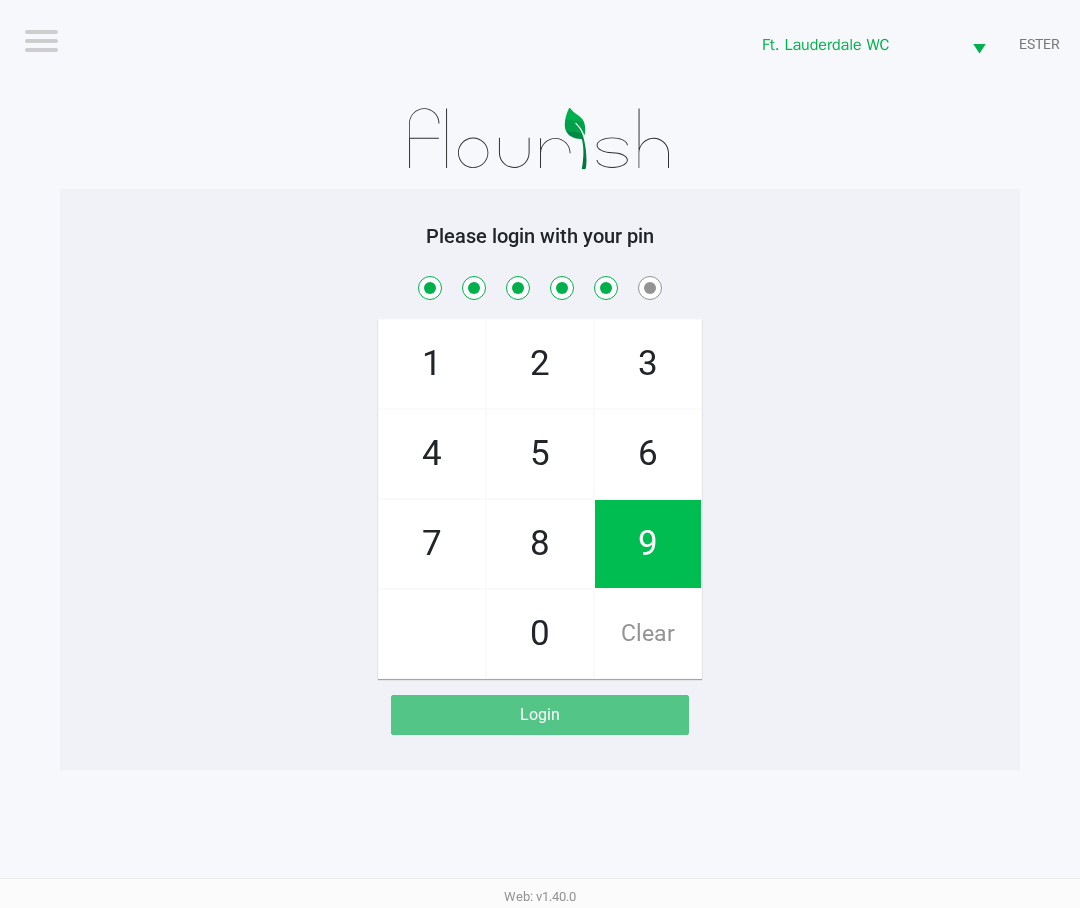 click on "0" 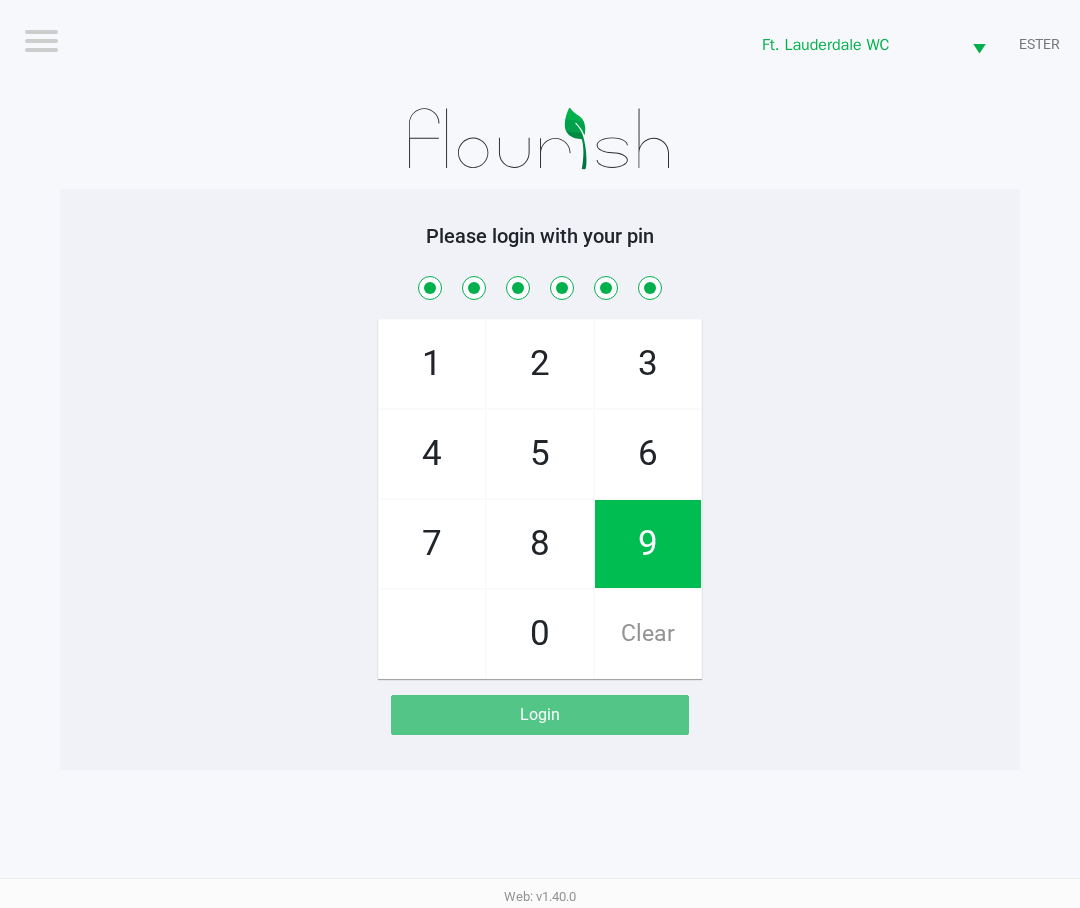 checkbox on "true" 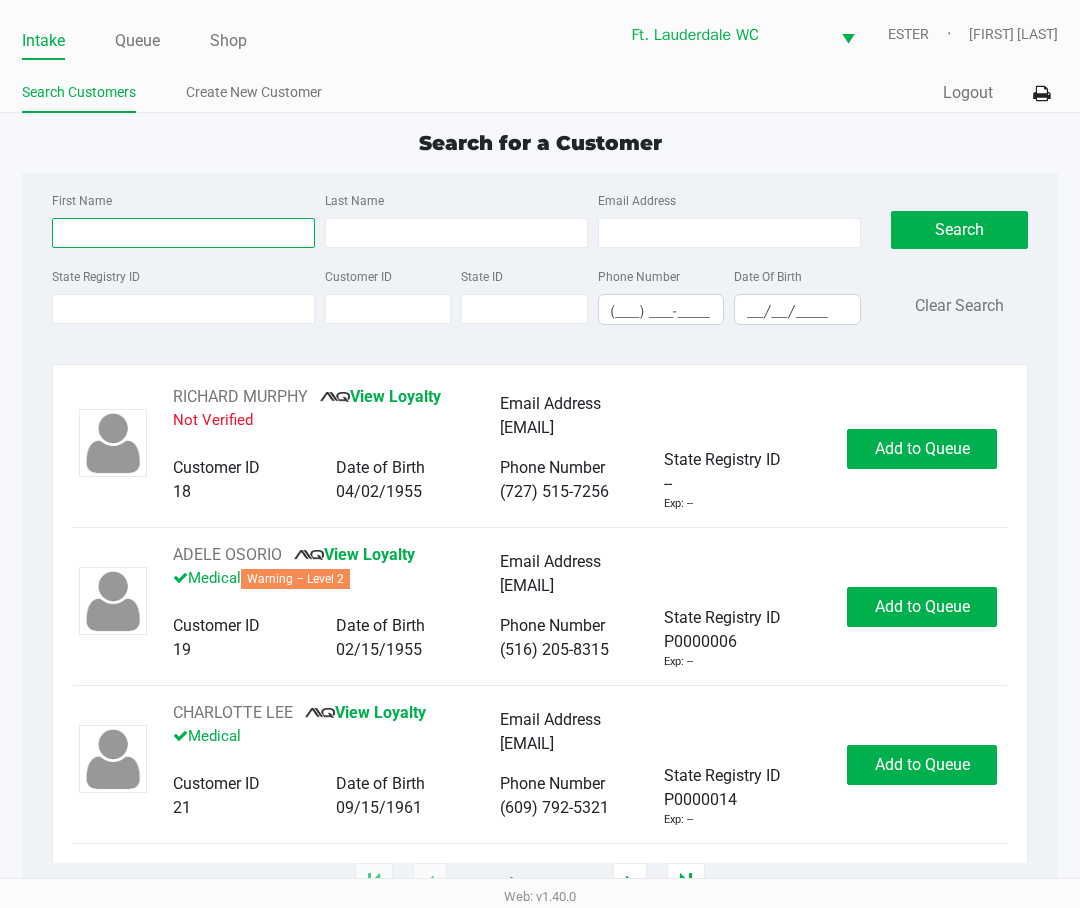 click on "First Name" at bounding box center (183, 233) 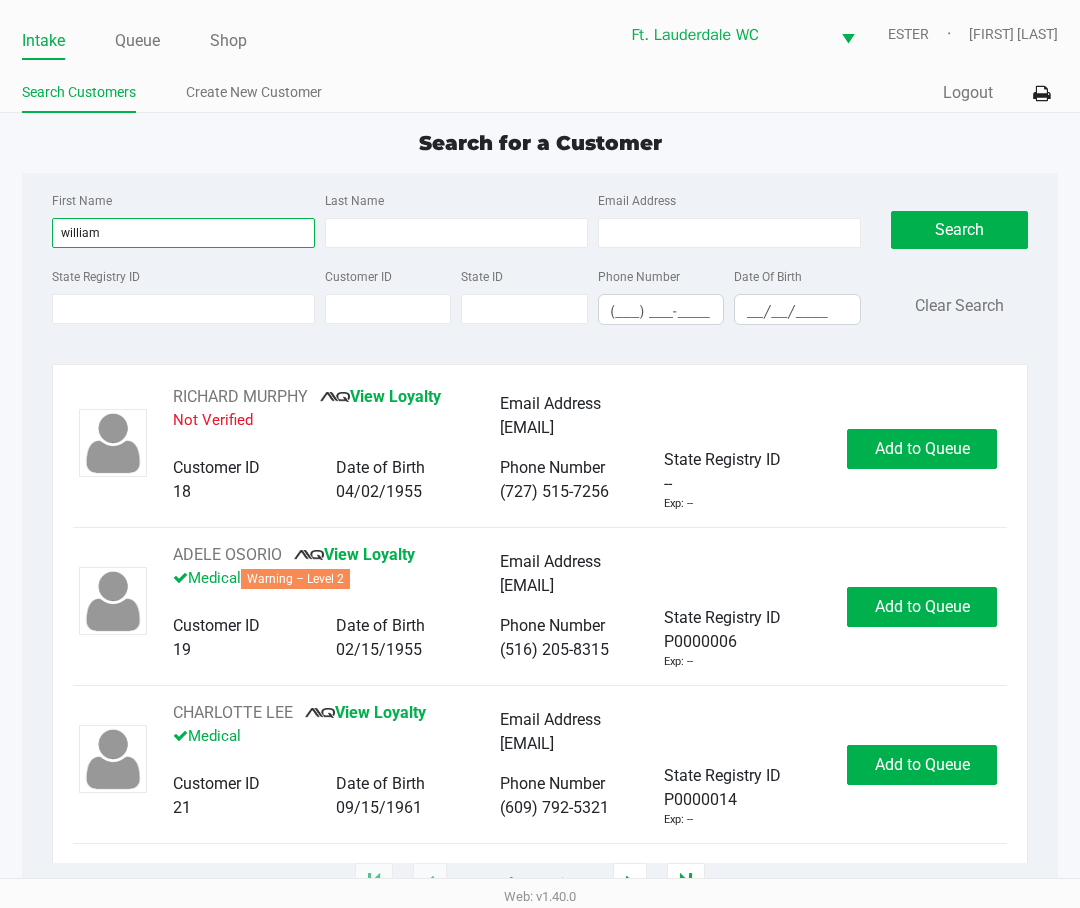 type on "william" 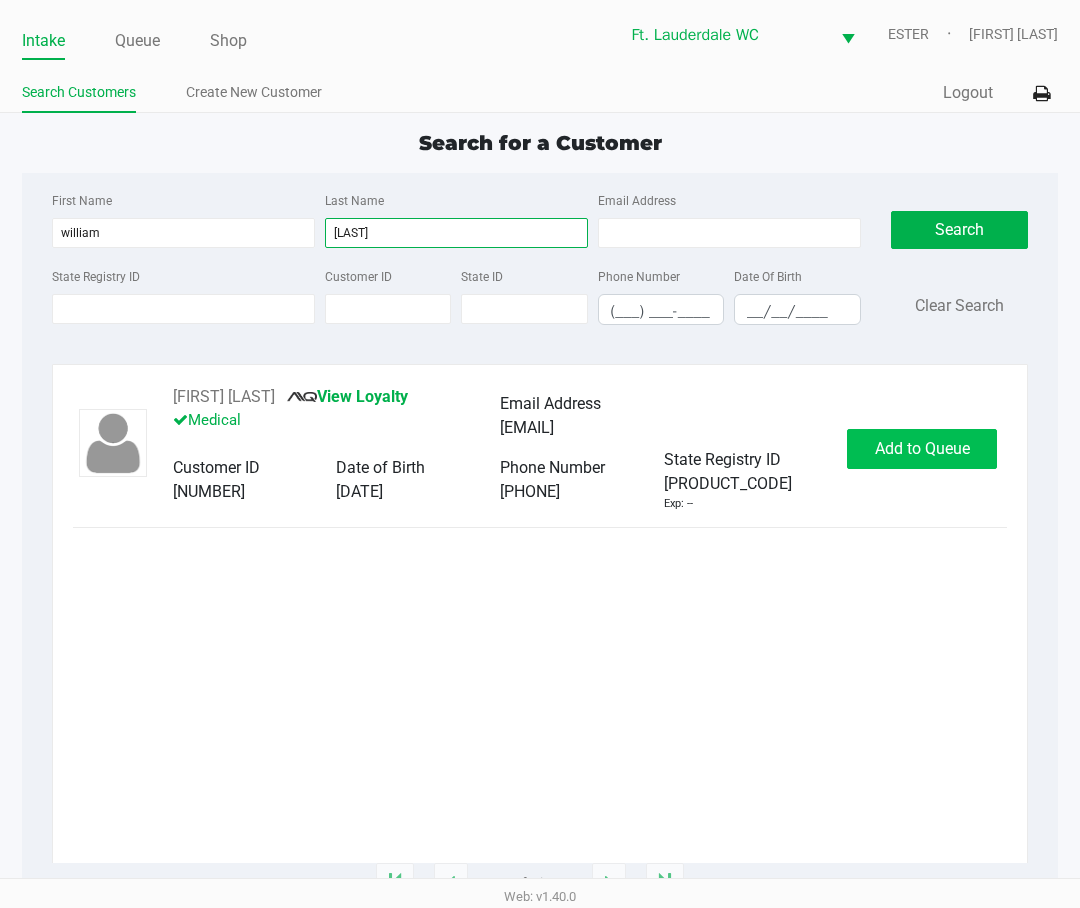 type on "[LAST]" 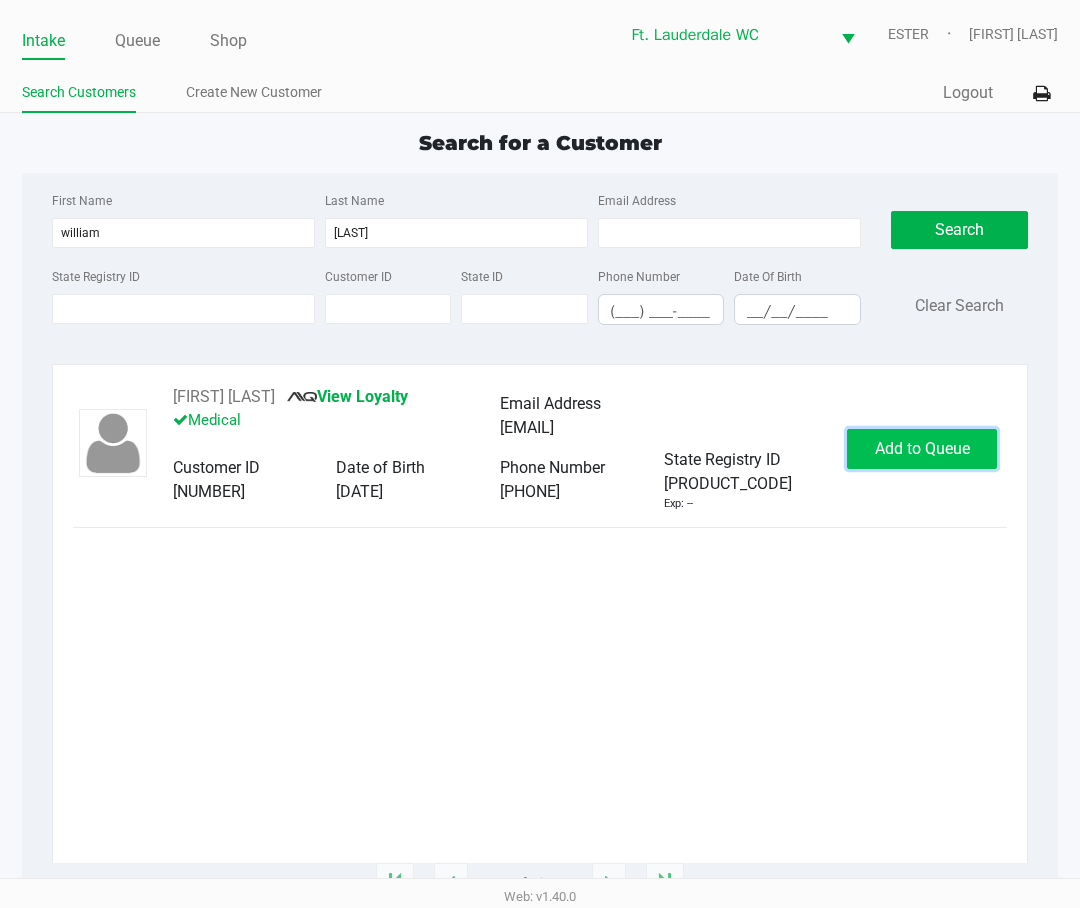 click on "Add to Queue" 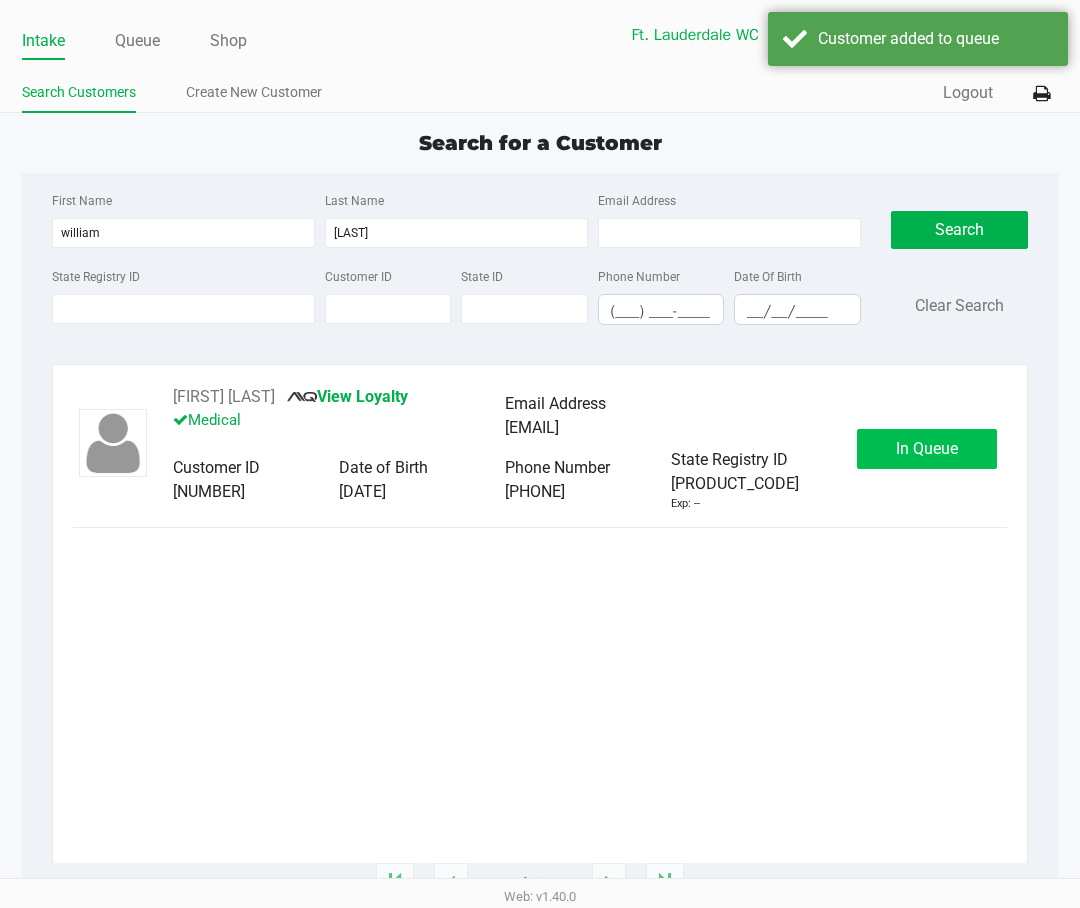 click on "In Queue" 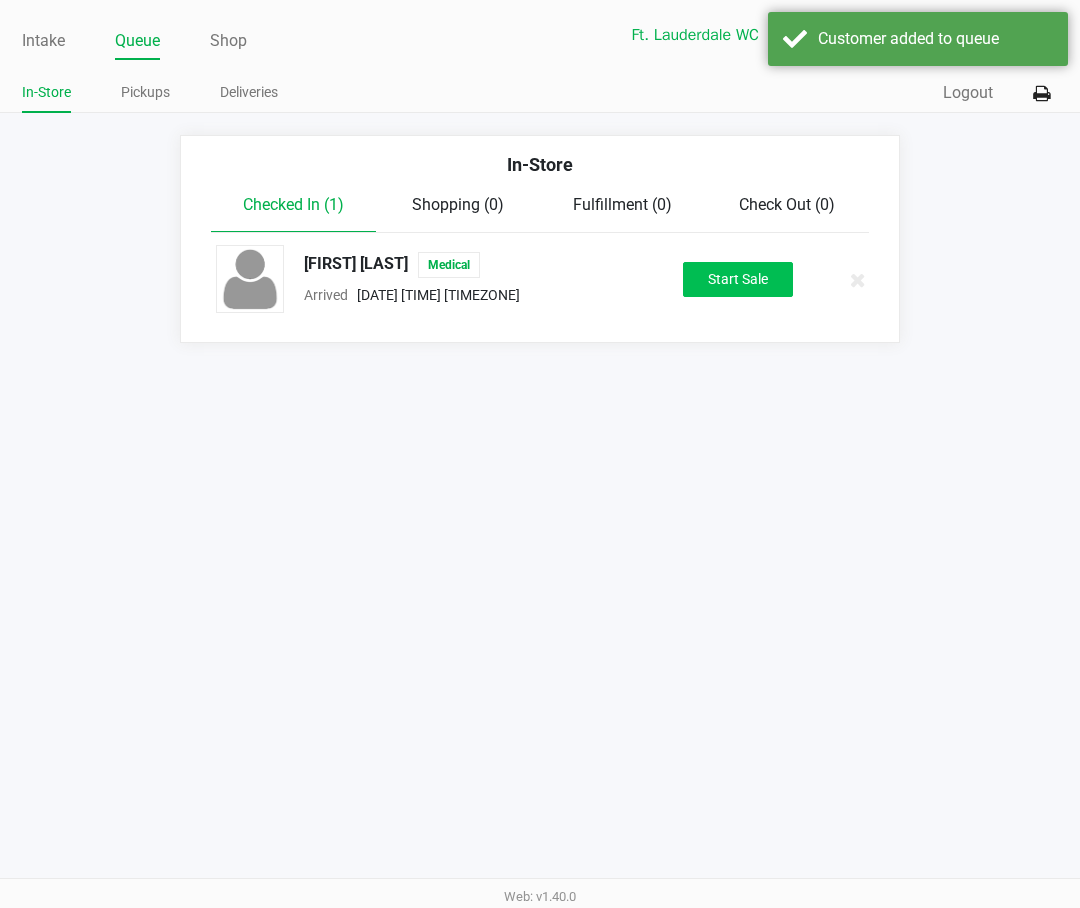 click on "Start Sale" 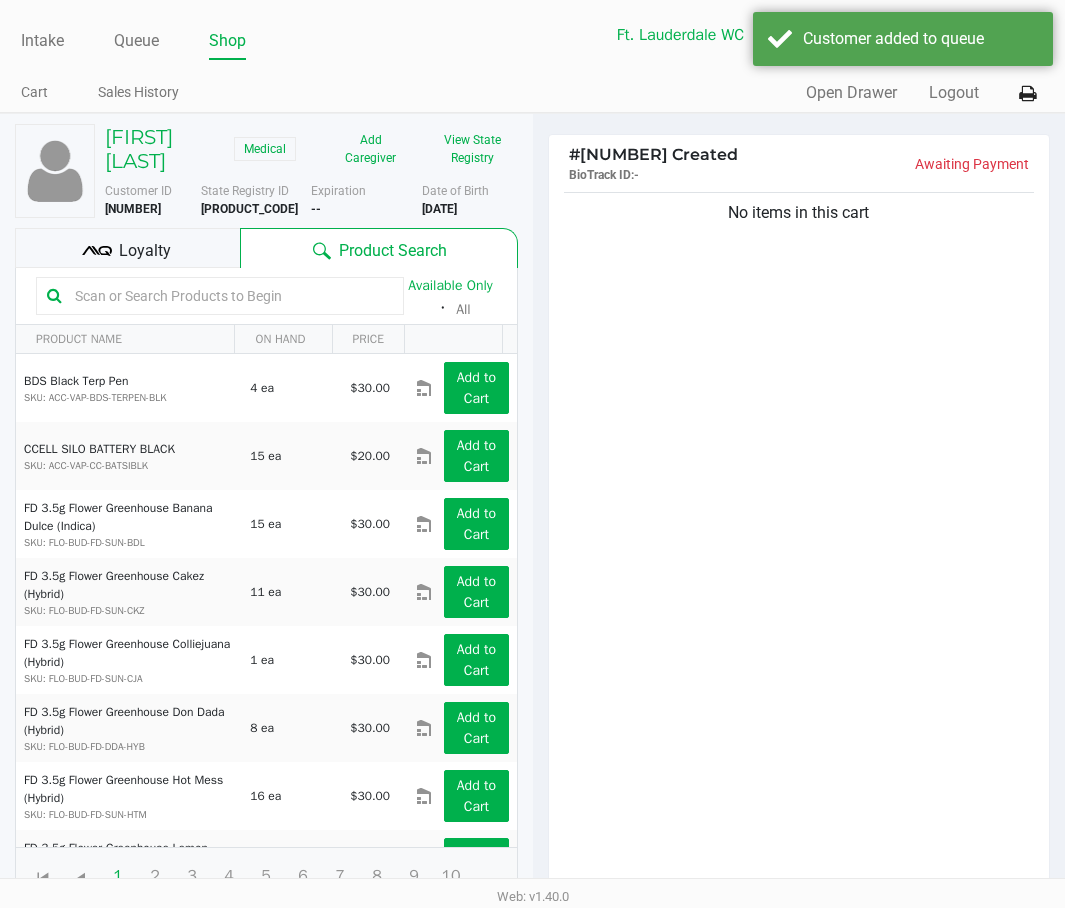 click on "View State Registry" 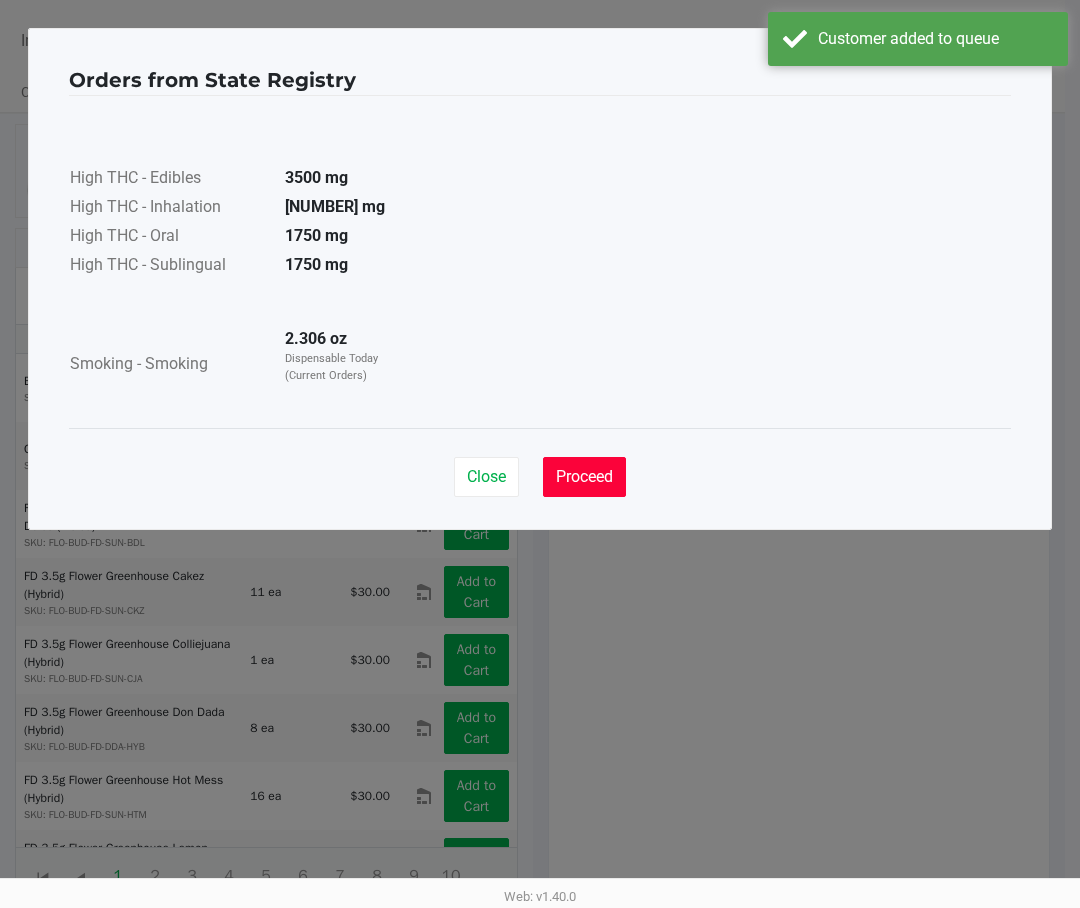 click on "Proceed" 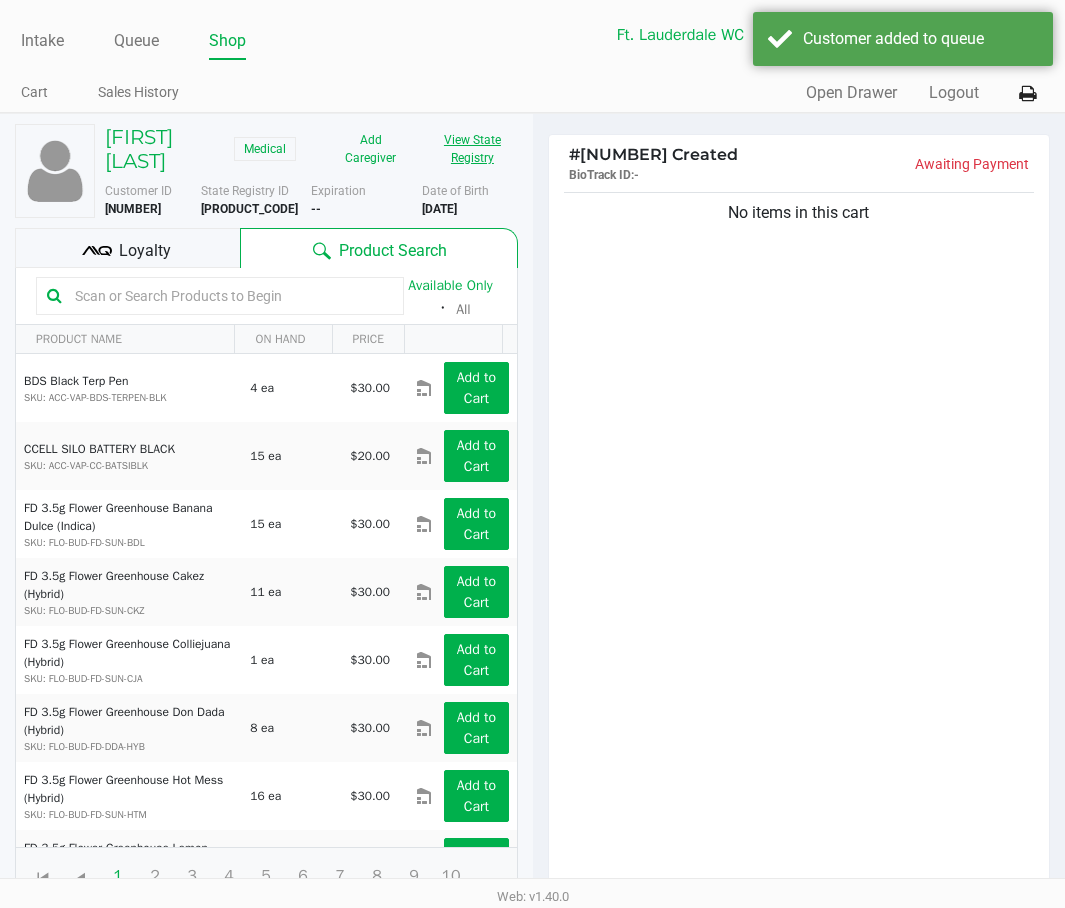 click on "No items in this cart" 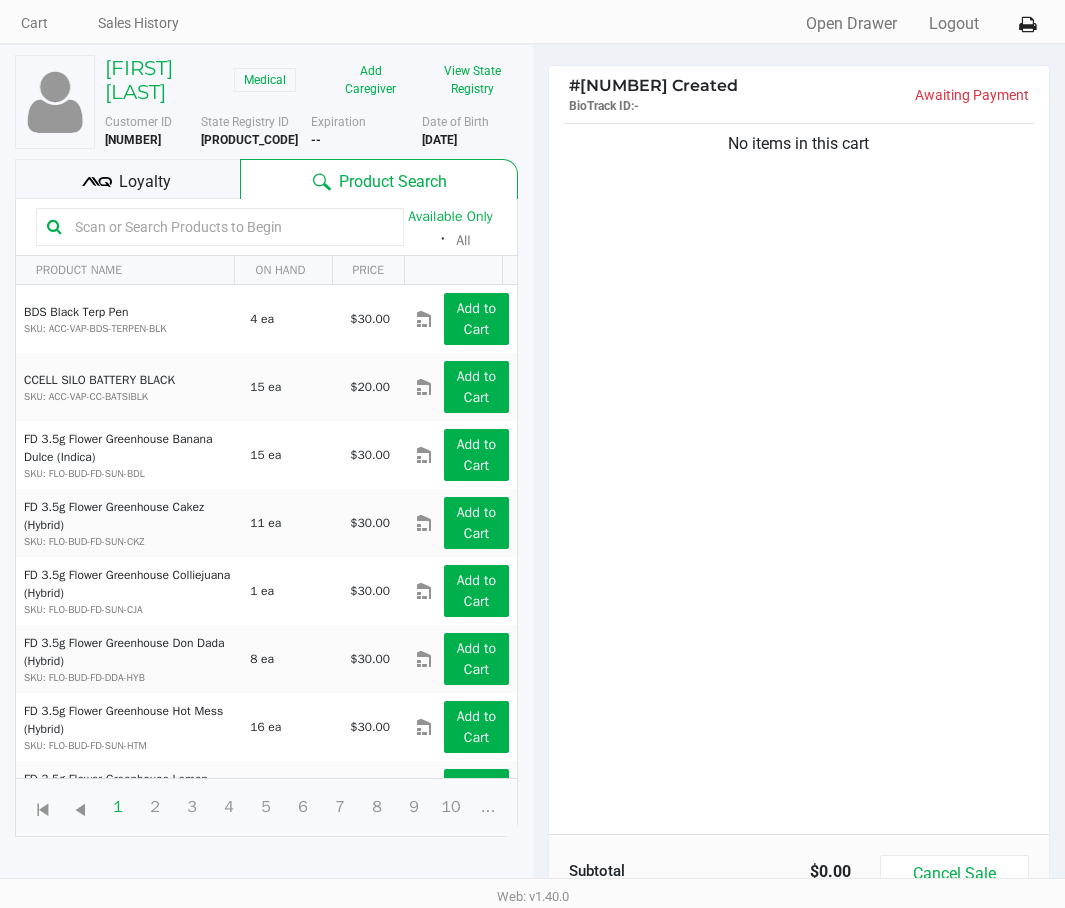 scroll, scrollTop: 0, scrollLeft: 0, axis: both 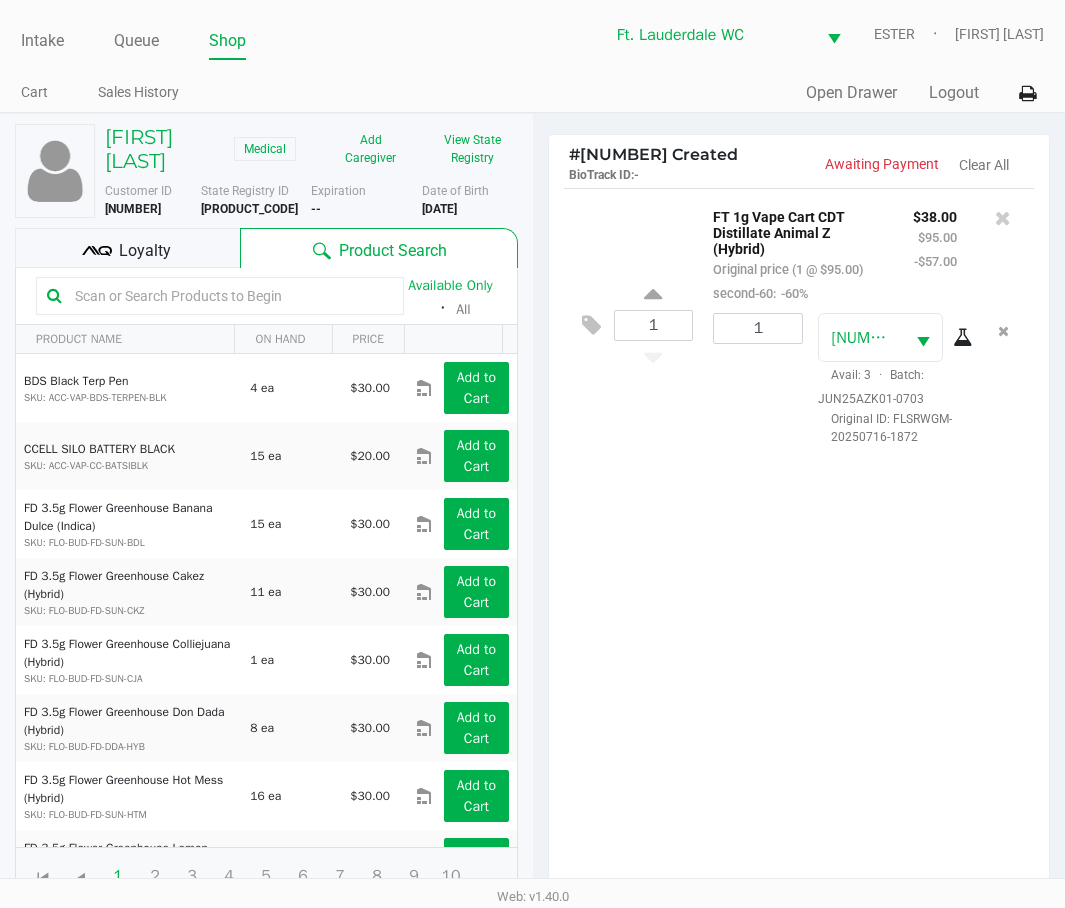 click on "1 FT 1g Vape Cart CDT Distillate Animal Z (Hybrid) Original price (1 @ $95.00) second-60: -60% $38.00 $95.00 -$57.00 1 [NUMBER] Avail: 3 · Batch: JUN25AZK01-0703 Original ID: FLSRWGM-20250716-1872" 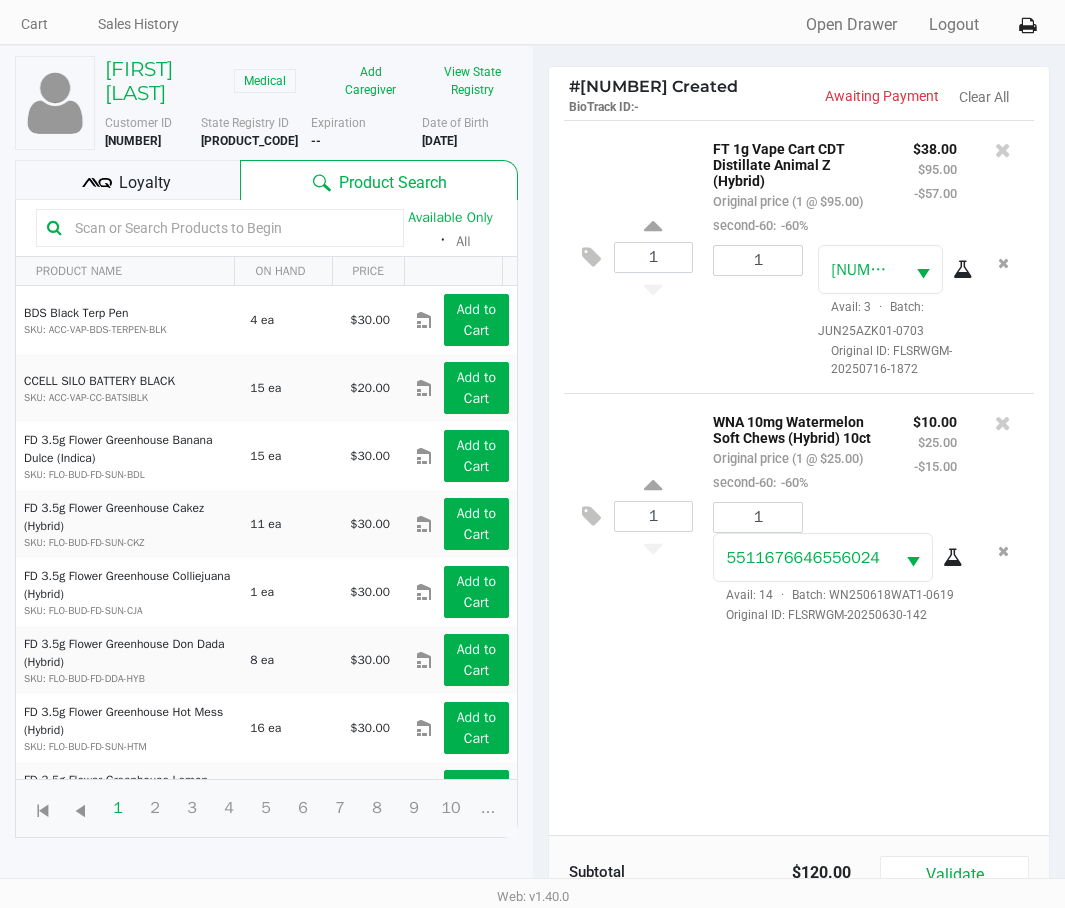 scroll, scrollTop: 216, scrollLeft: 0, axis: vertical 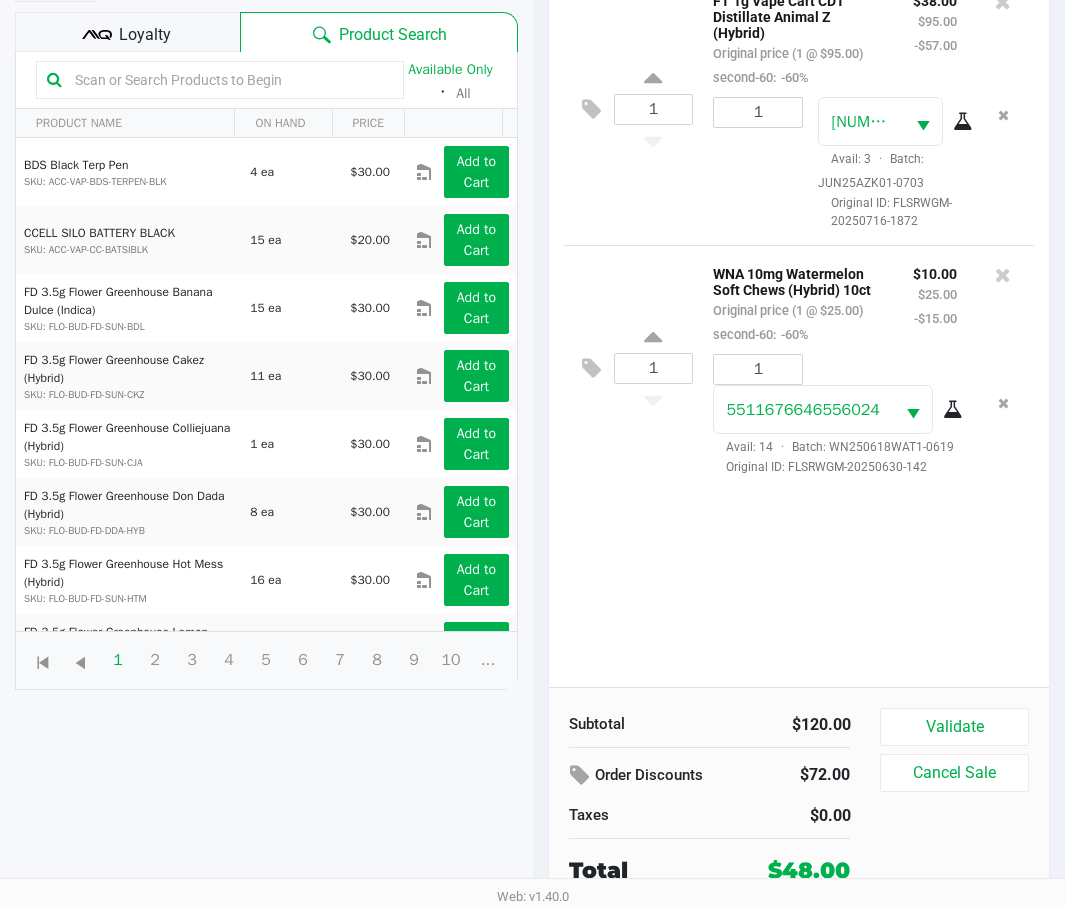 click on "Loyalty" 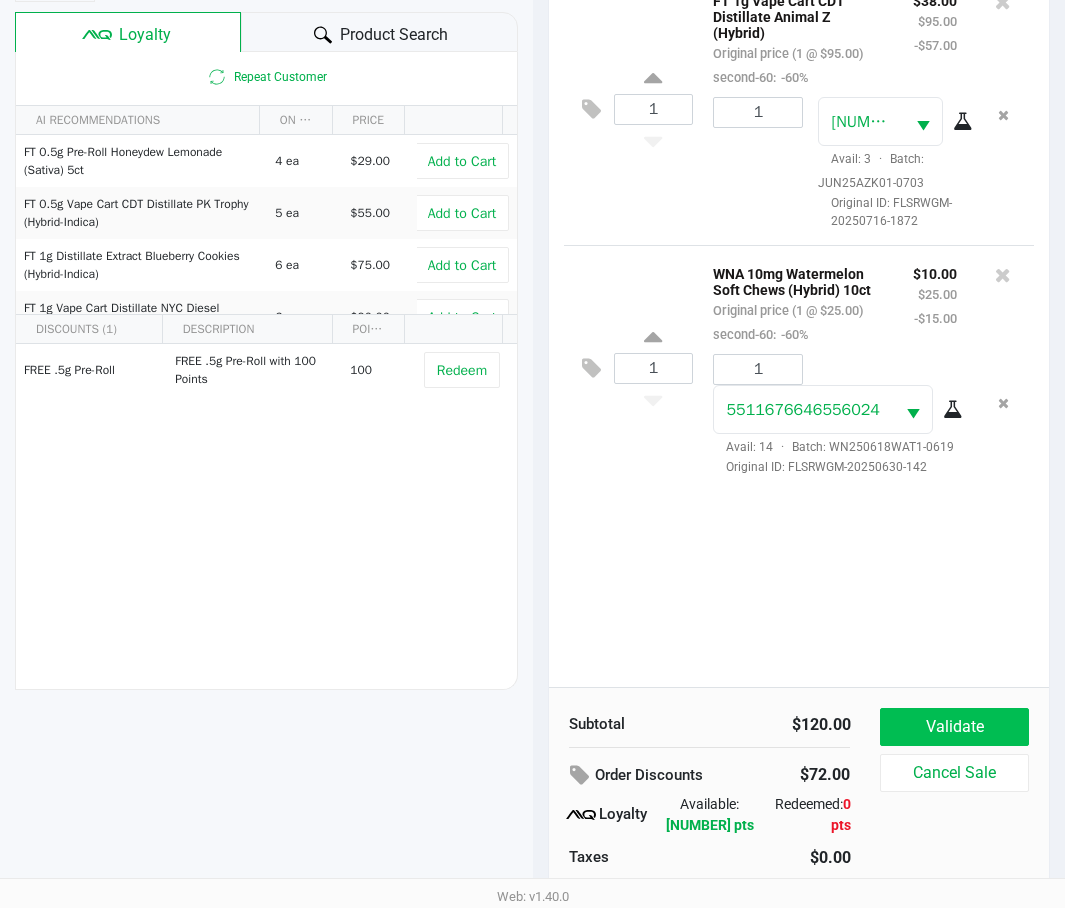 click on "Validate" 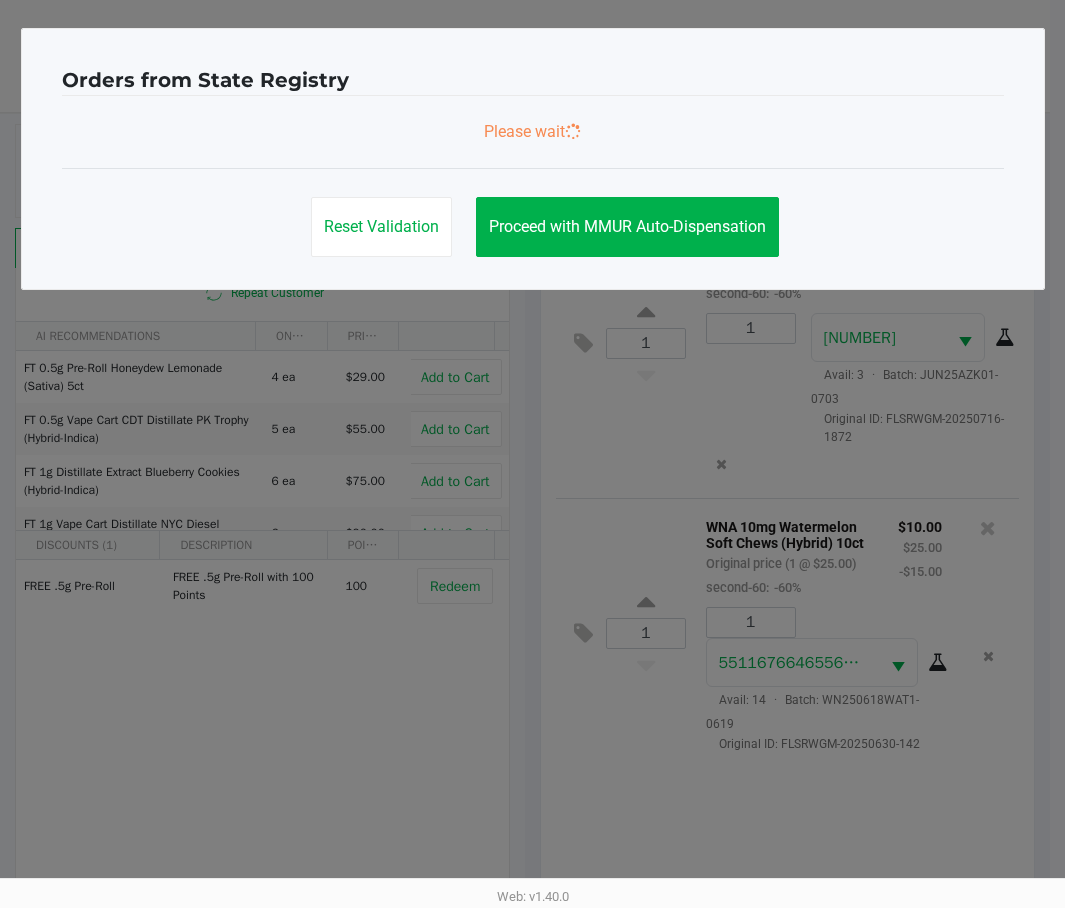 scroll, scrollTop: 0, scrollLeft: 0, axis: both 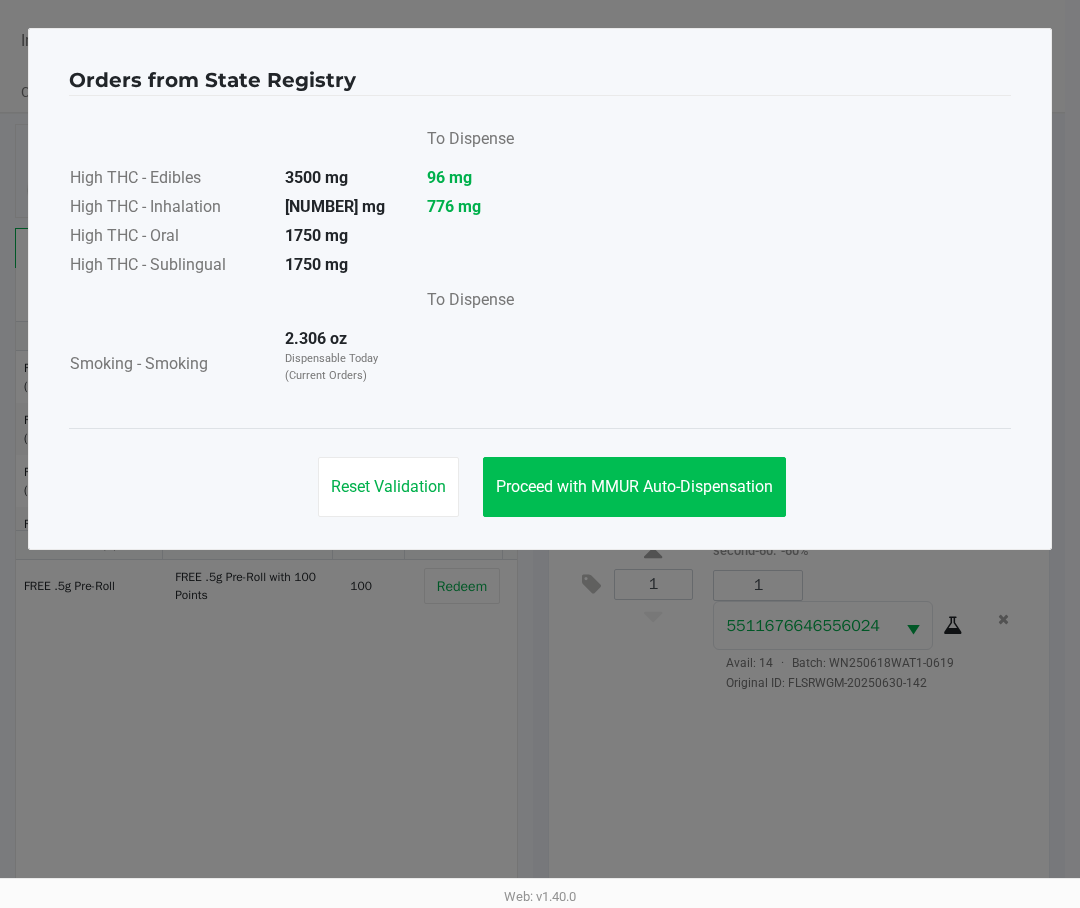 click on "Proceed with MMUR Auto-Dispensation" 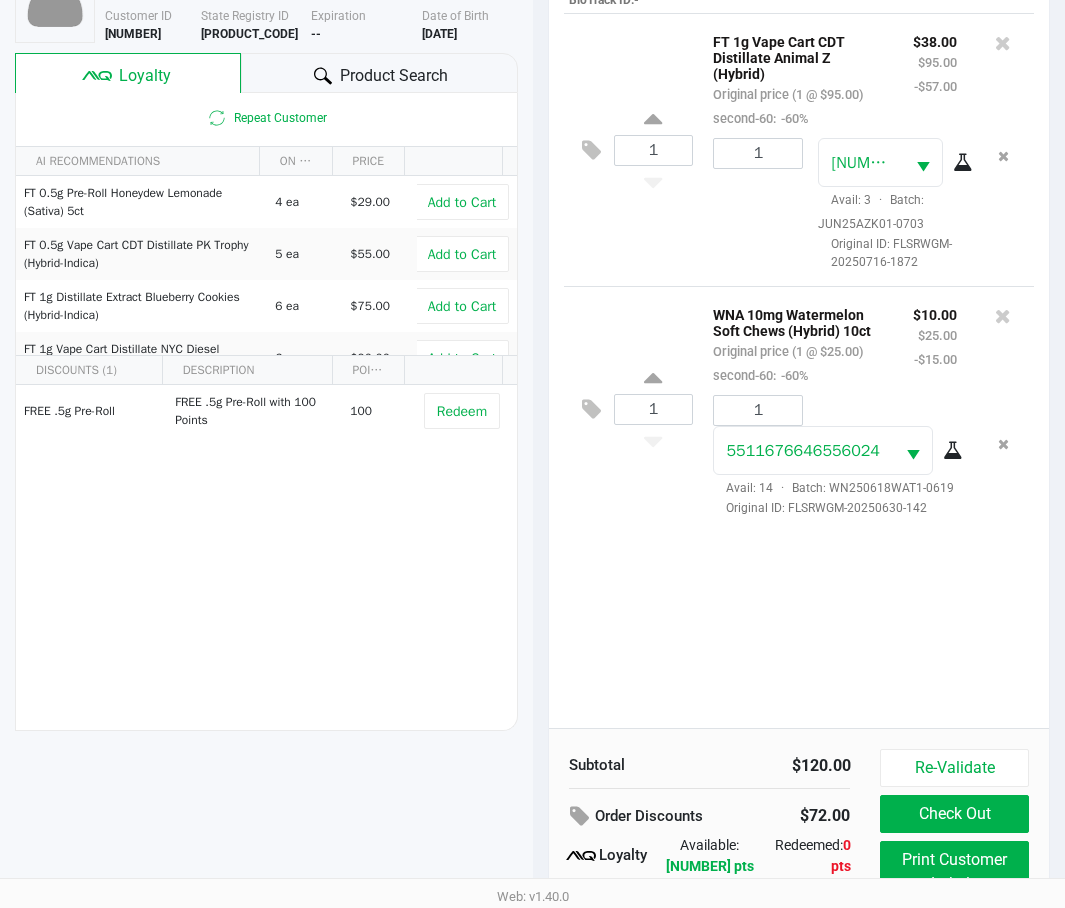 scroll, scrollTop: 258, scrollLeft: 0, axis: vertical 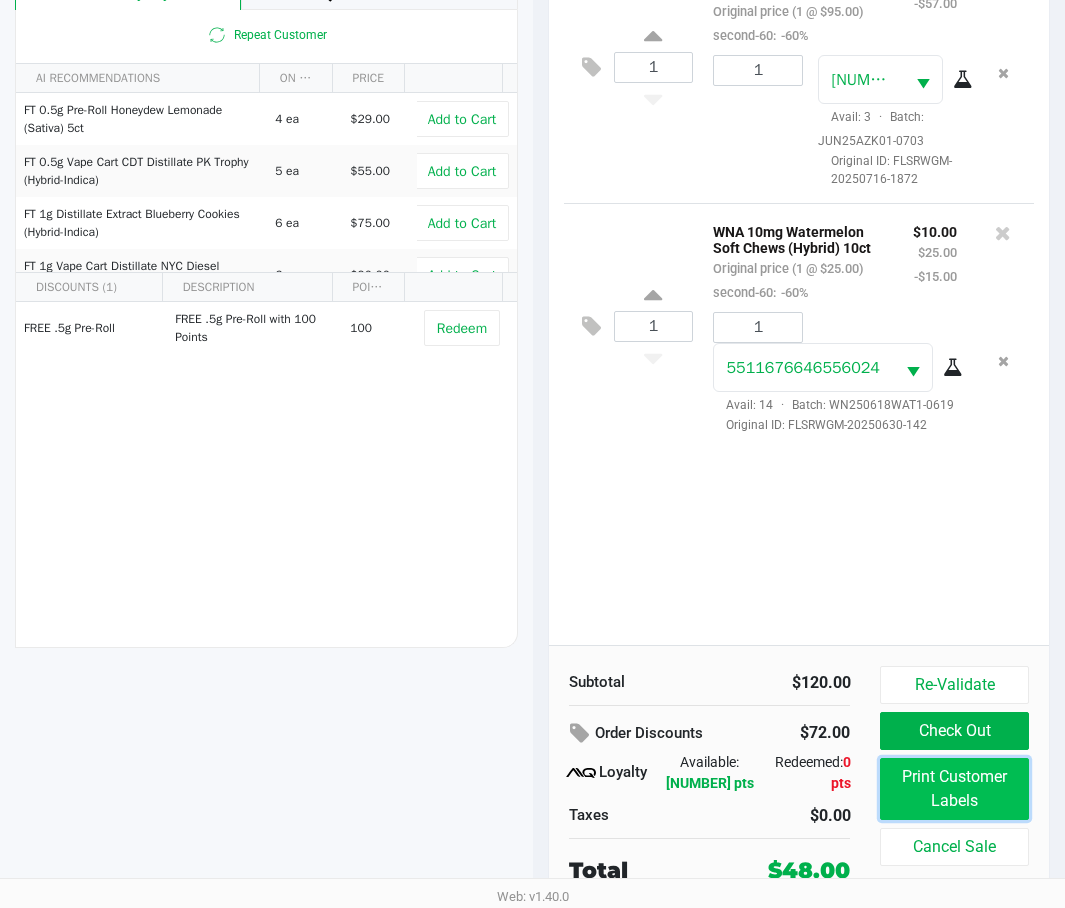 click on "Print Customer Labels" 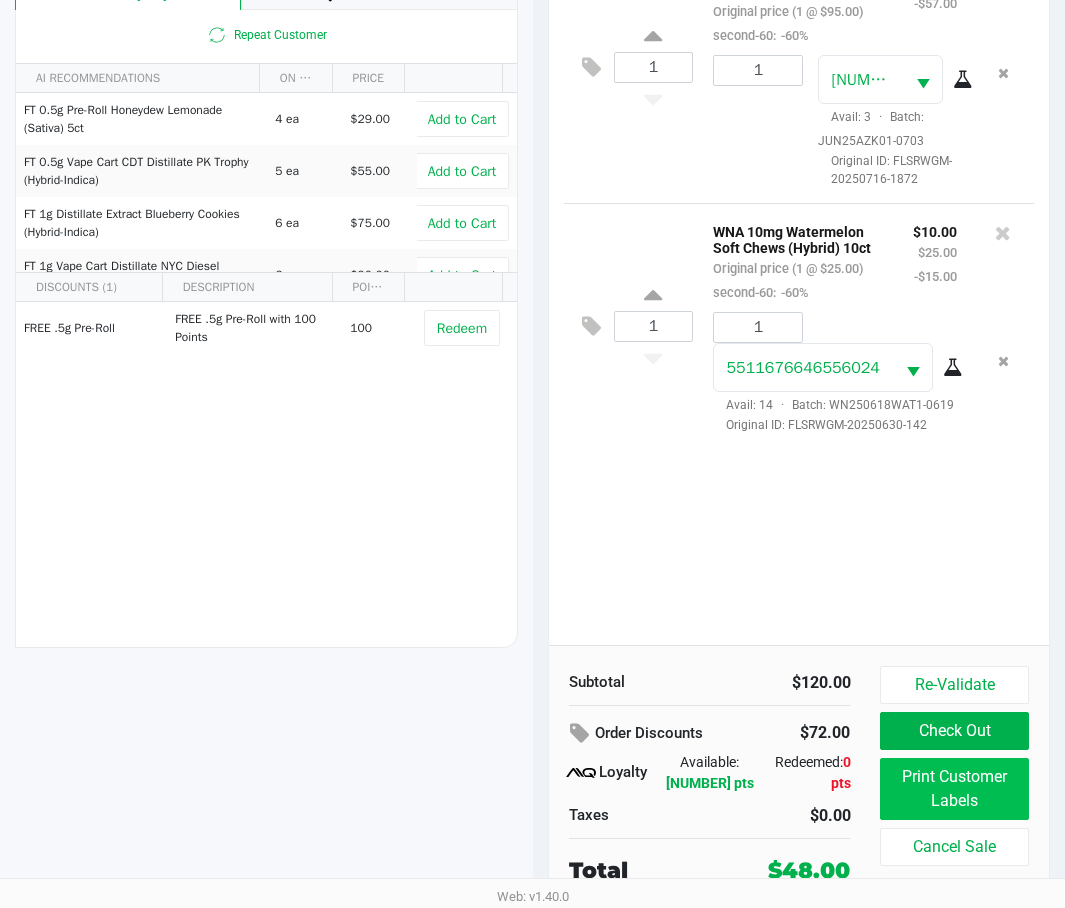 scroll, scrollTop: 0, scrollLeft: 0, axis: both 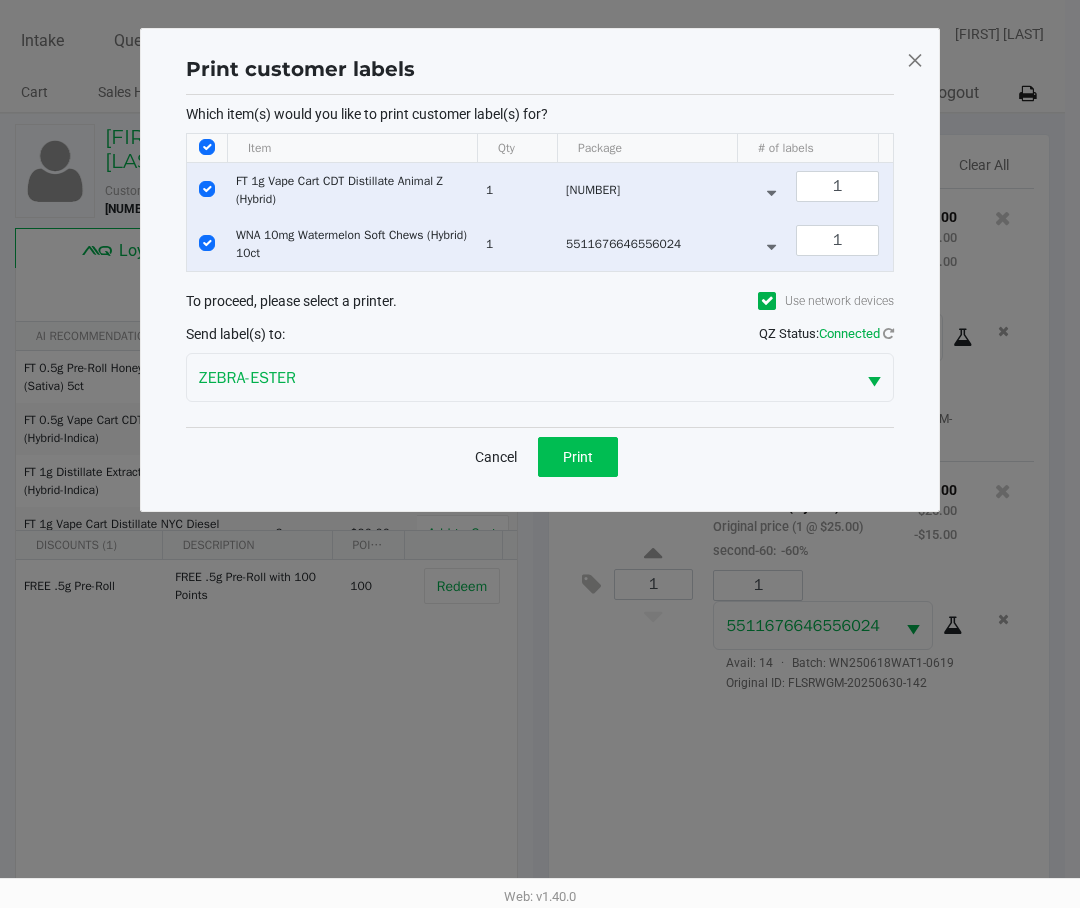 click on "Print" 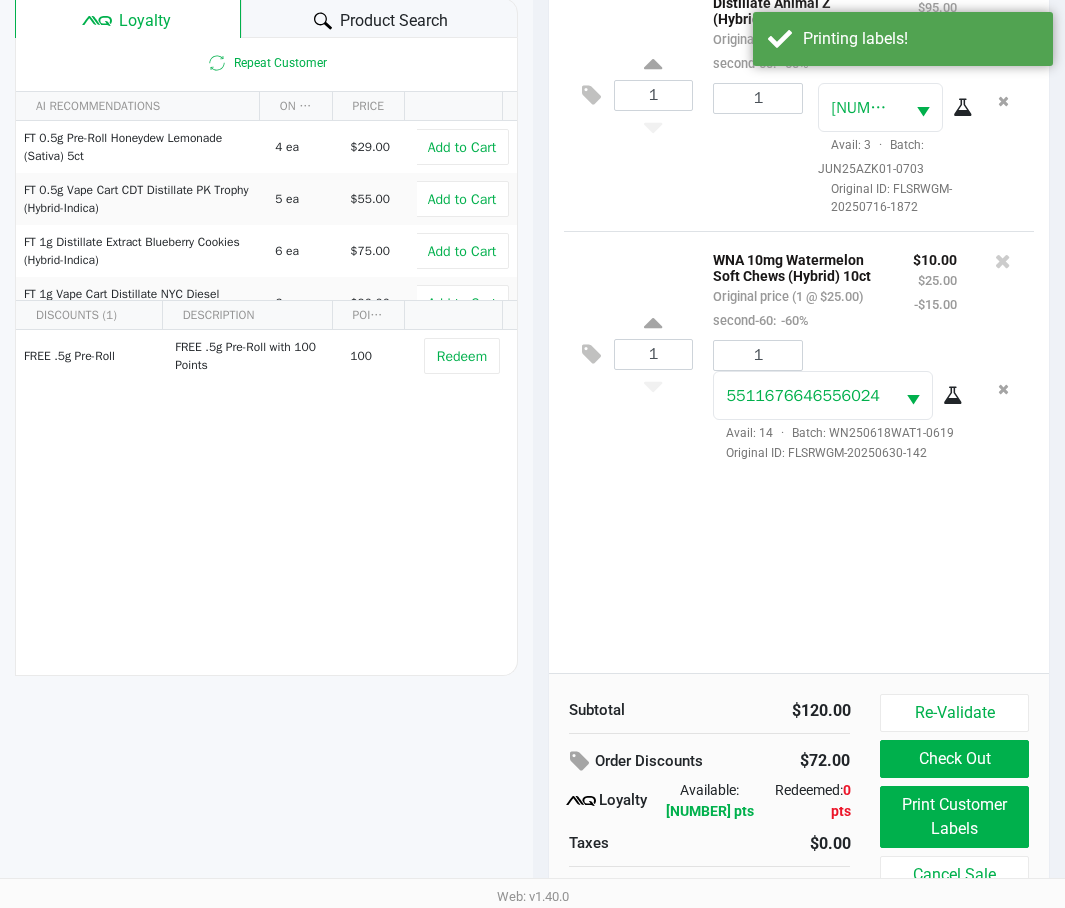 scroll, scrollTop: 258, scrollLeft: 0, axis: vertical 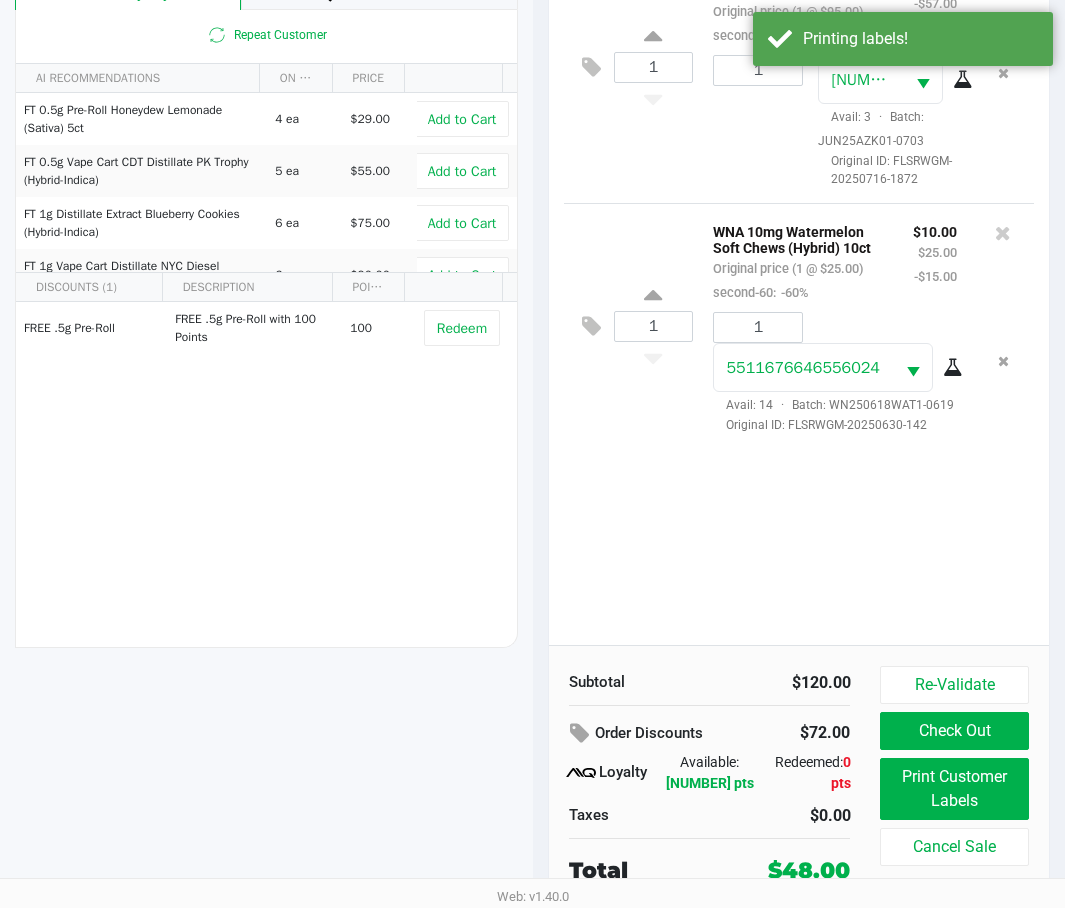 click on "Check Out" 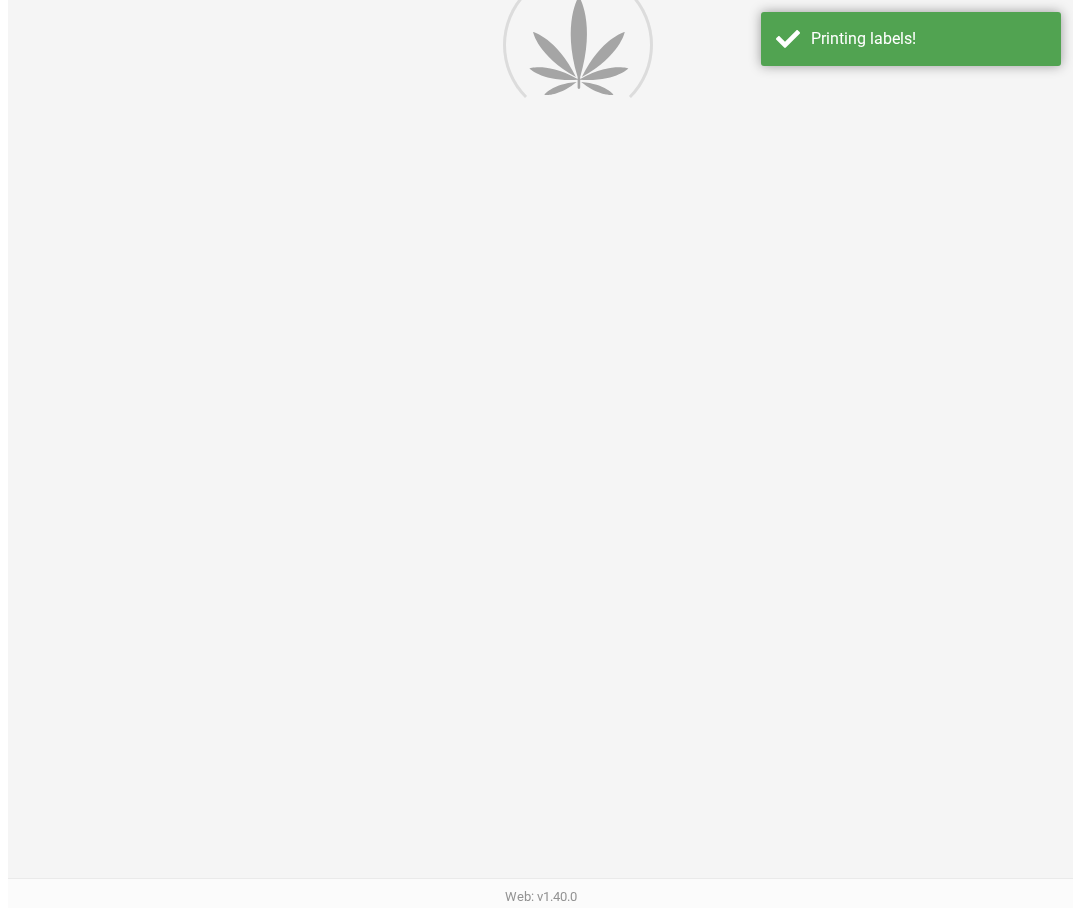 scroll, scrollTop: 0, scrollLeft: 0, axis: both 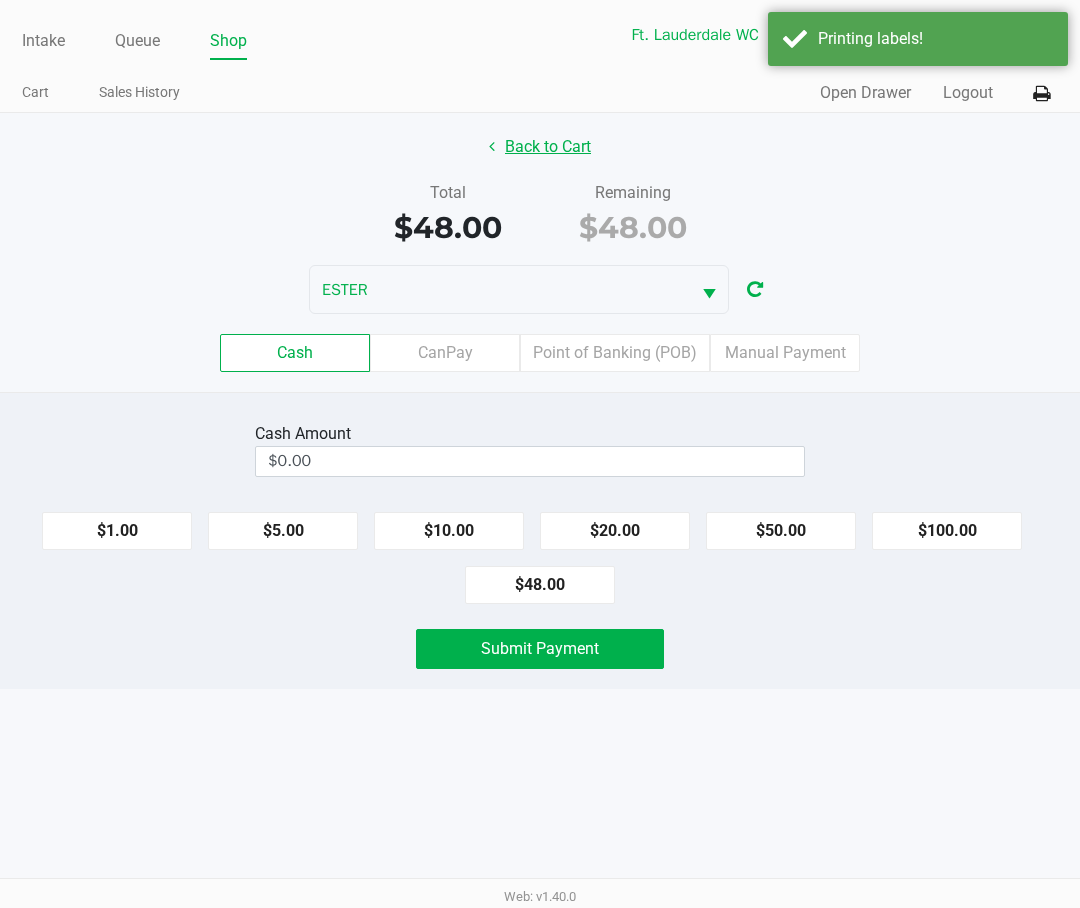 click on "Back to Cart" 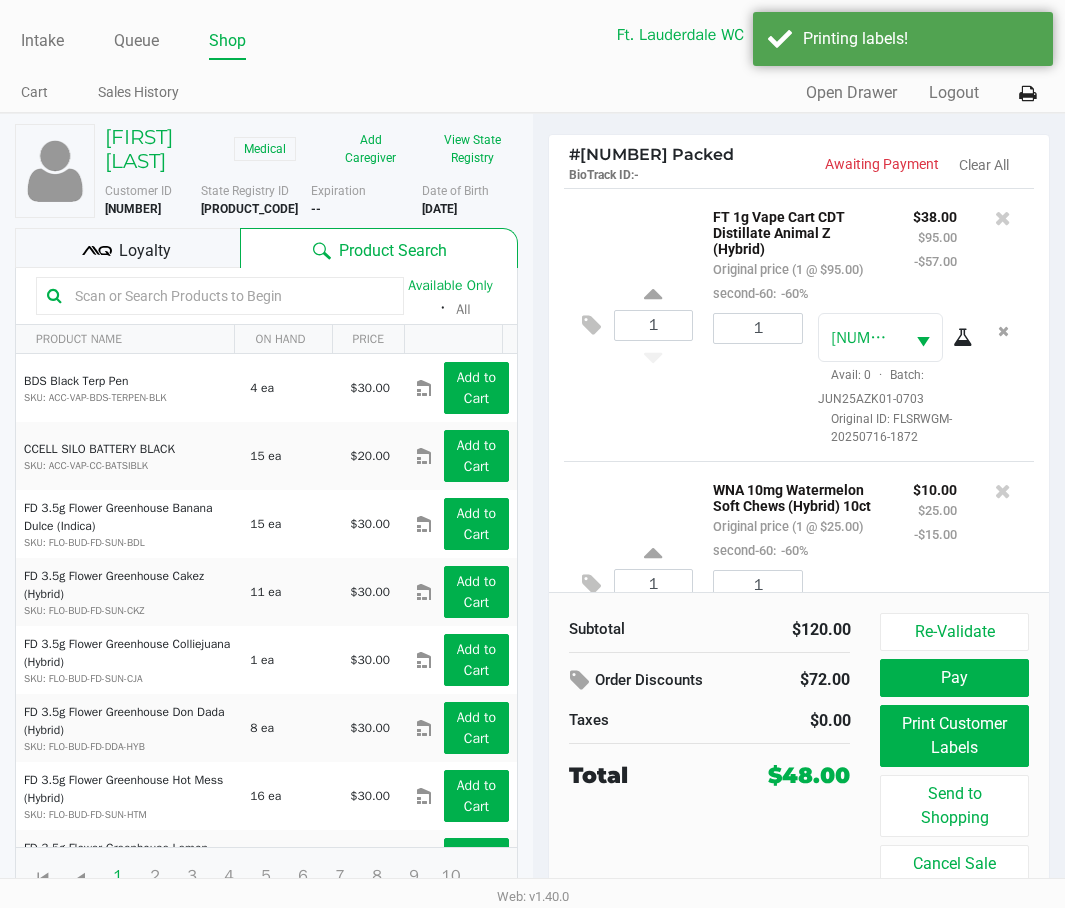 click on "Re-Validate" 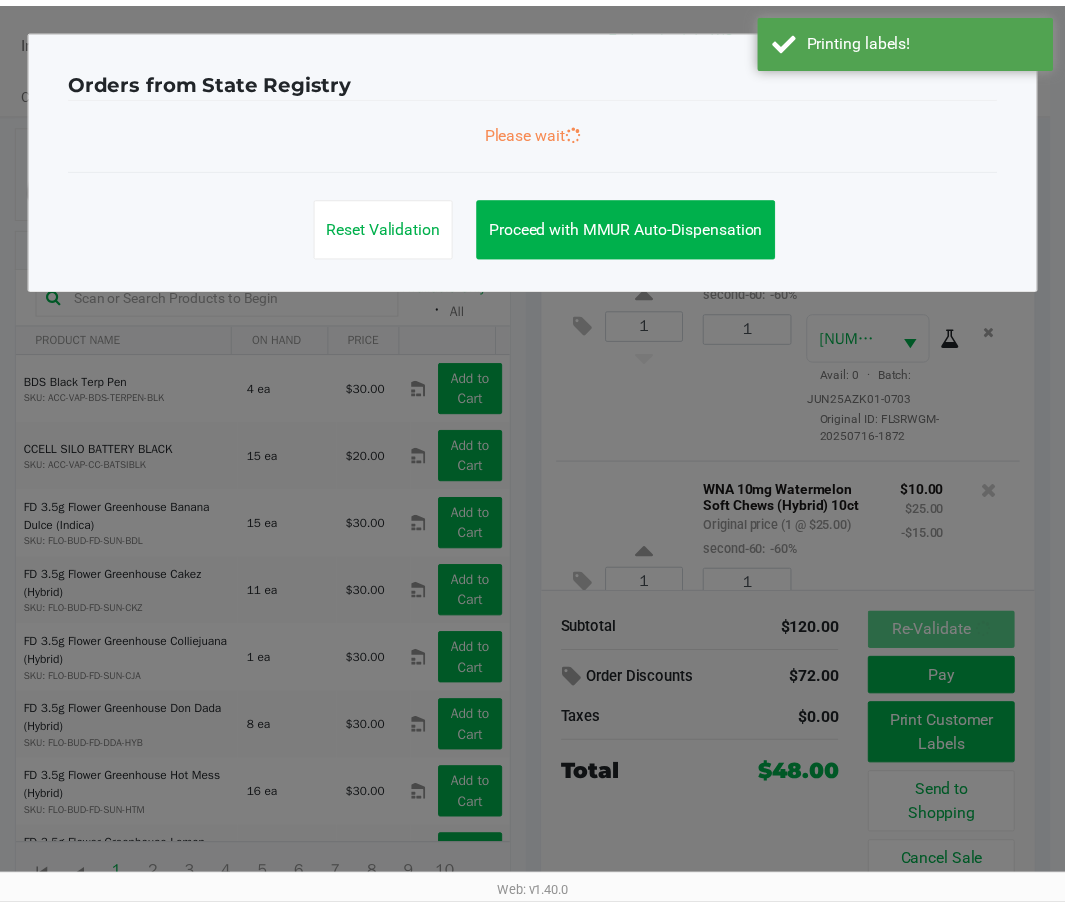scroll, scrollTop: 150, scrollLeft: 0, axis: vertical 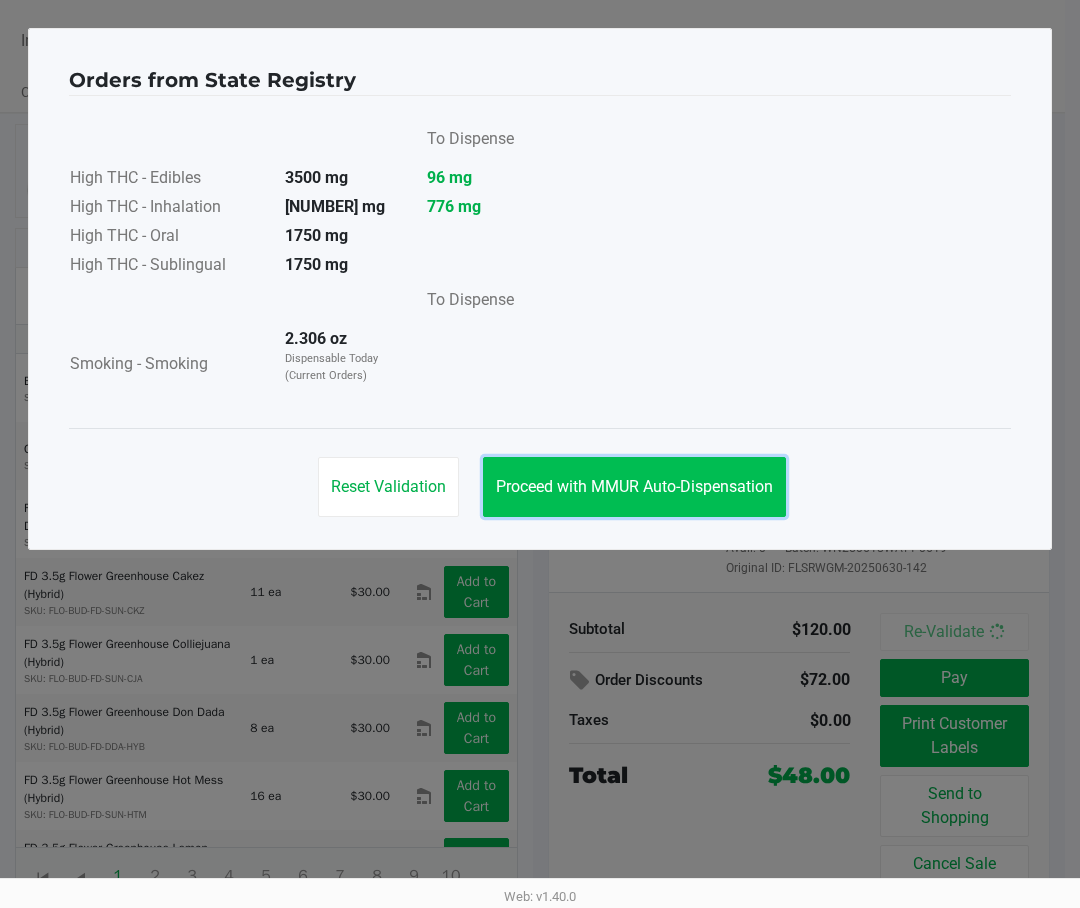 click on "Proceed with MMUR Auto-Dispensation" 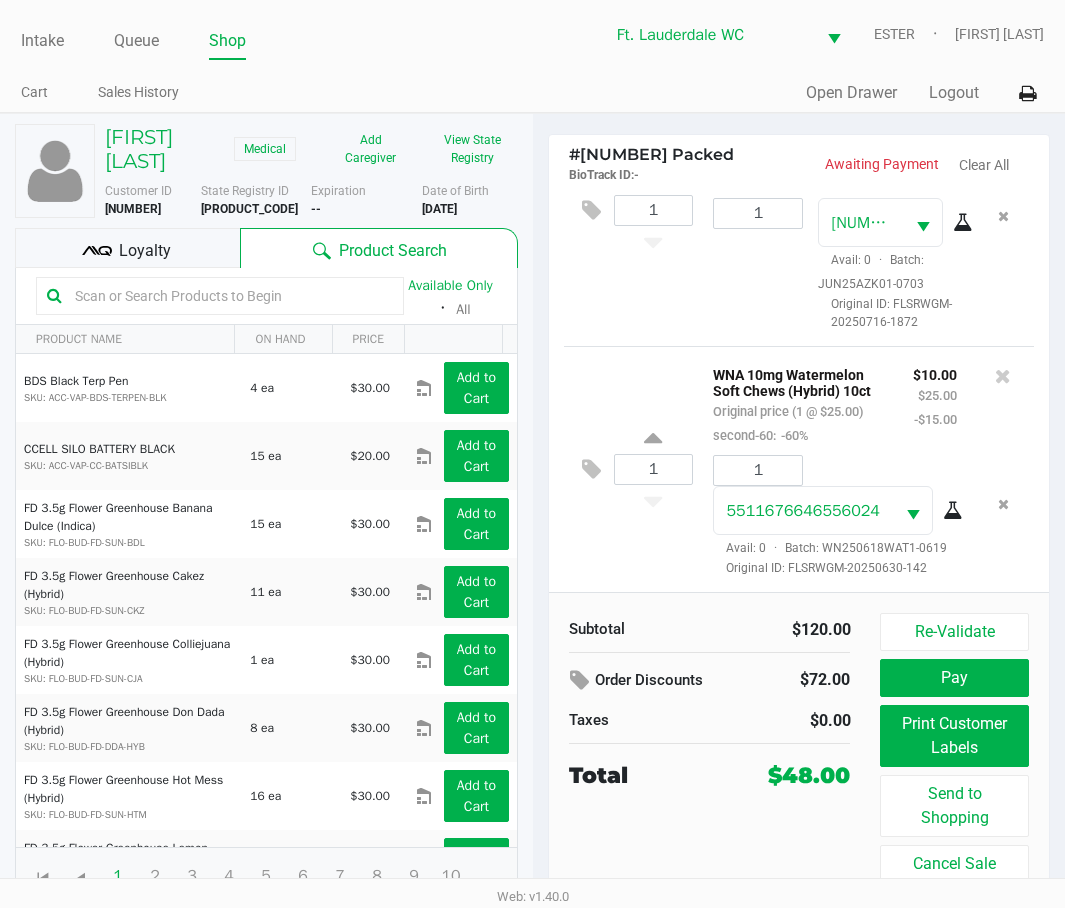 scroll, scrollTop: 32, scrollLeft: 0, axis: vertical 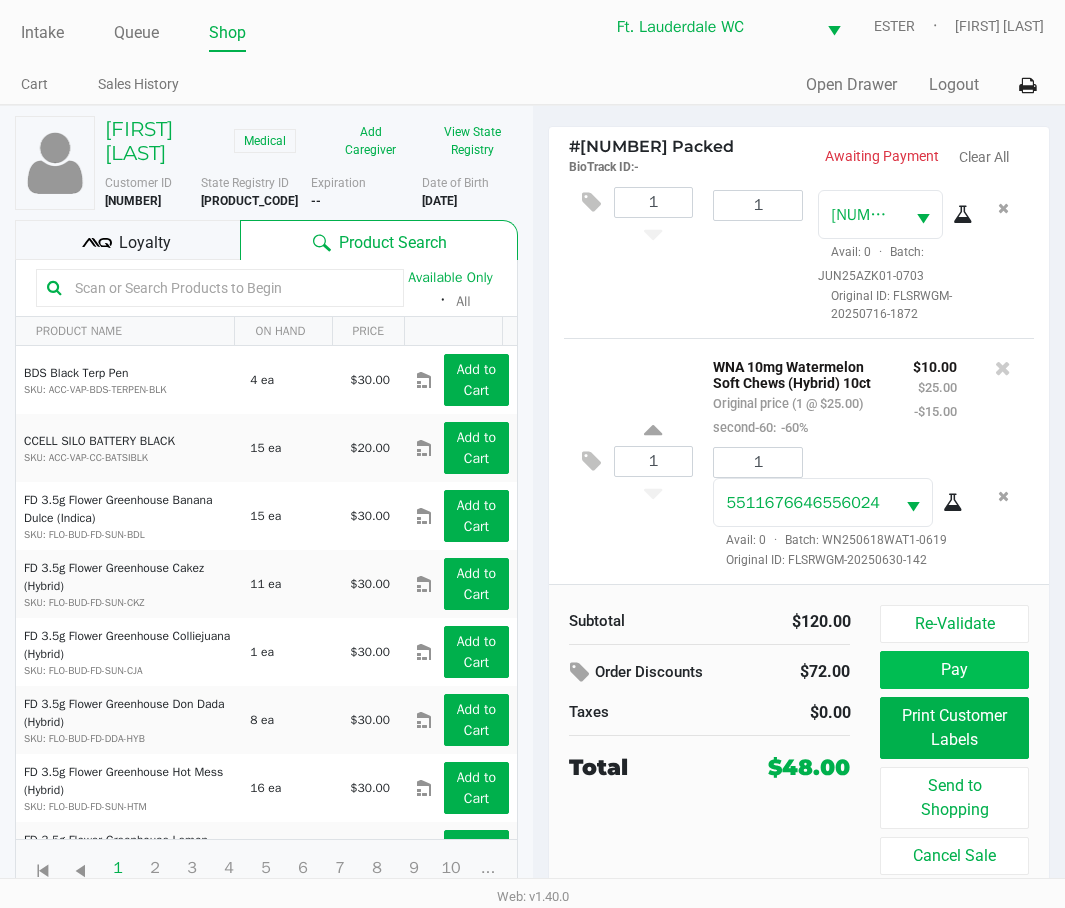click on "Pay" 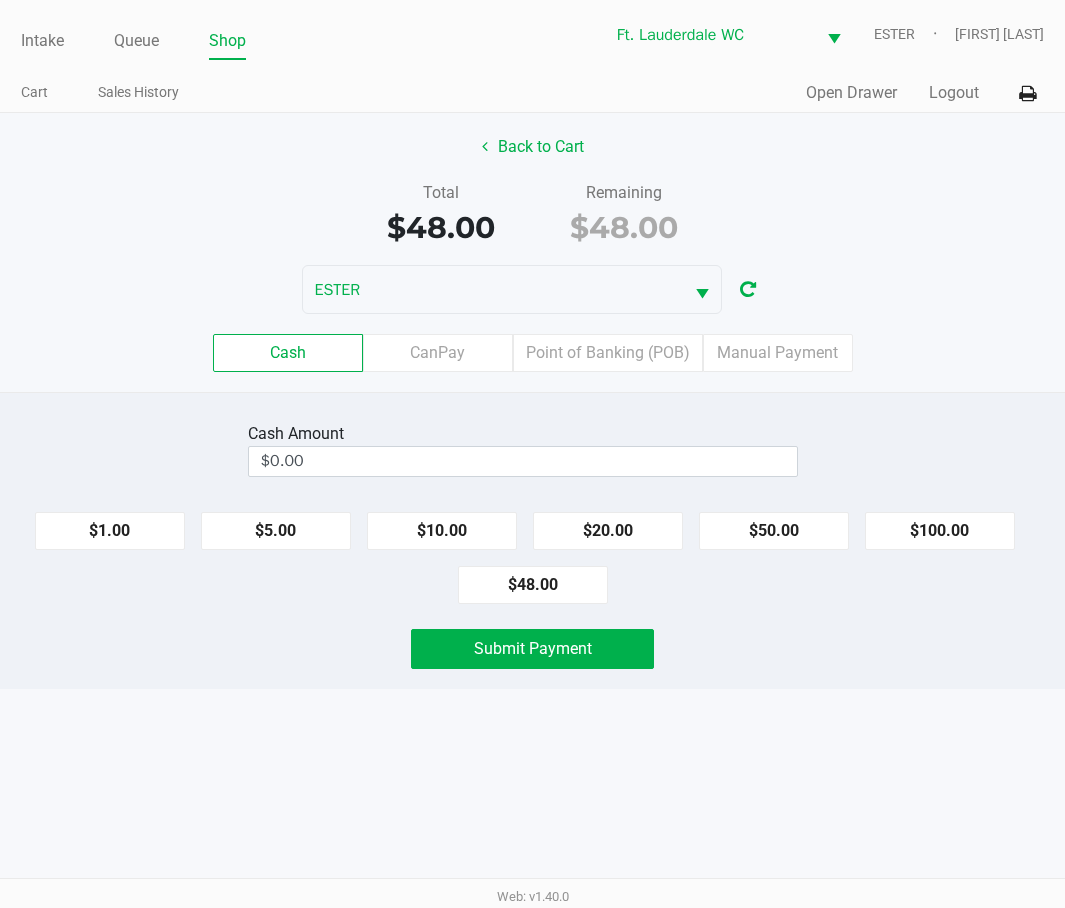 scroll, scrollTop: 0, scrollLeft: 0, axis: both 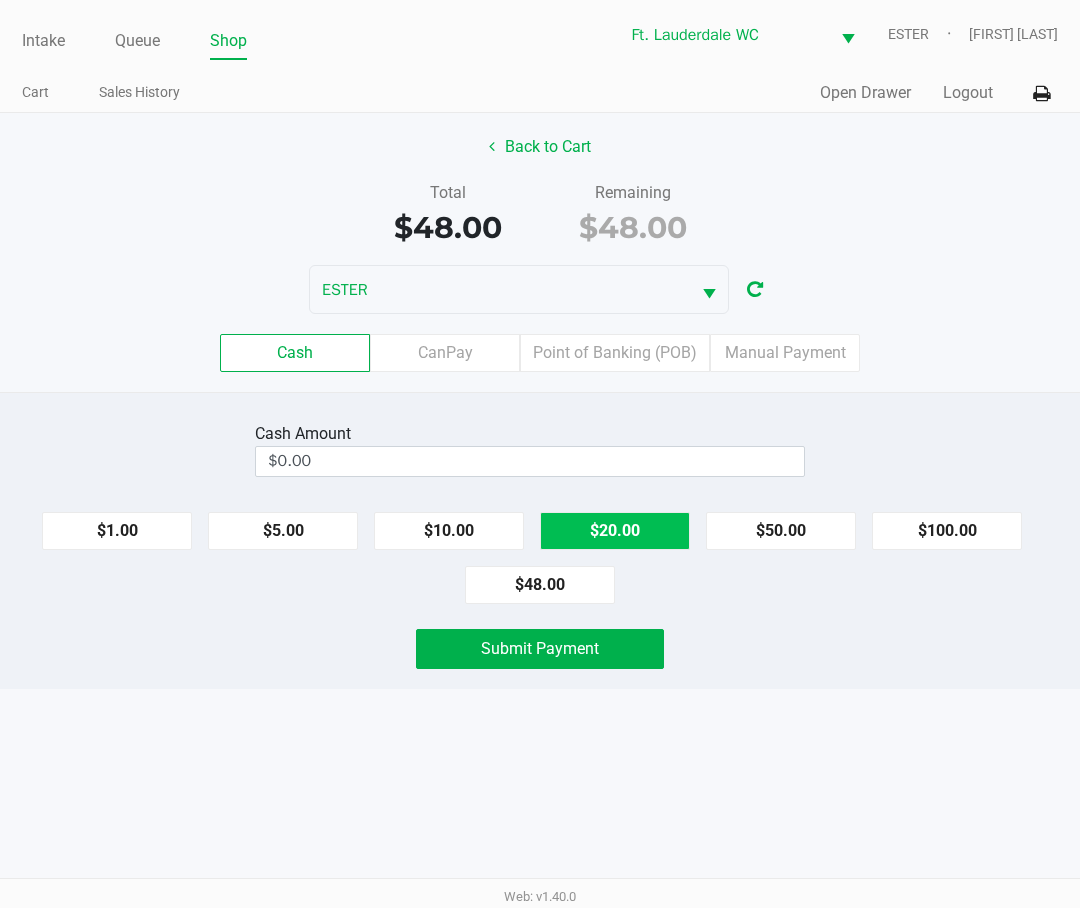 click on "$20.00" 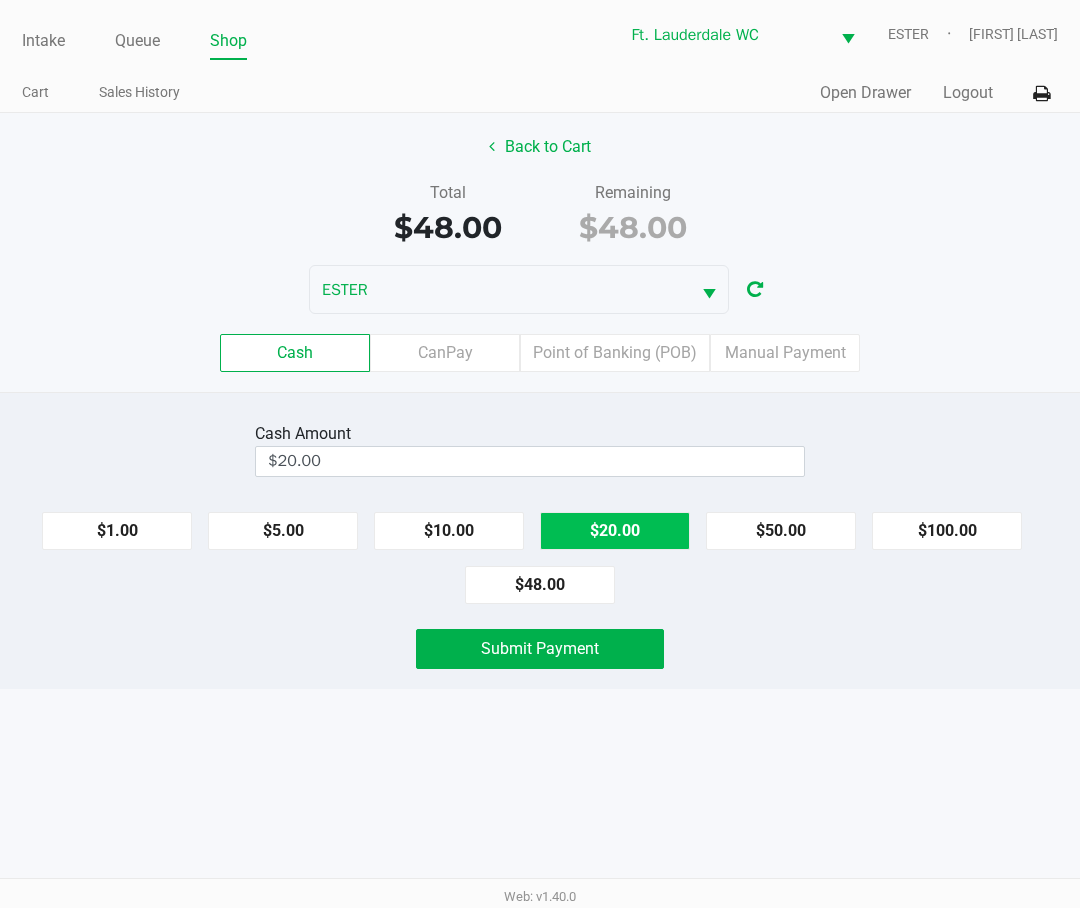 click on "$20.00" 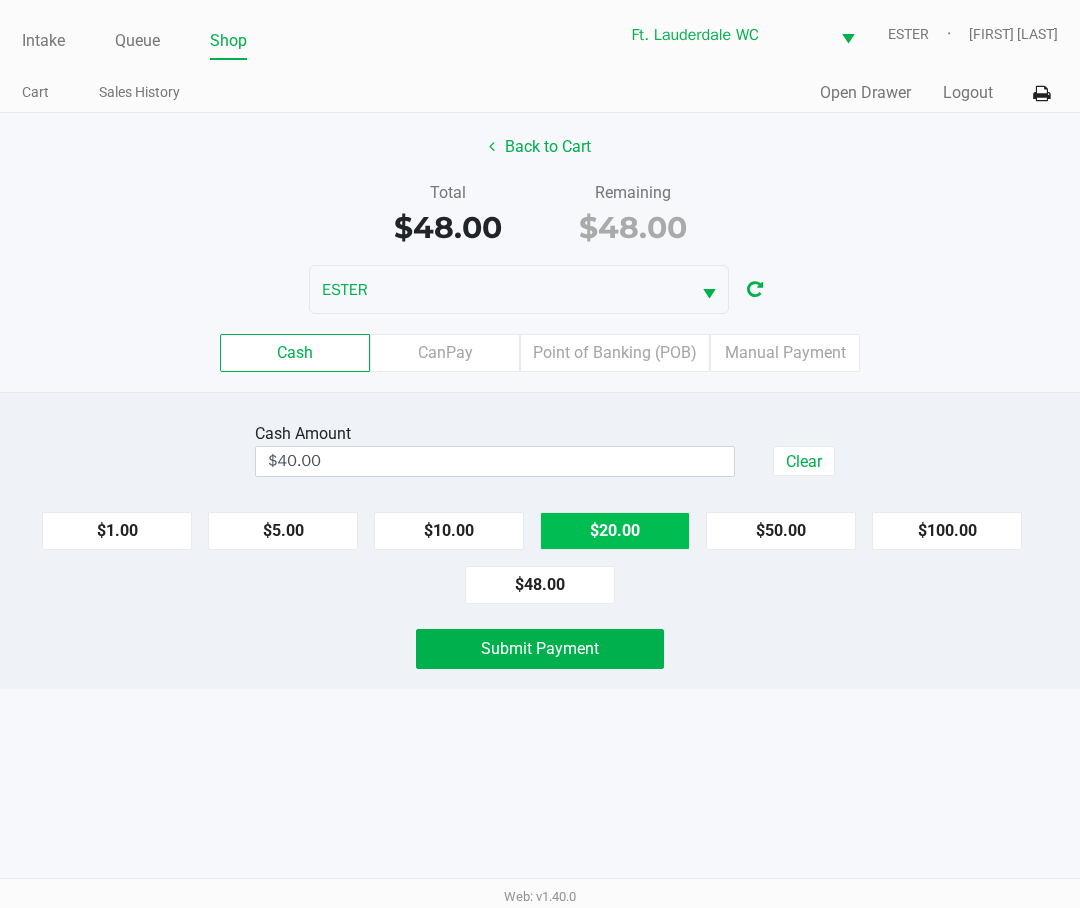 click on "$20.00" 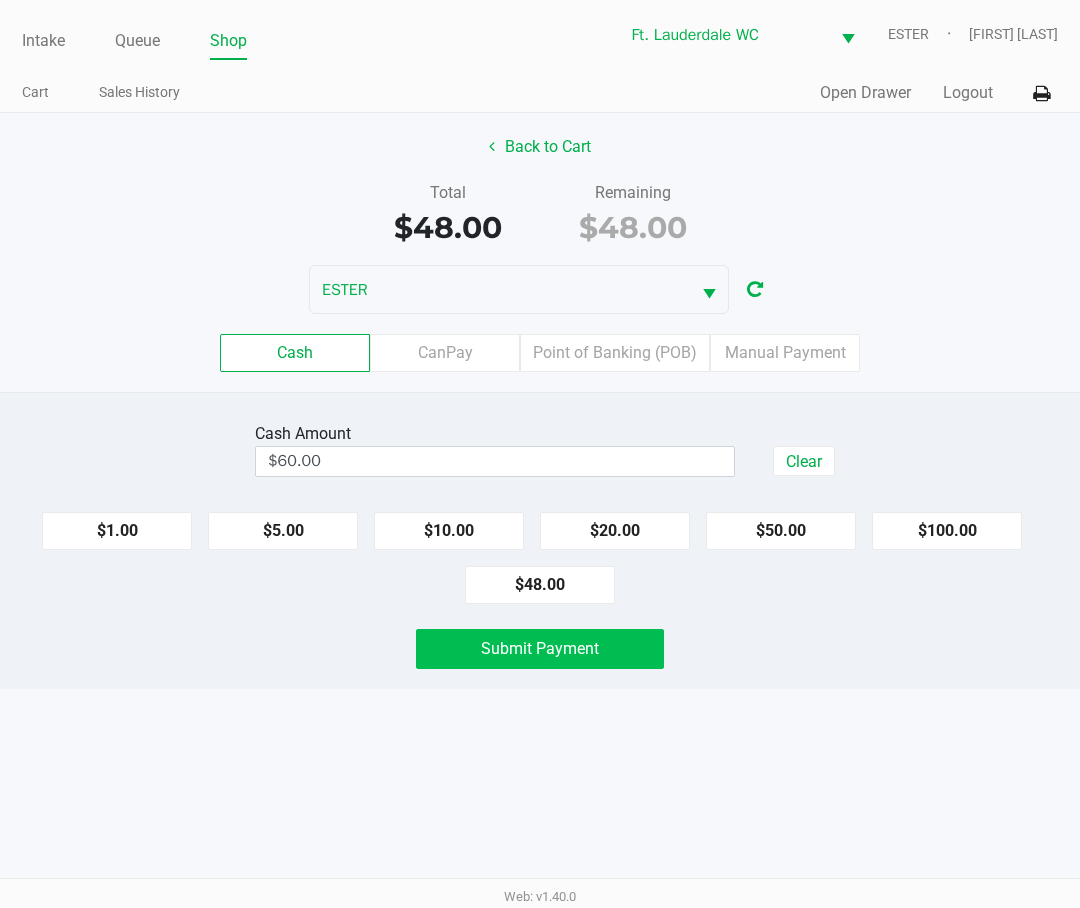 click on "Submit Payment" 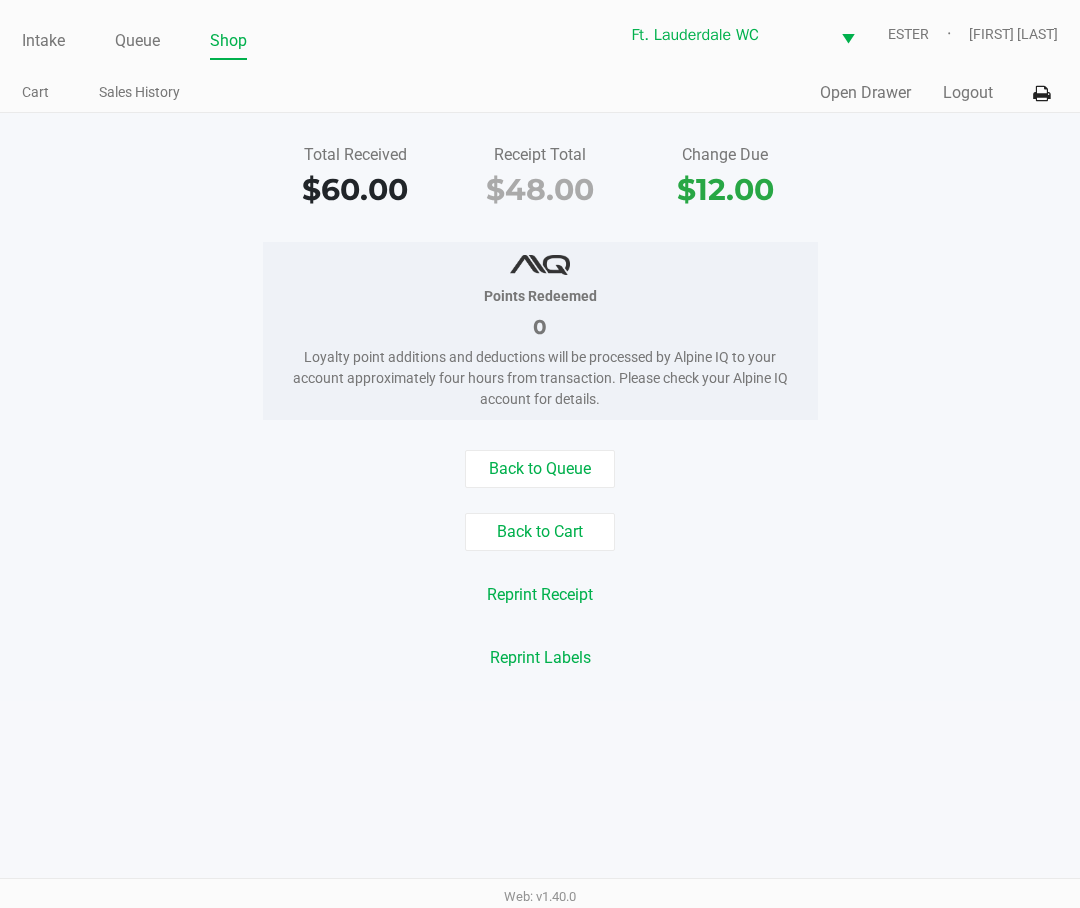 click on "Back to Queue   Back to Cart   Reprint Receipt   Reprint Labels" 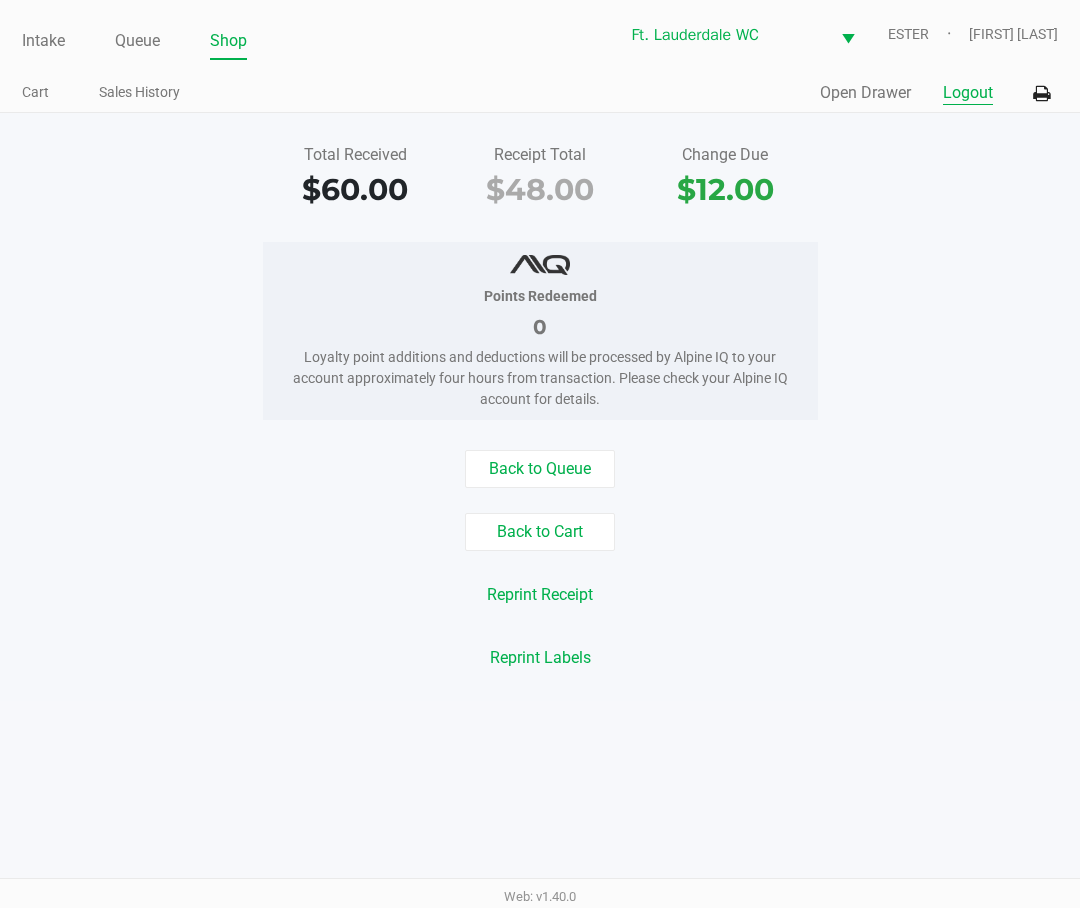 click on "Logout" 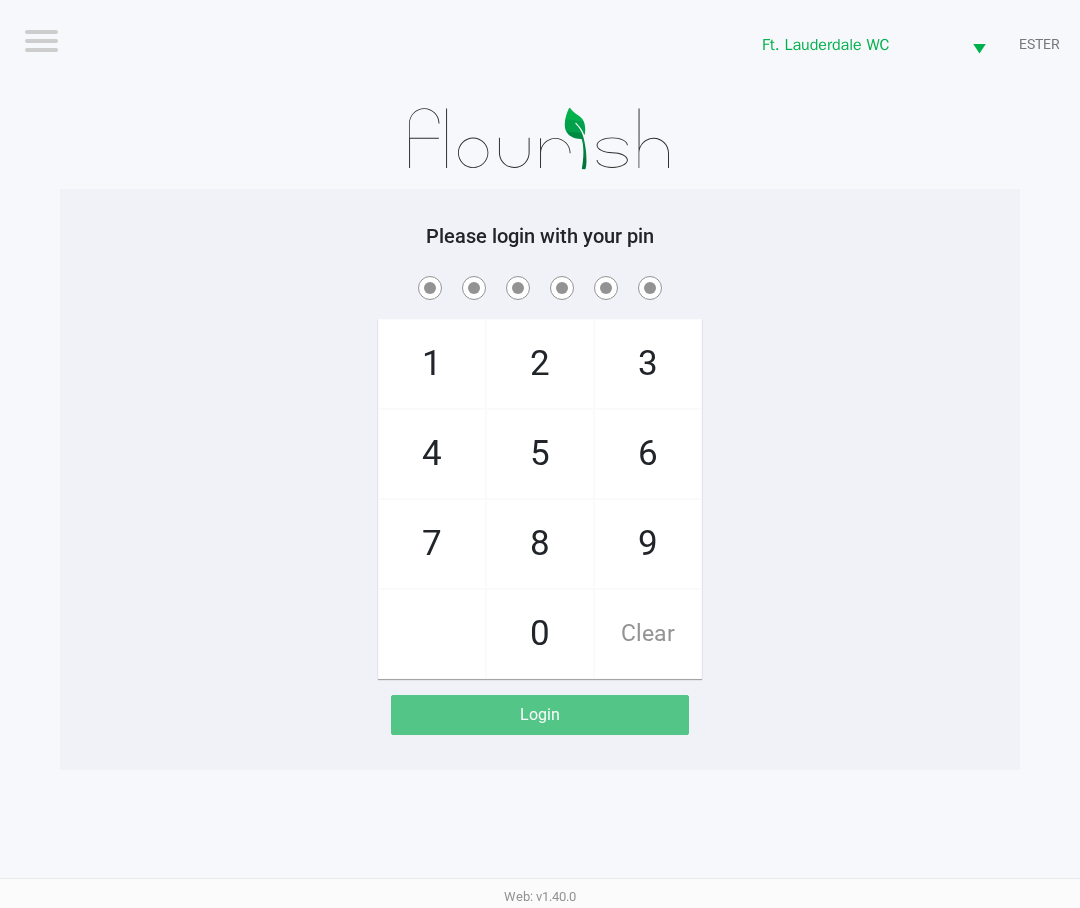 click on "6" 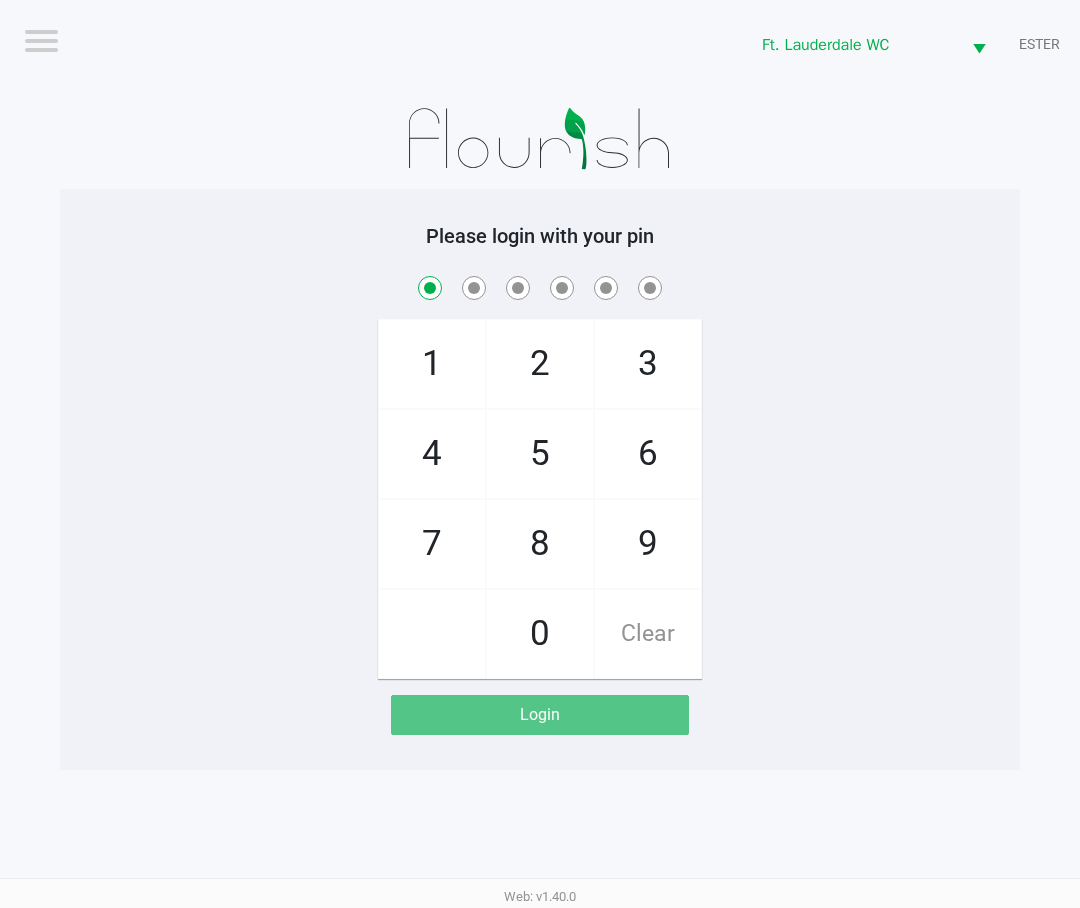 checkbox on "true" 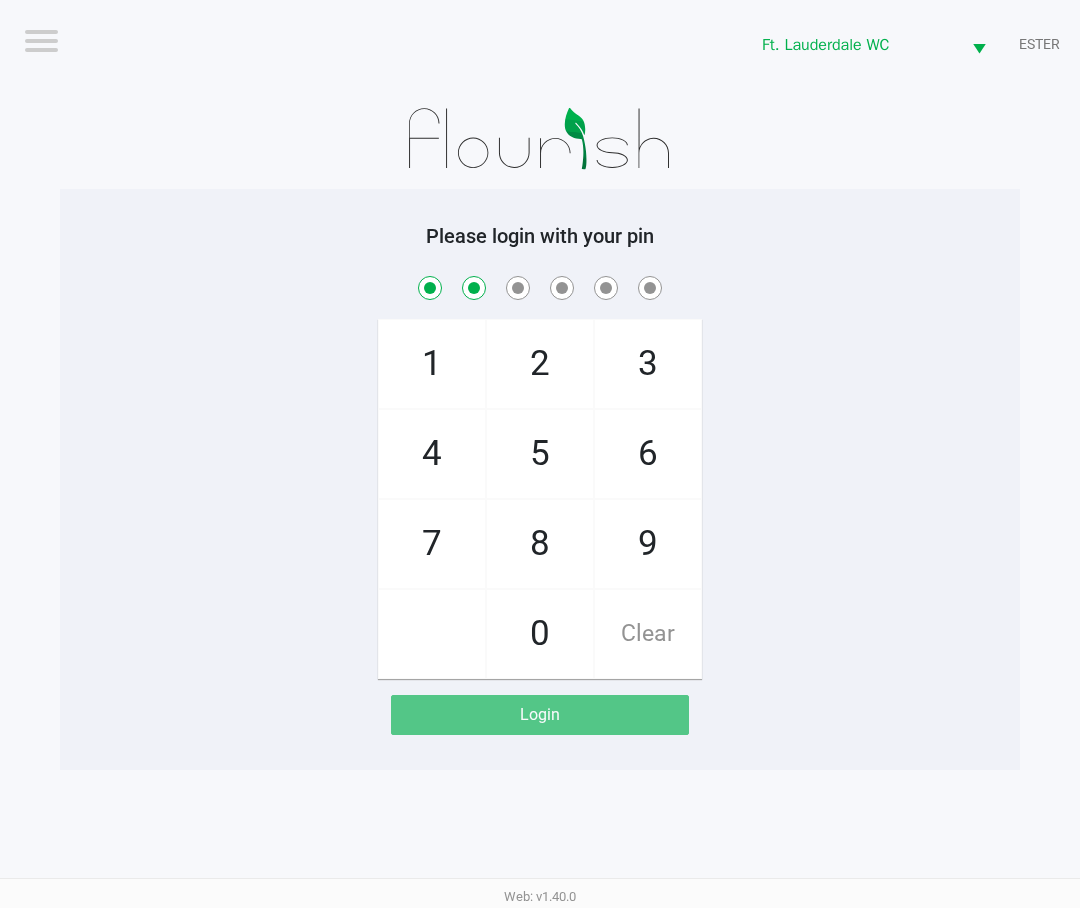 checkbox on "true" 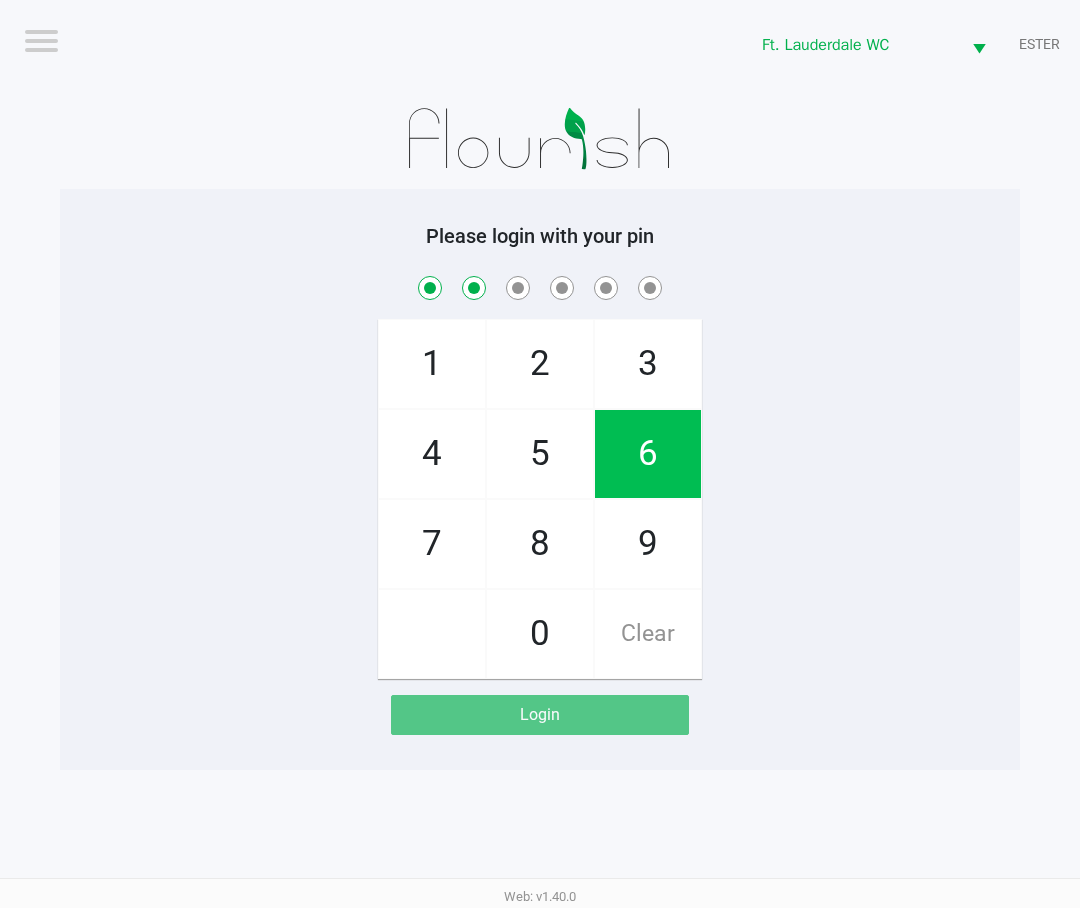 click on "2" 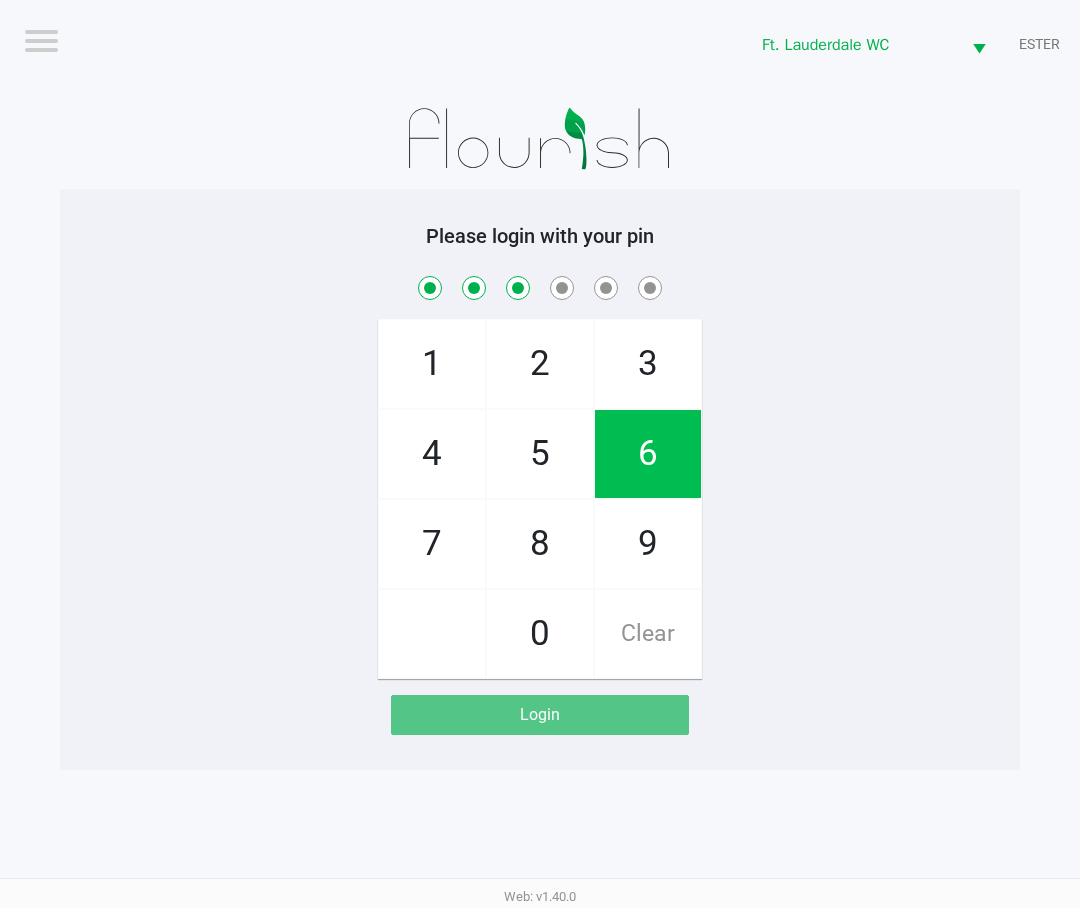 checkbox on "true" 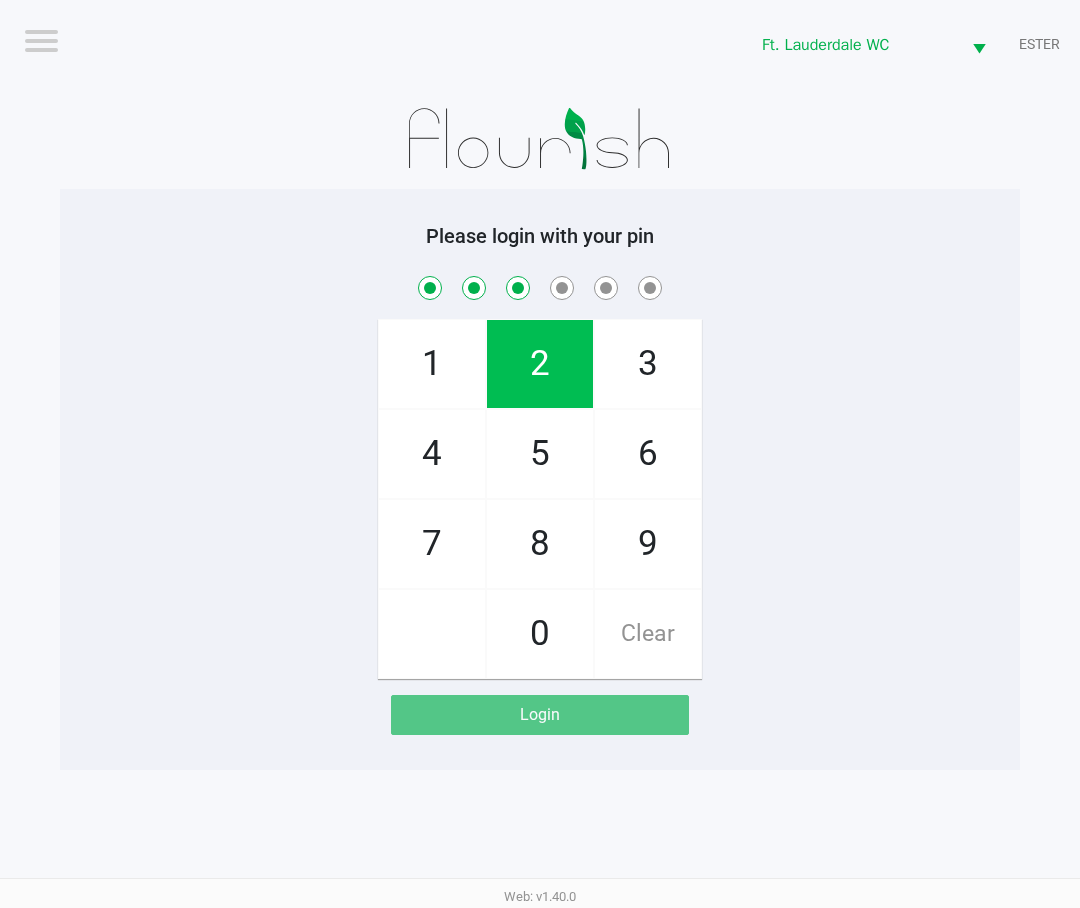 click on "5" 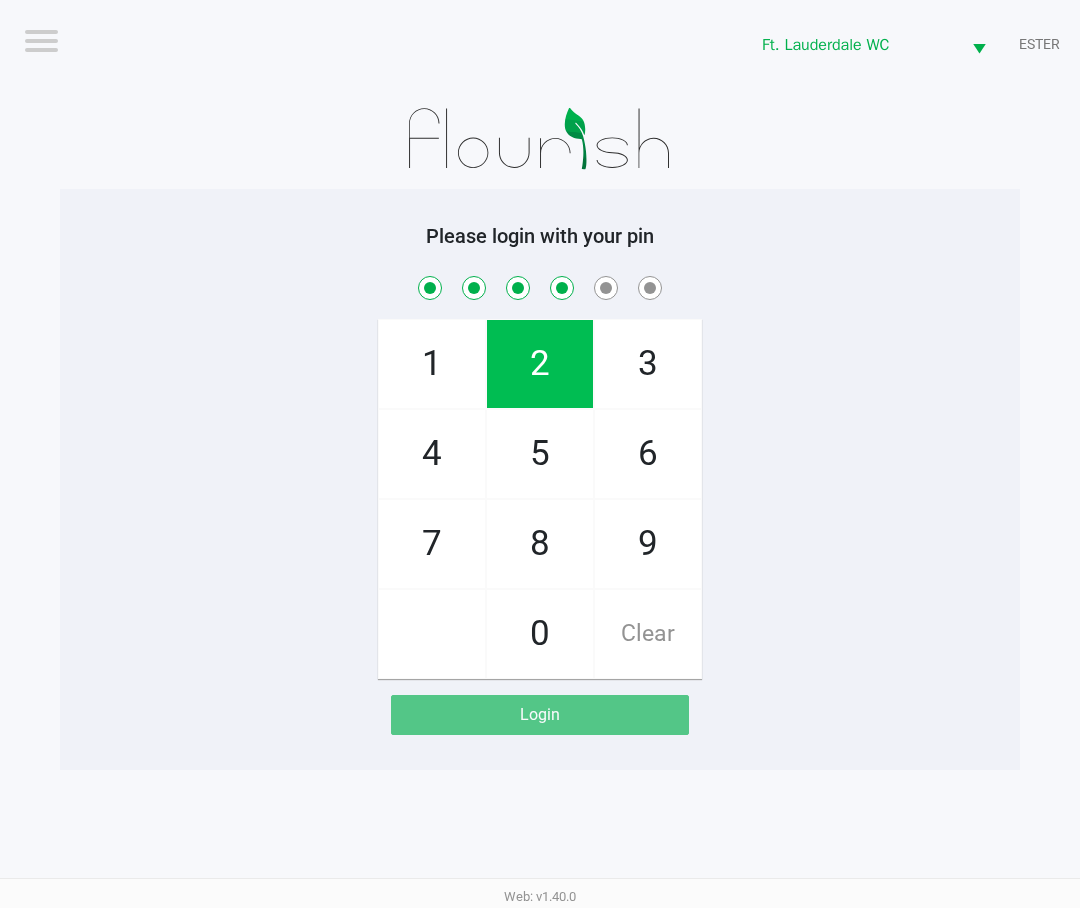 checkbox on "true" 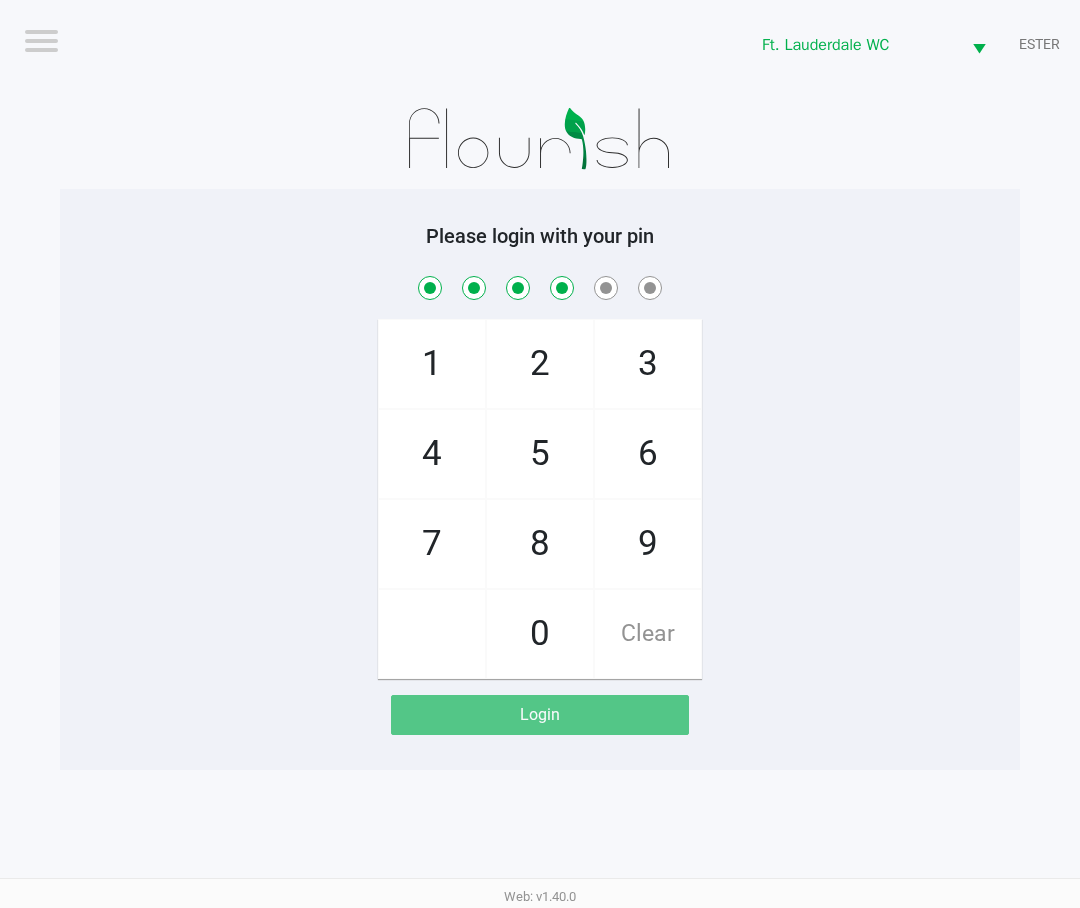 click on "9" 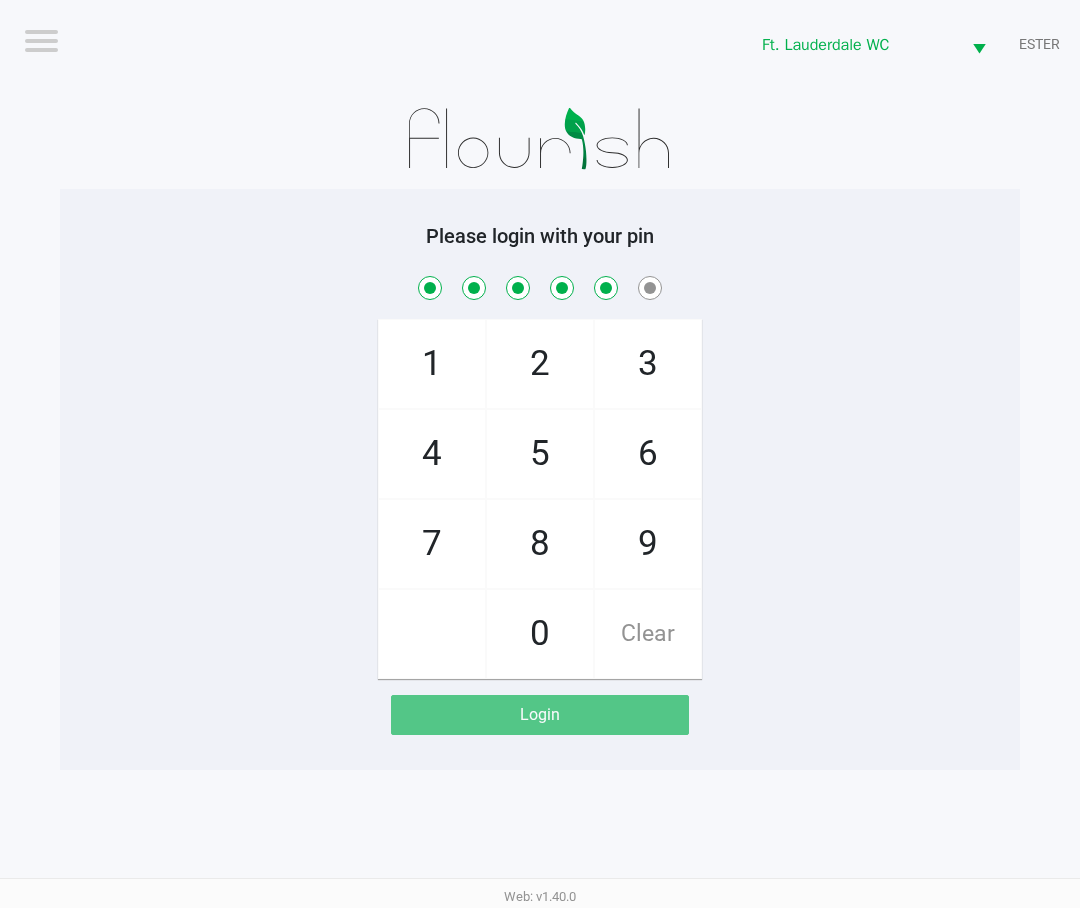 checkbox on "true" 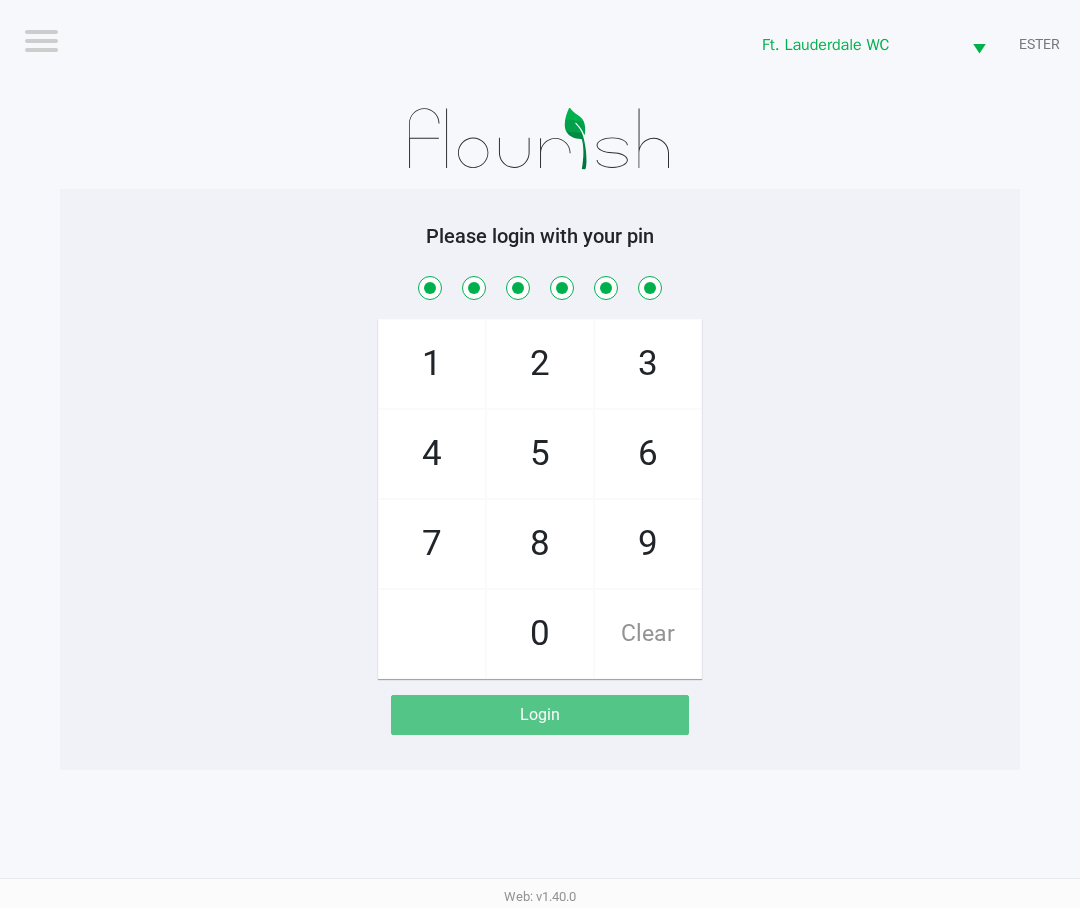 checkbox on "true" 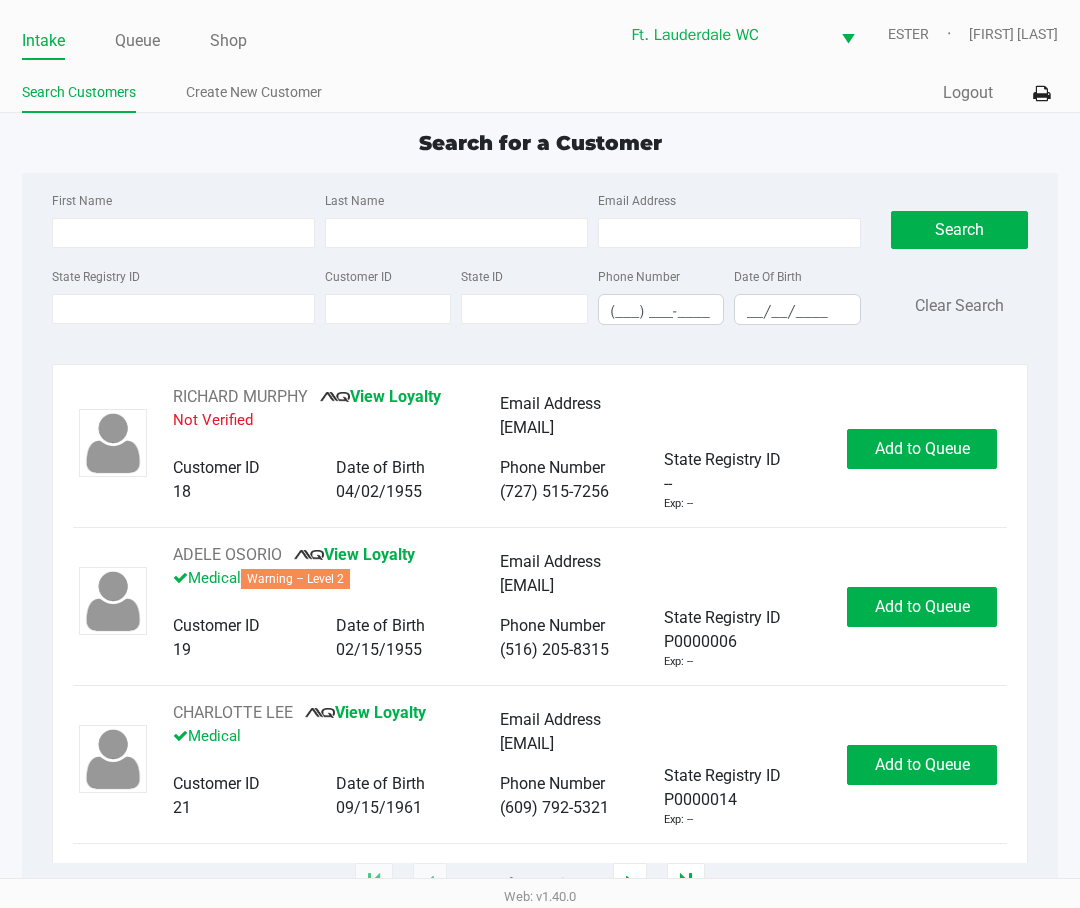 click on "State Registry ID" 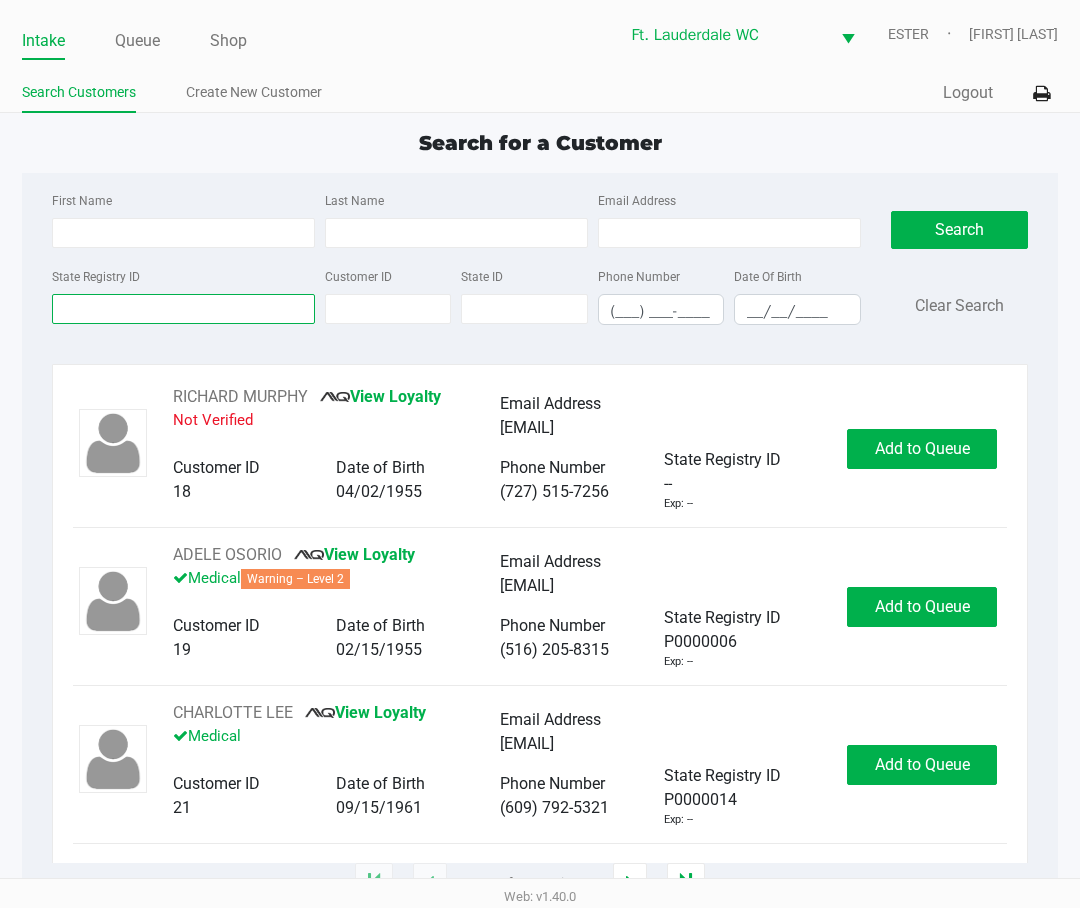 click on "State Registry ID" at bounding box center (183, 309) 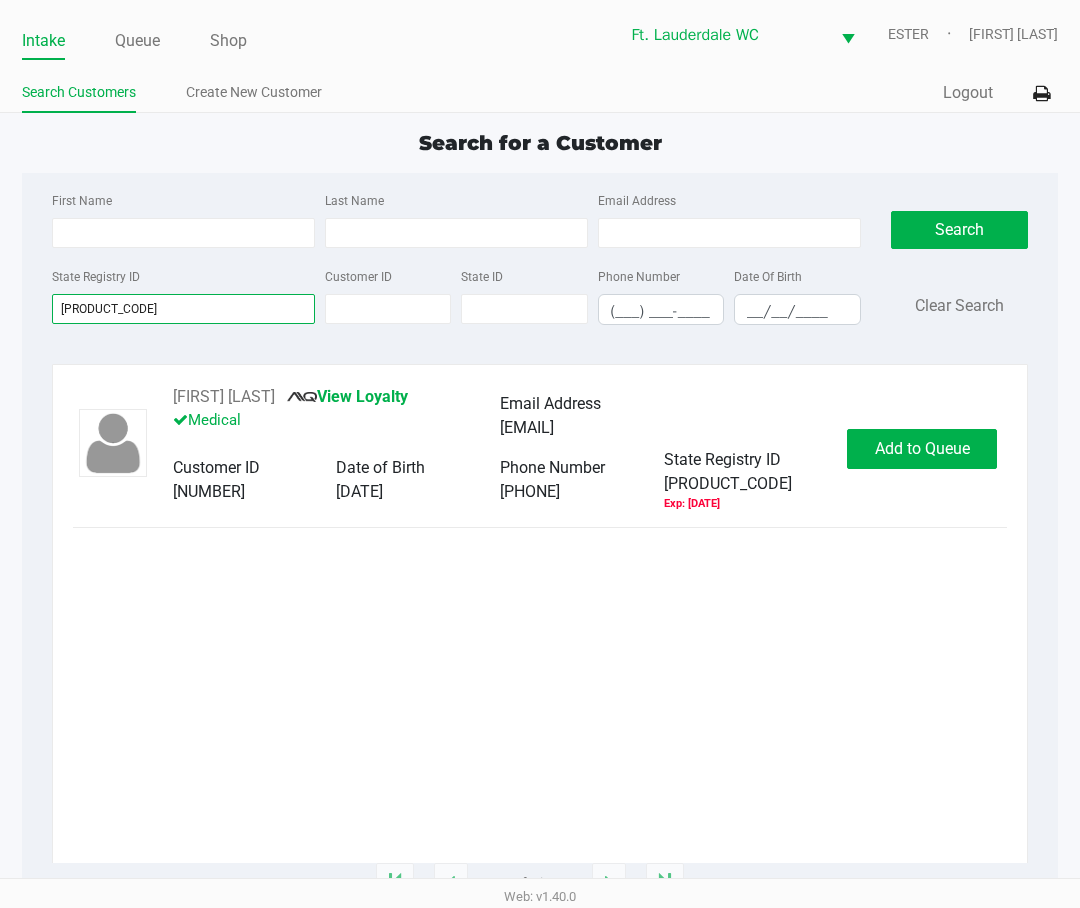 type on "[PRODUCT_CODE]" 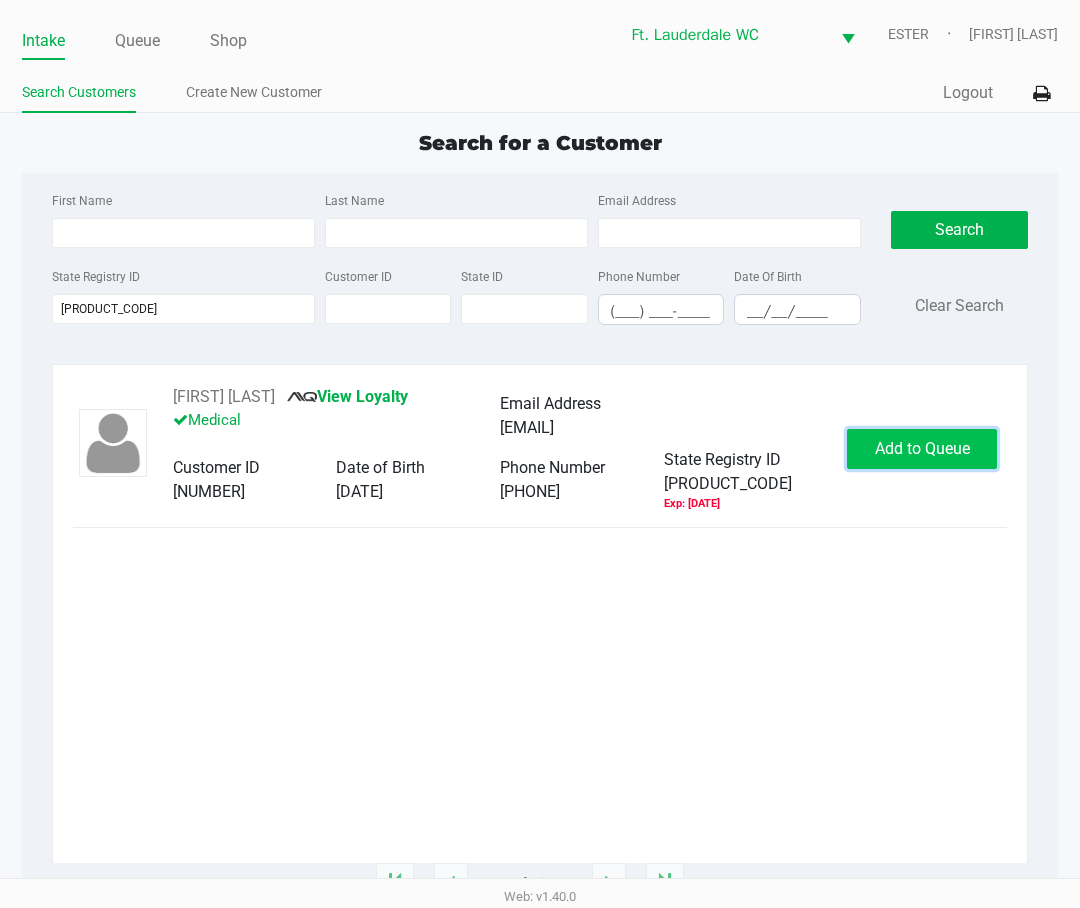 click on "Add to Queue" 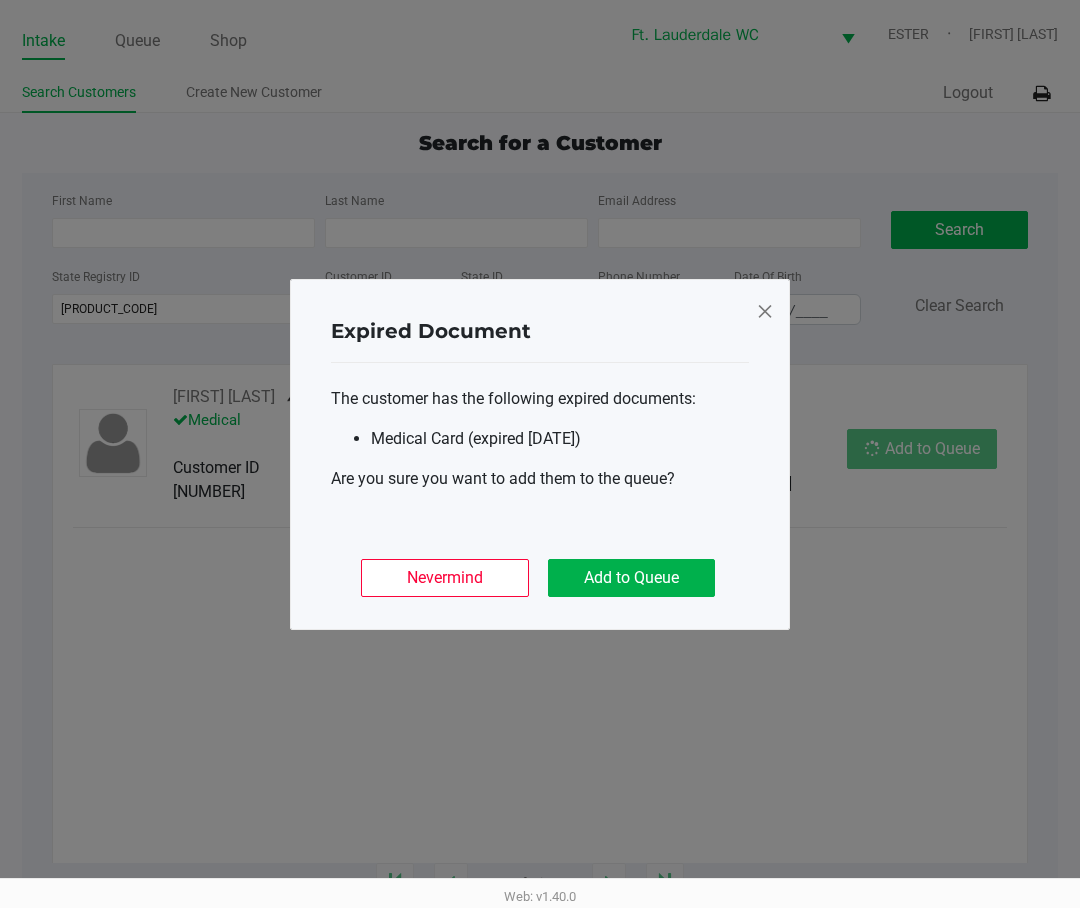 click on "Expired Document
The customer has the following expired documents:
Medical Card (expired [DATE])
Are you sure you want to add them to the queue?
Nevermind   Add to Queue" 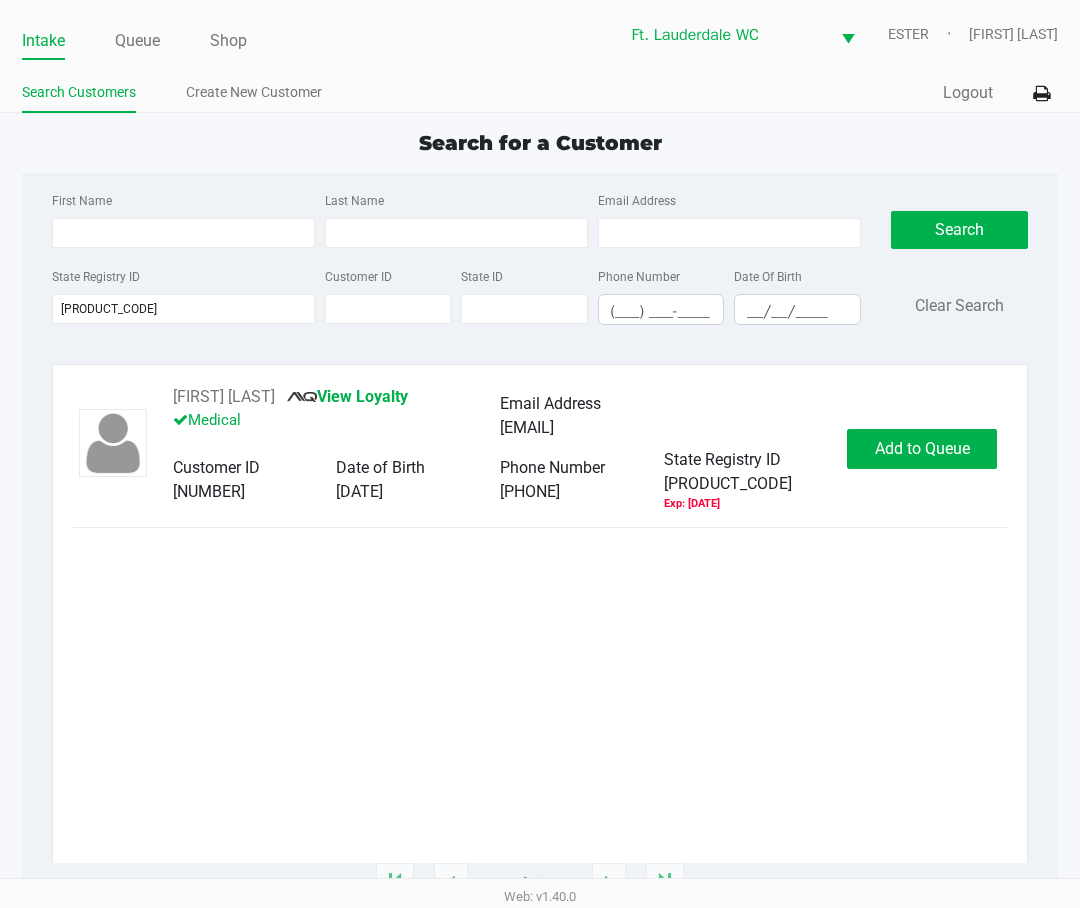 click on "Add to Queue" 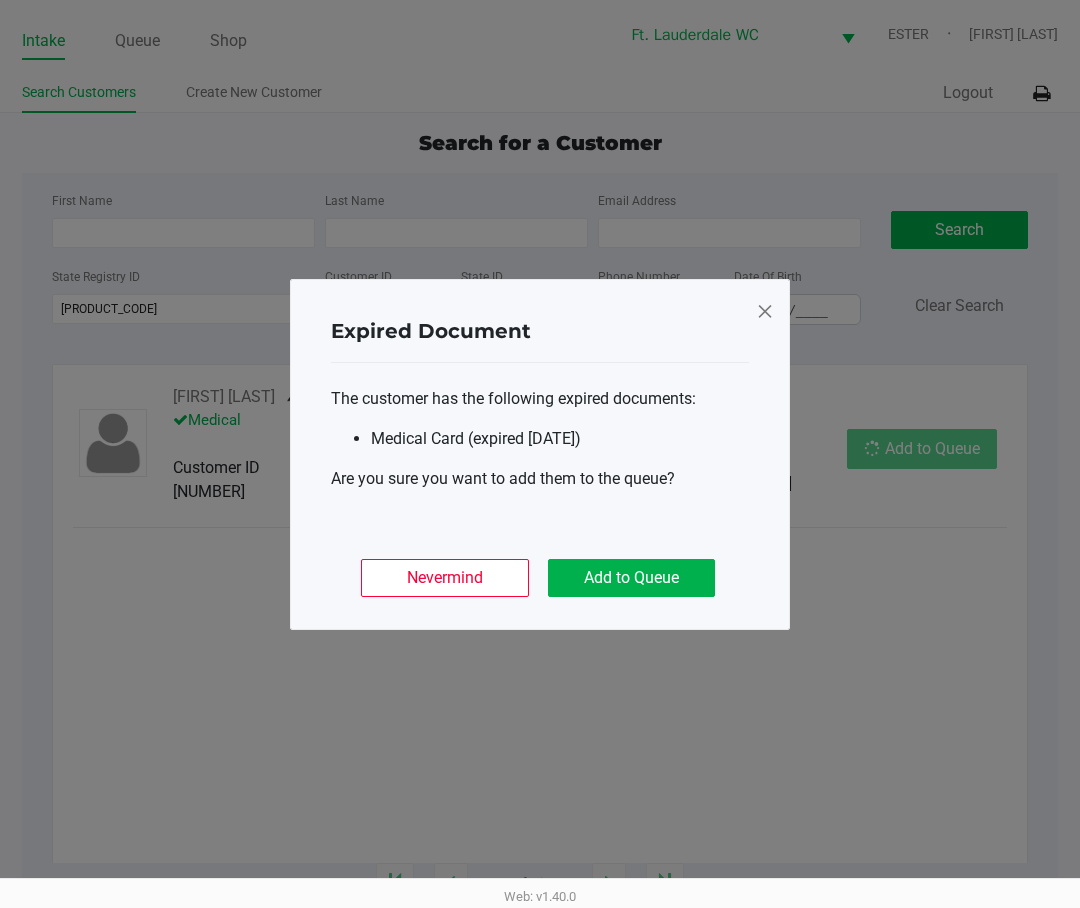 click on "Add to Queue" 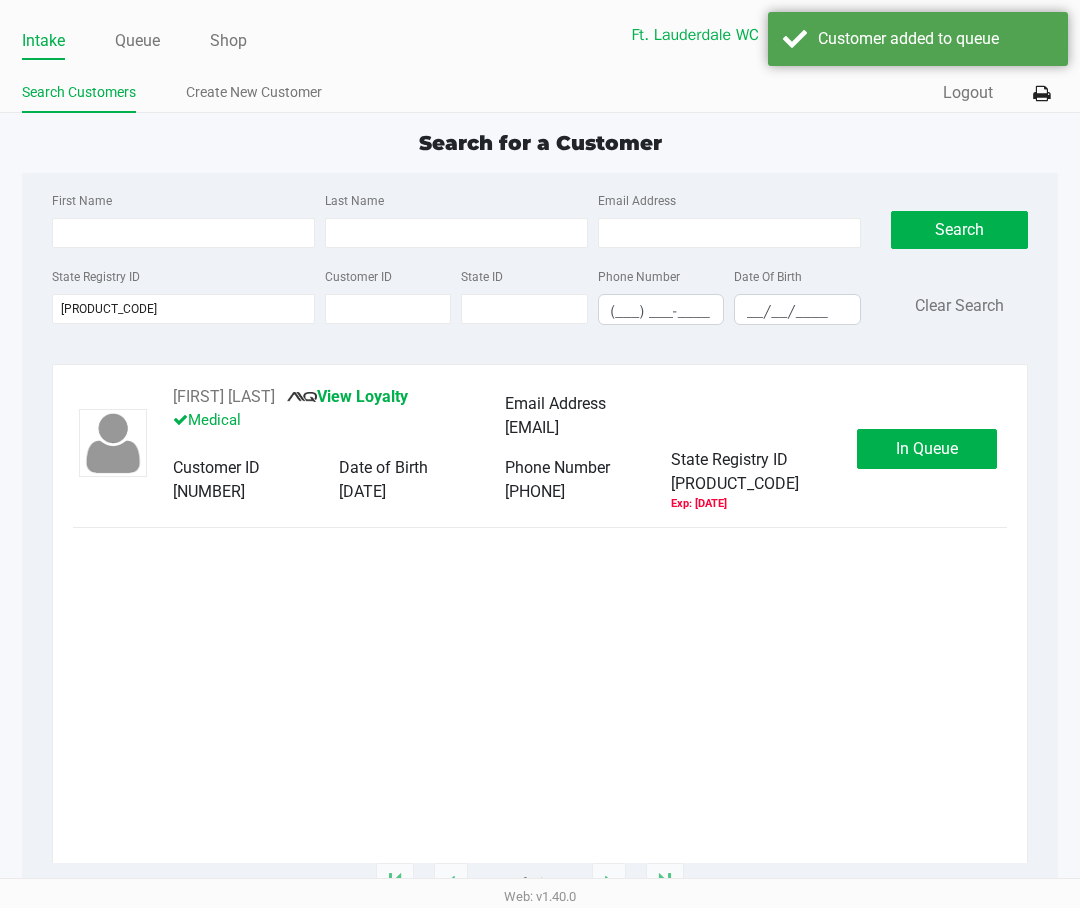 click on "In Queue" 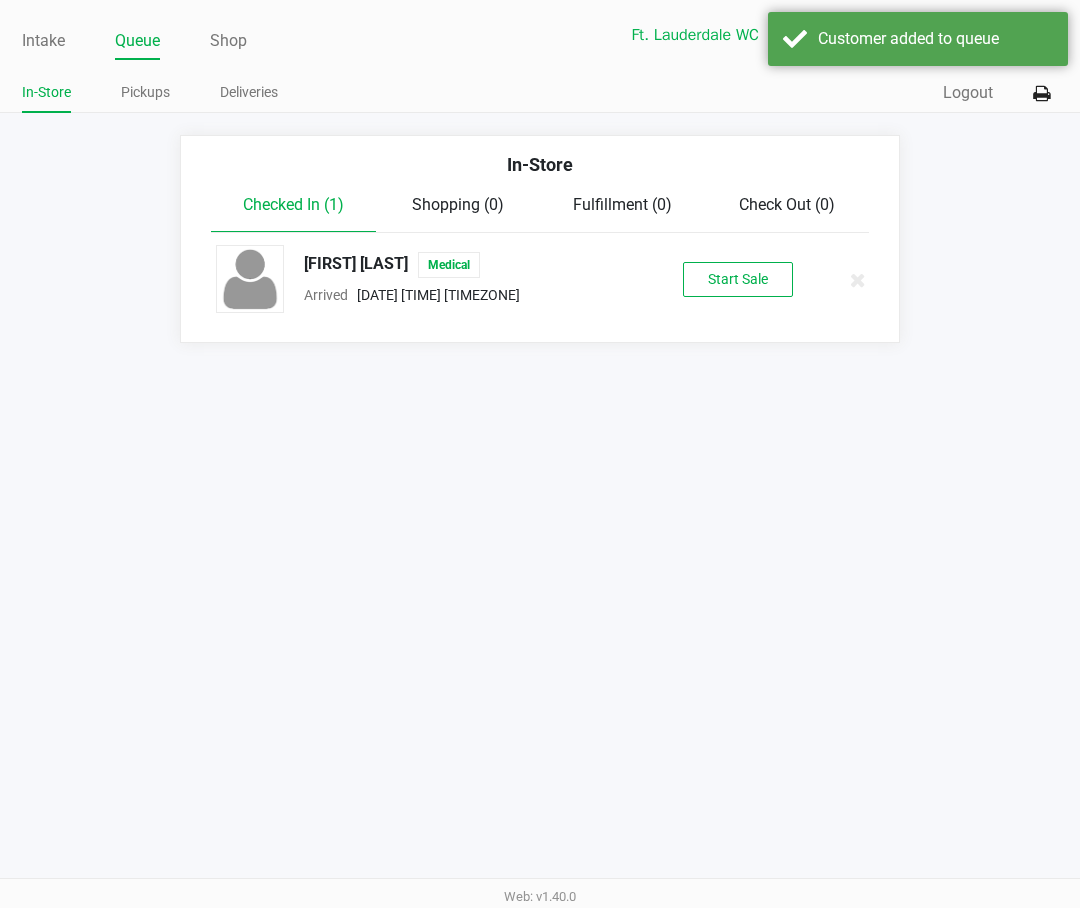 click on "Start Sale" 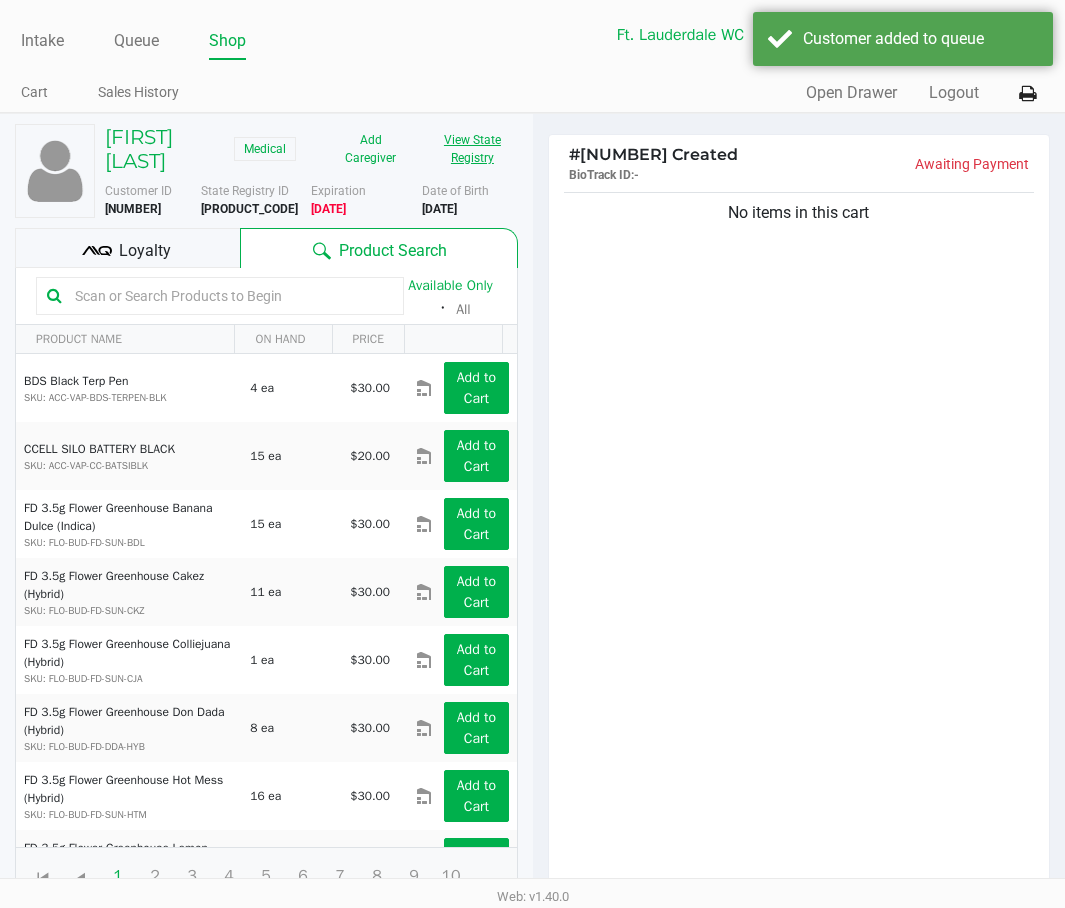 click on "View State Registry" 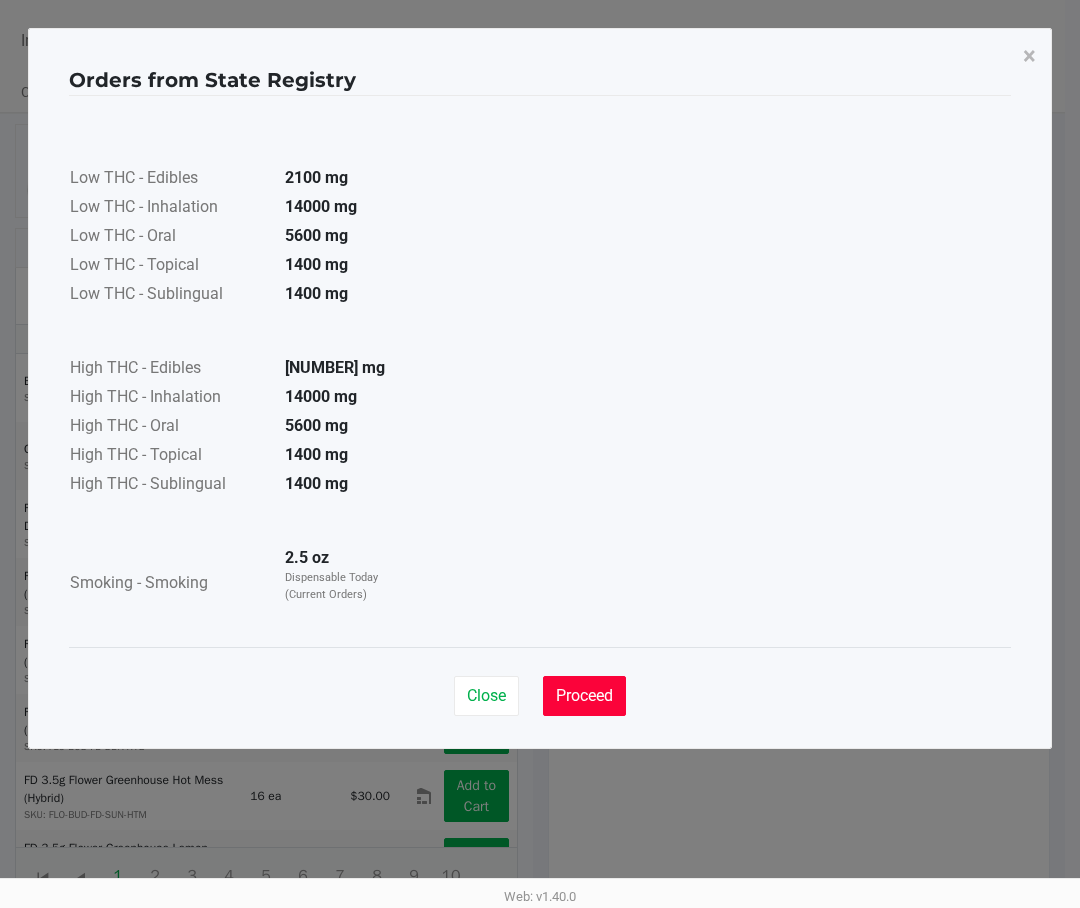 click on "Proceed" 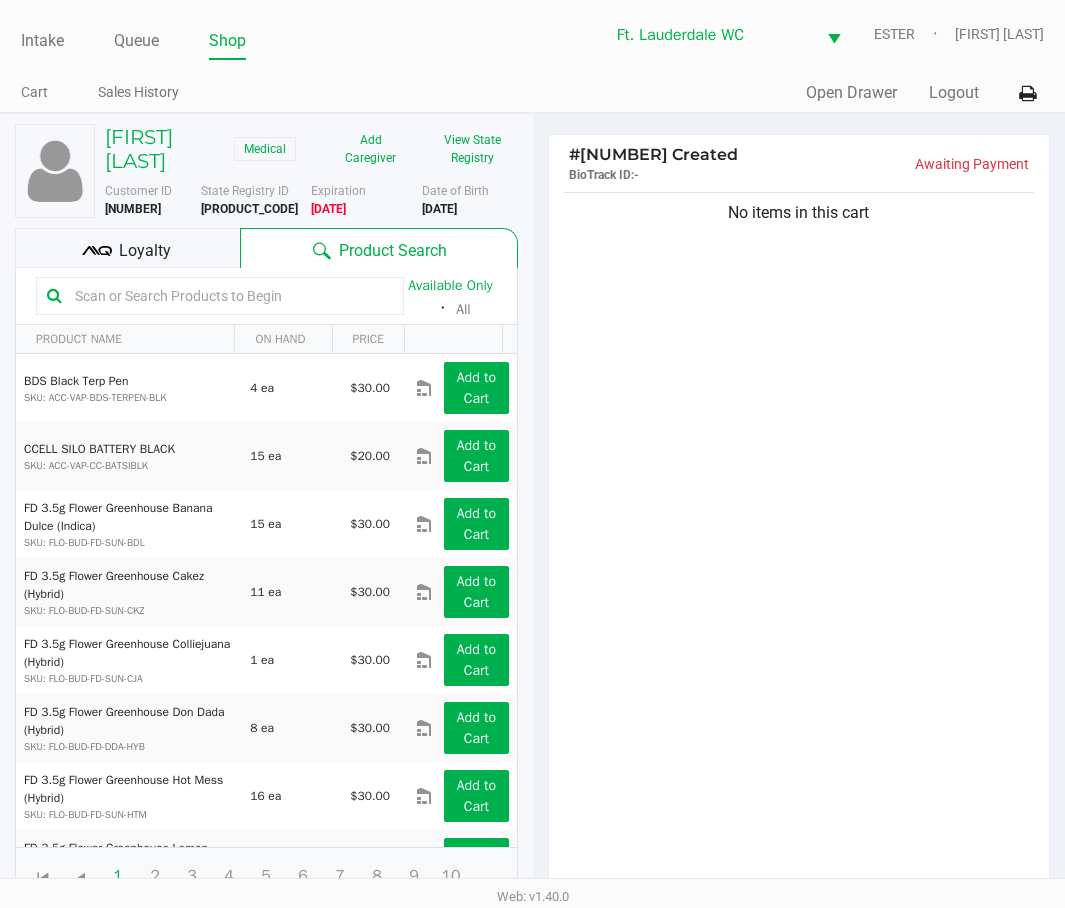 click on "No items in this cart" 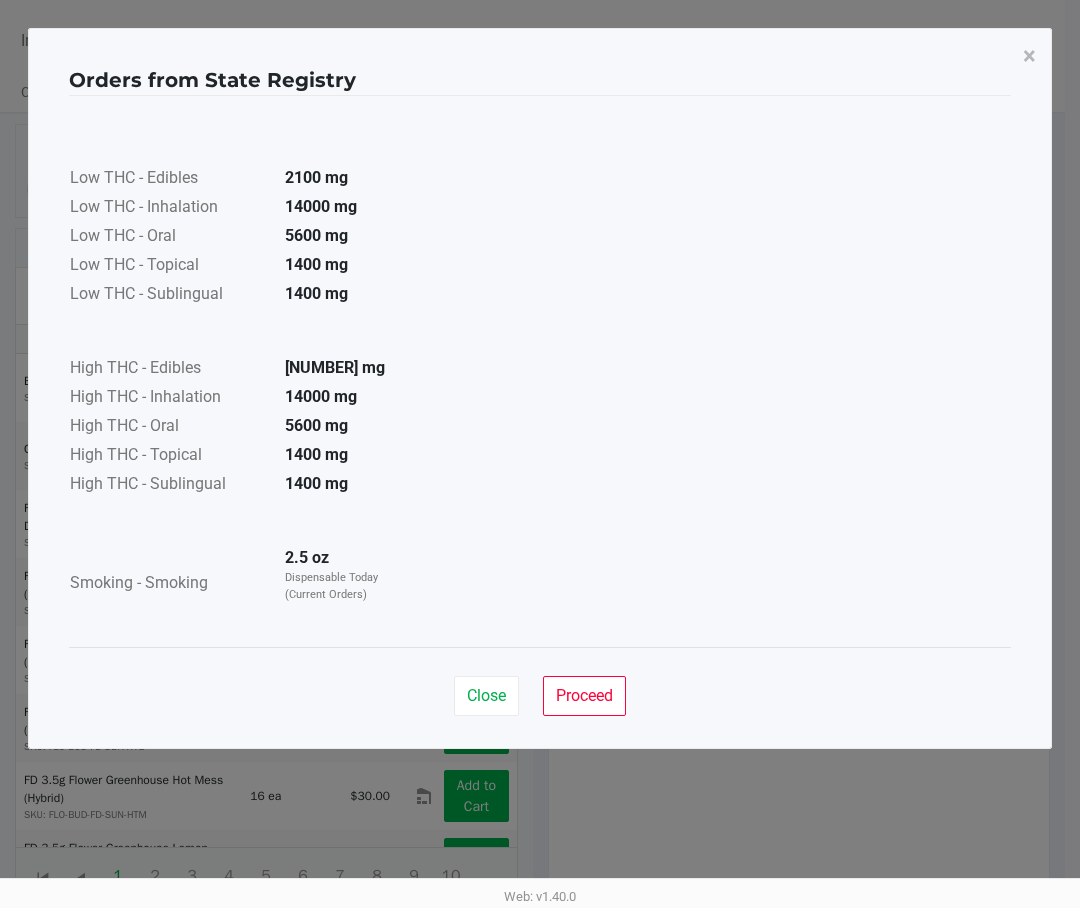 click on "Low THC - Edibles  2100 mg  Low THC - Inhalation  14000 mg  Low THC - Oral  5600 mg  Low THC - Topical  1400 mg  Low THC - Sublingual  1400 mg      High THC - Edibles  924 mg  High THC - Inhalation  14000 mg  High THC - Oral  5600 mg  High THC - Topical  1400 mg  High THC - Sublingual  1400 mg      Smoking - Smoking  2.5 oz  Dispensable Today (Current Orders)" 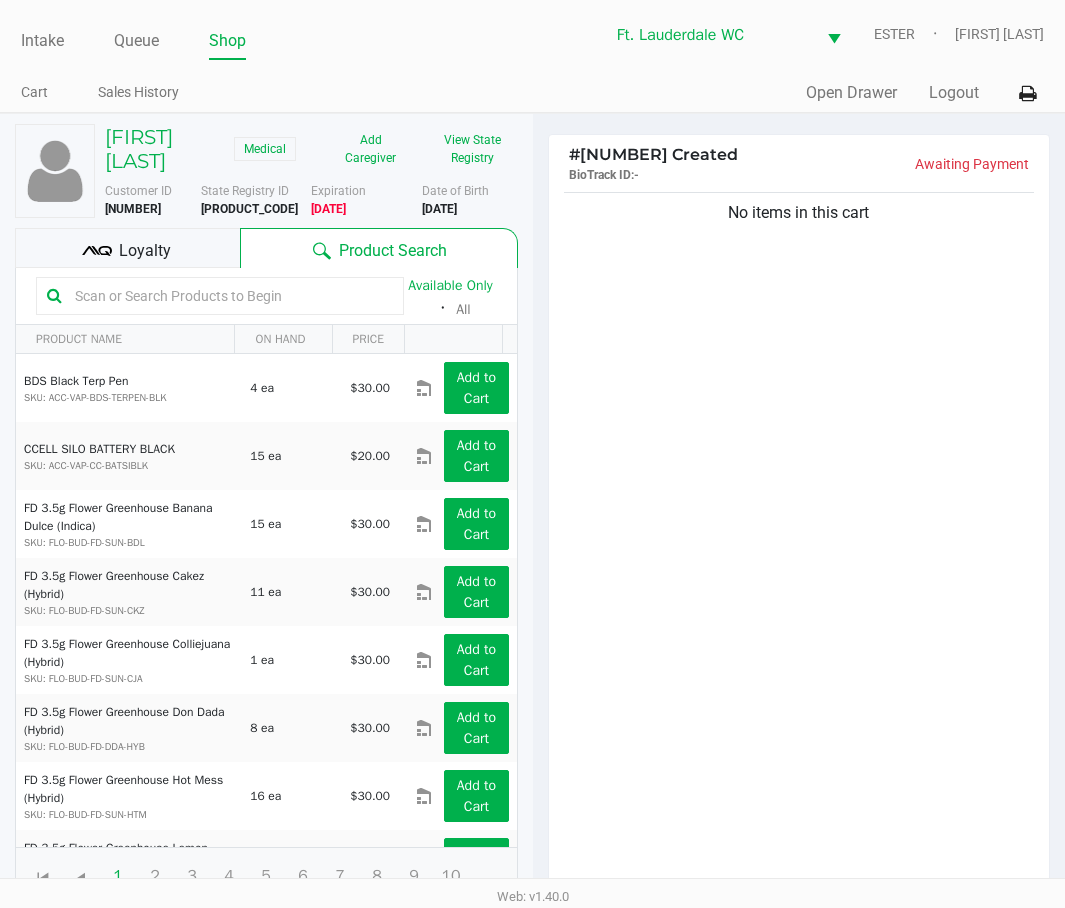 click on "No items in this cart" 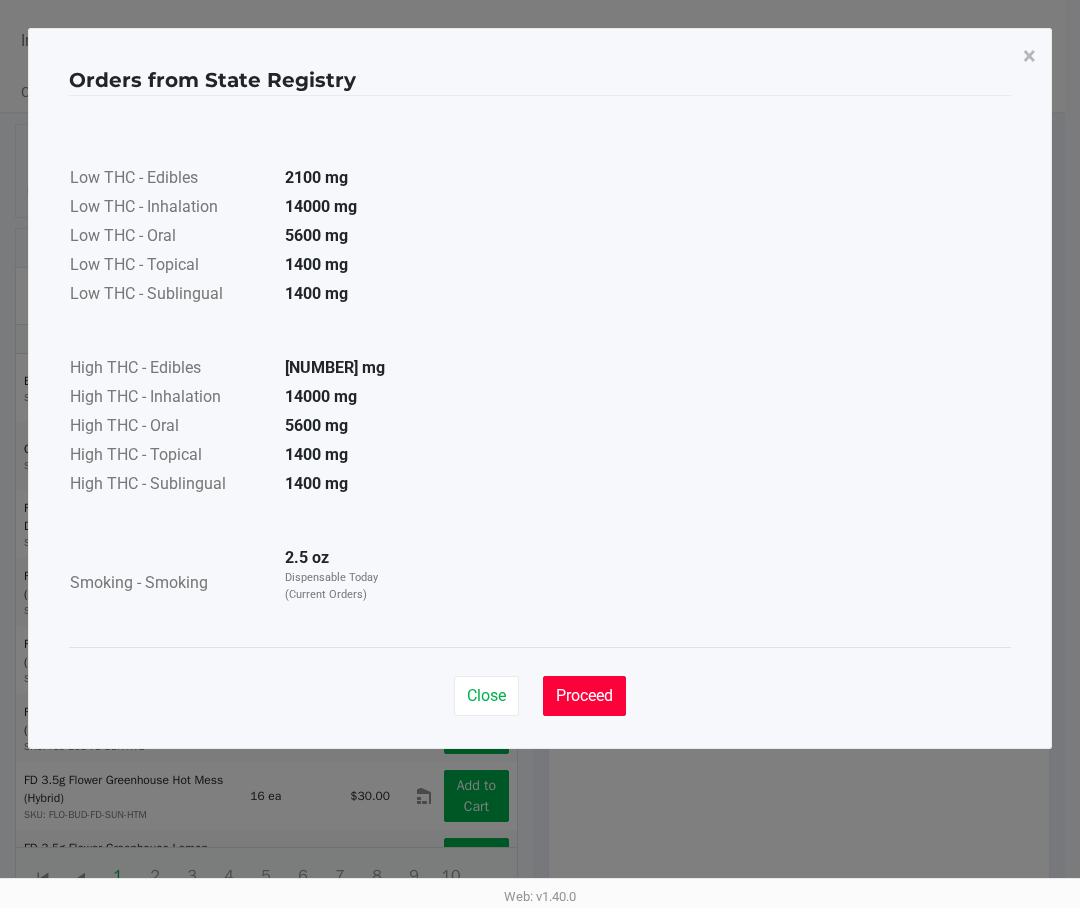 click on "Proceed" 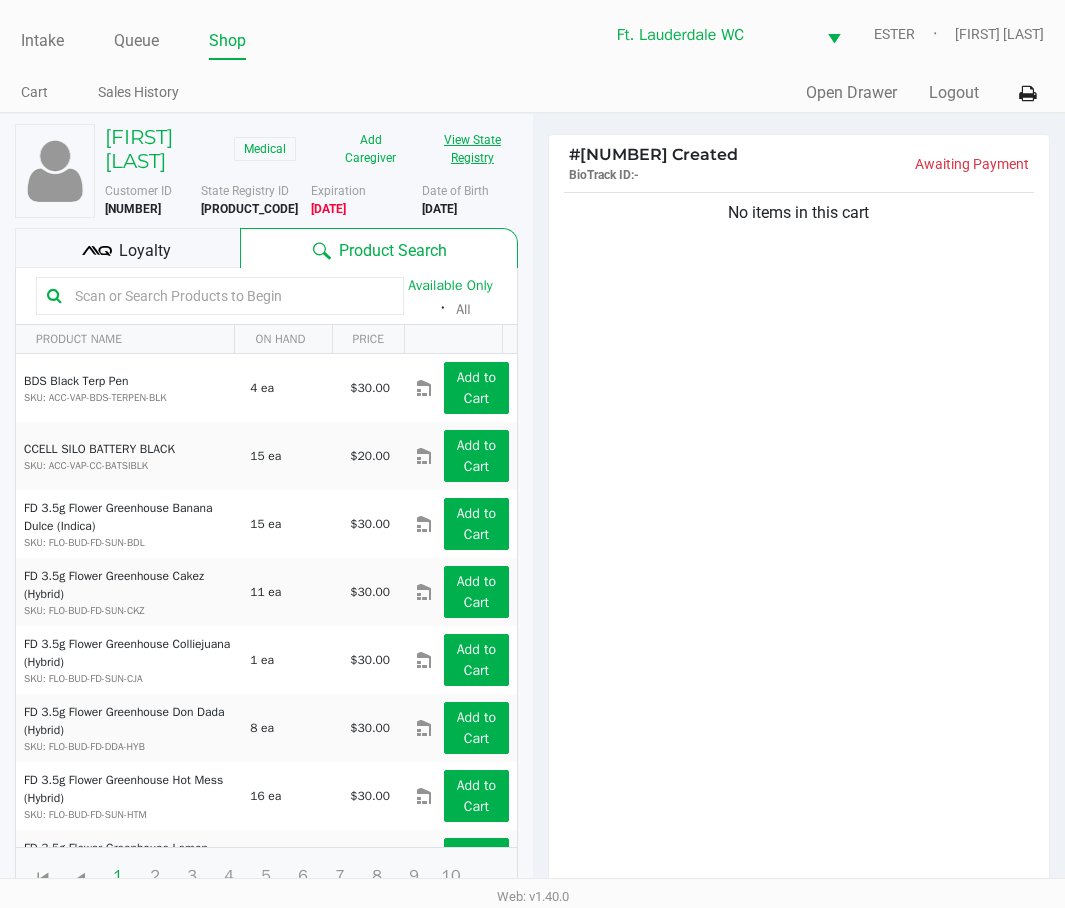click on "View State Registry" 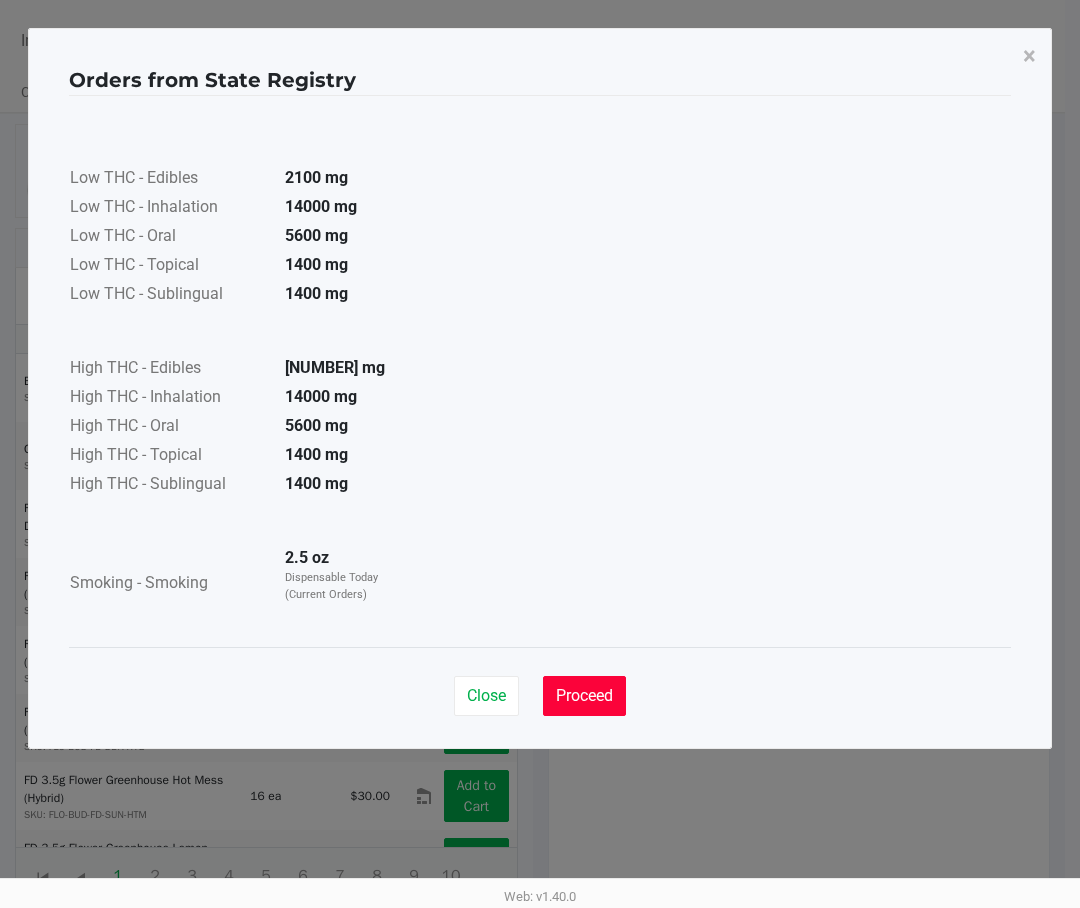 click on "Proceed" 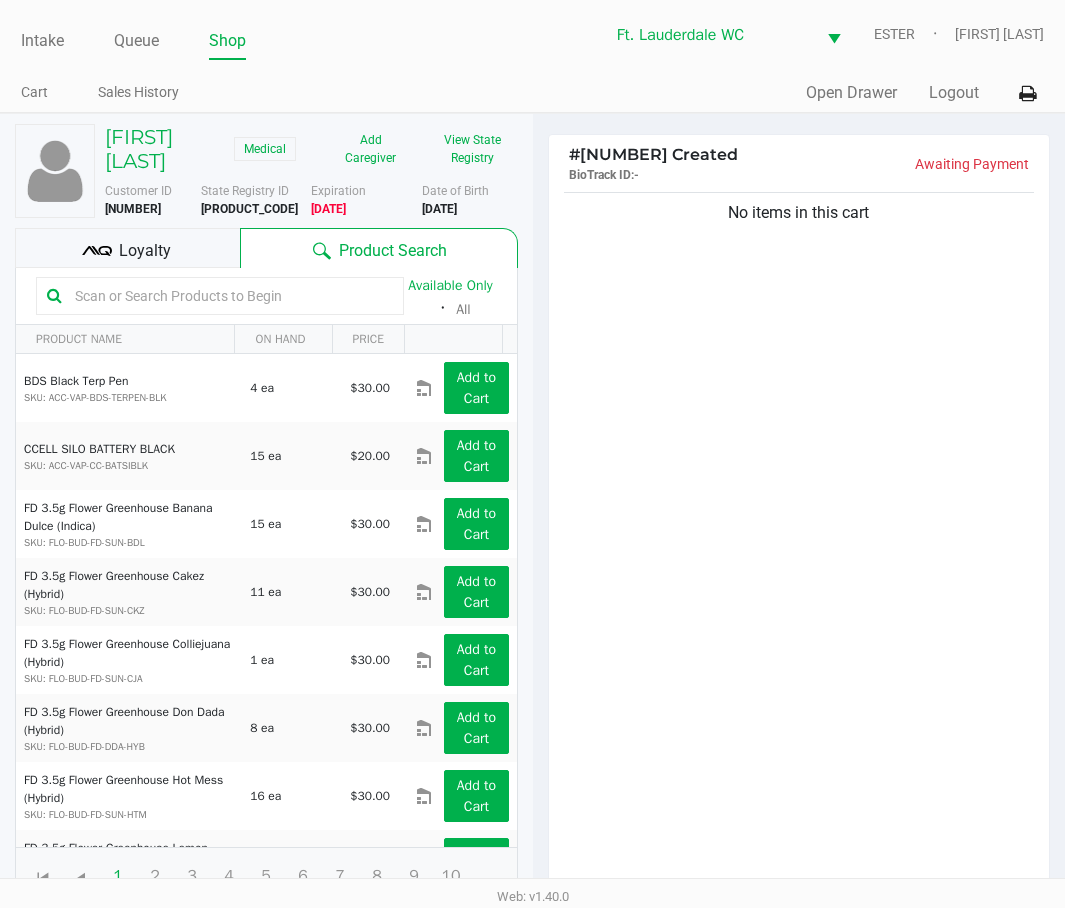 click on "No items in this cart" 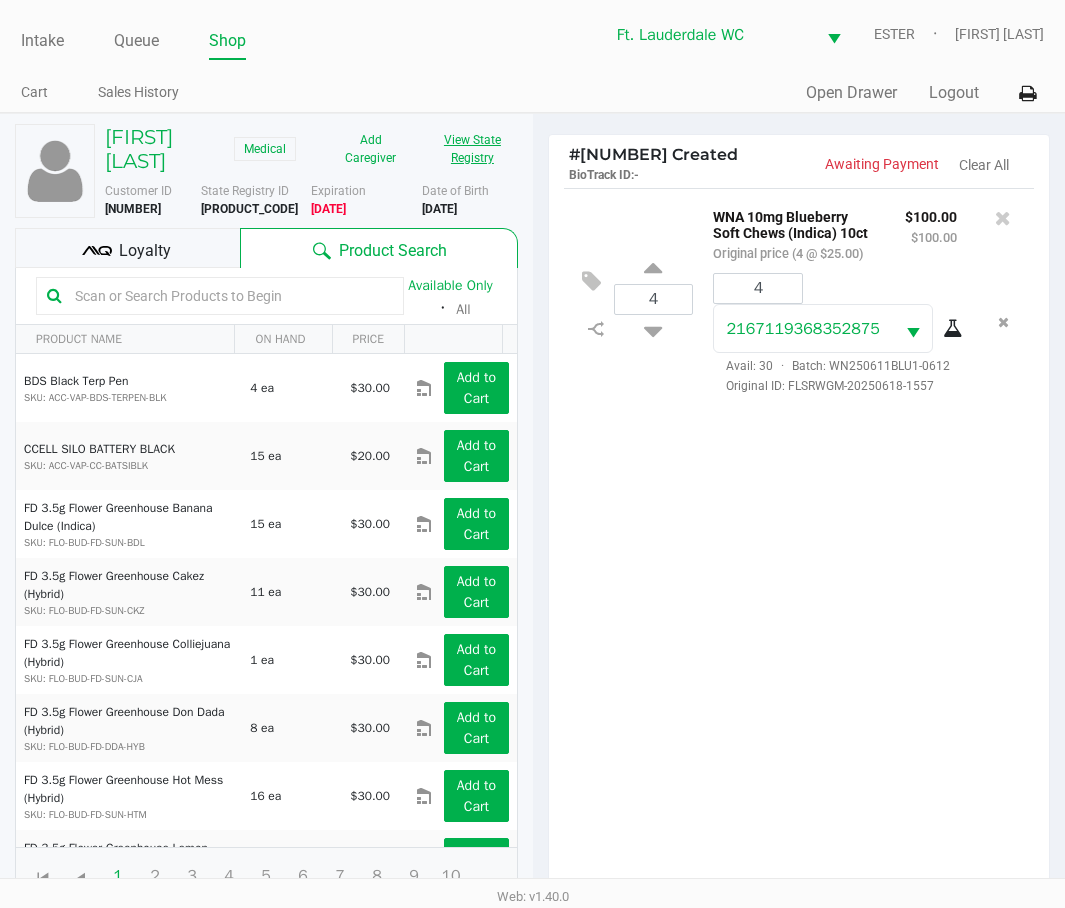 click on "View State Registry" 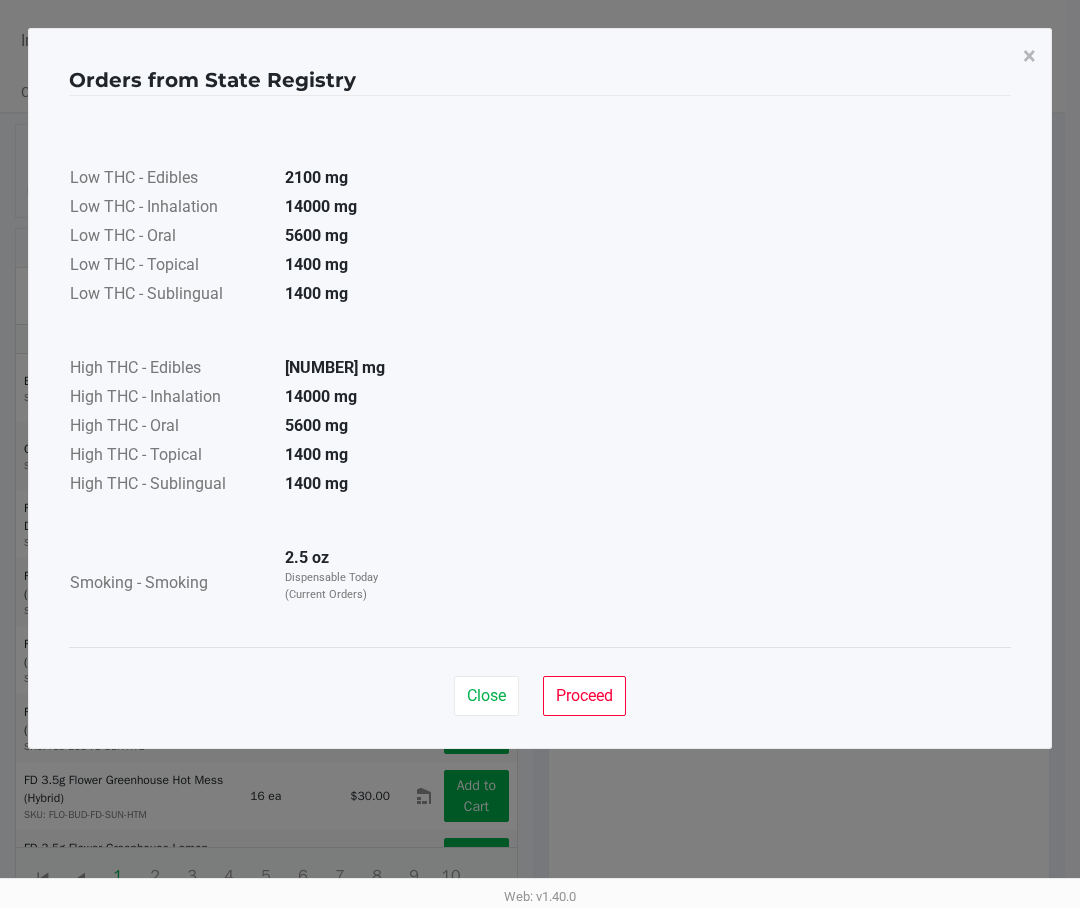 click on "Proceed" 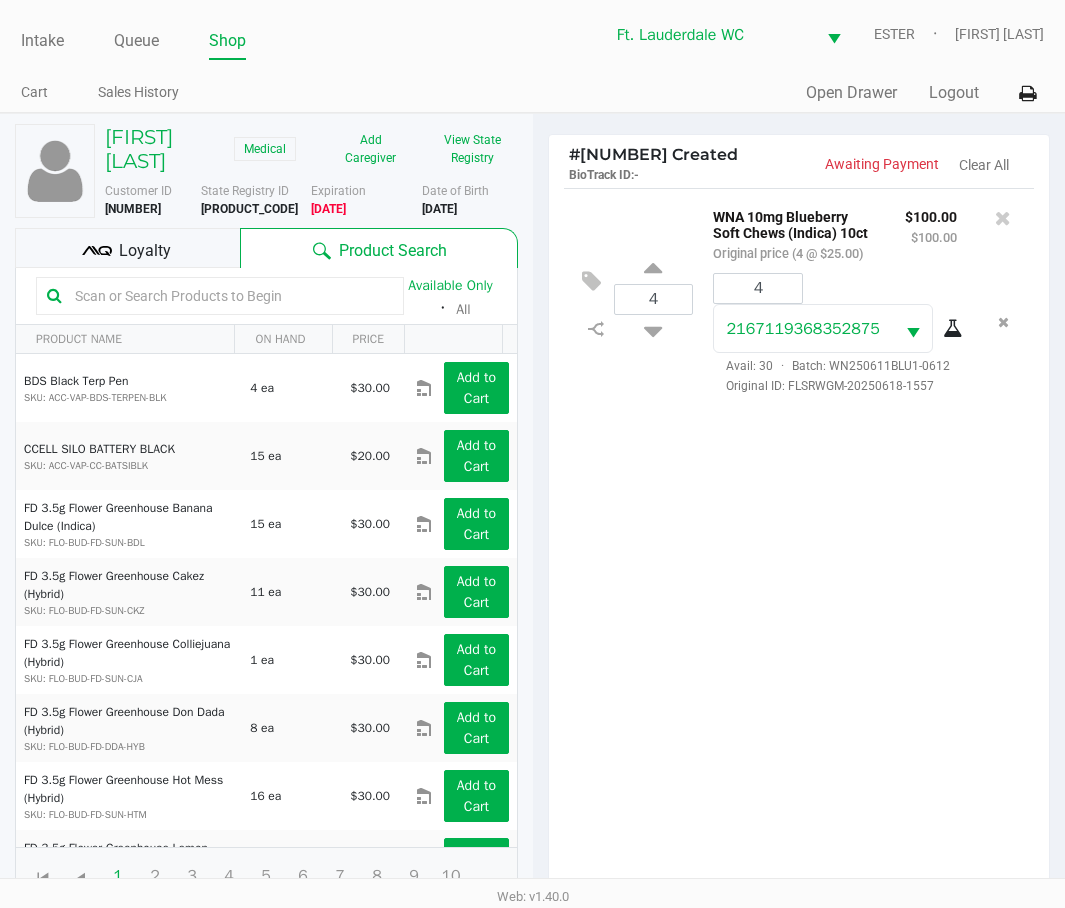 click on "4 WNA 10mg Blueberry Soft Chews (Indica) 10ct Original price (4 @ $25.00) $100.00 $100.00 4 [NUMBER] Avail: 30 · Batch: WN250611BLU1-0612 Original ID: FLSRWGM-20250618-1557" 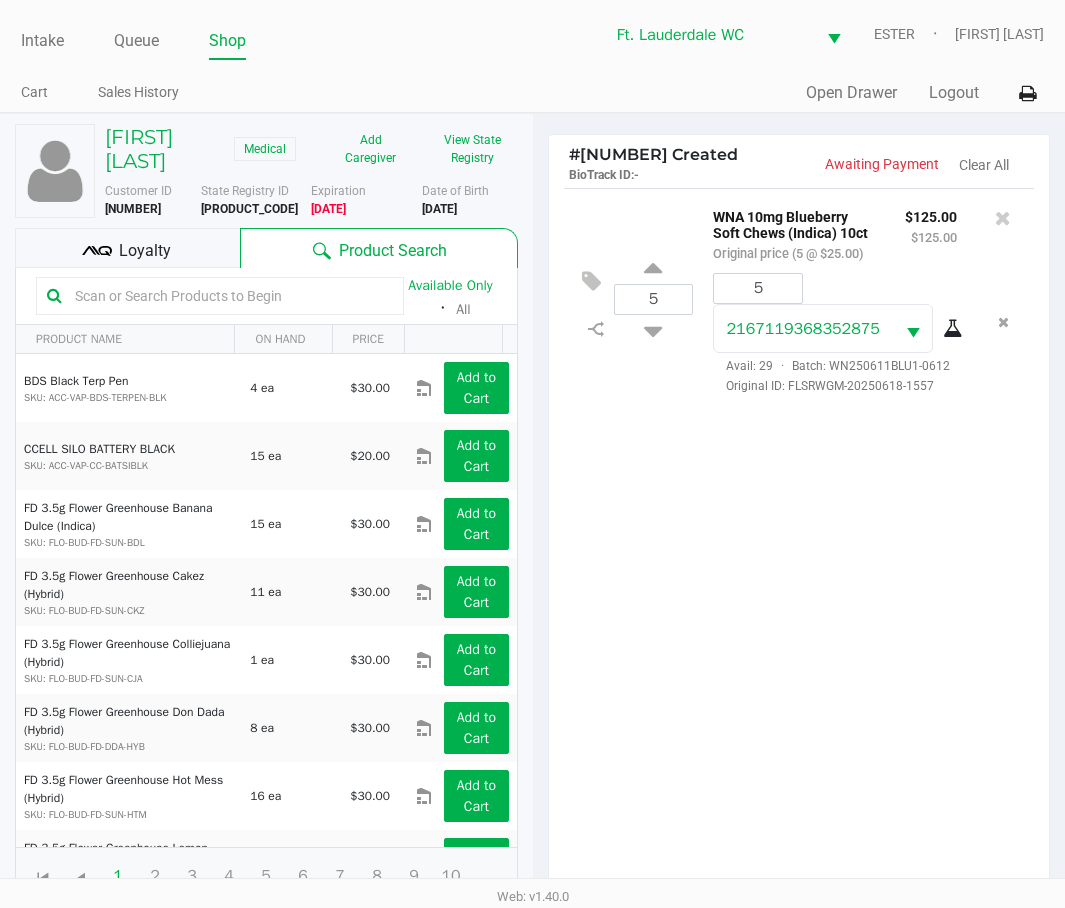 click on "View State Registry" 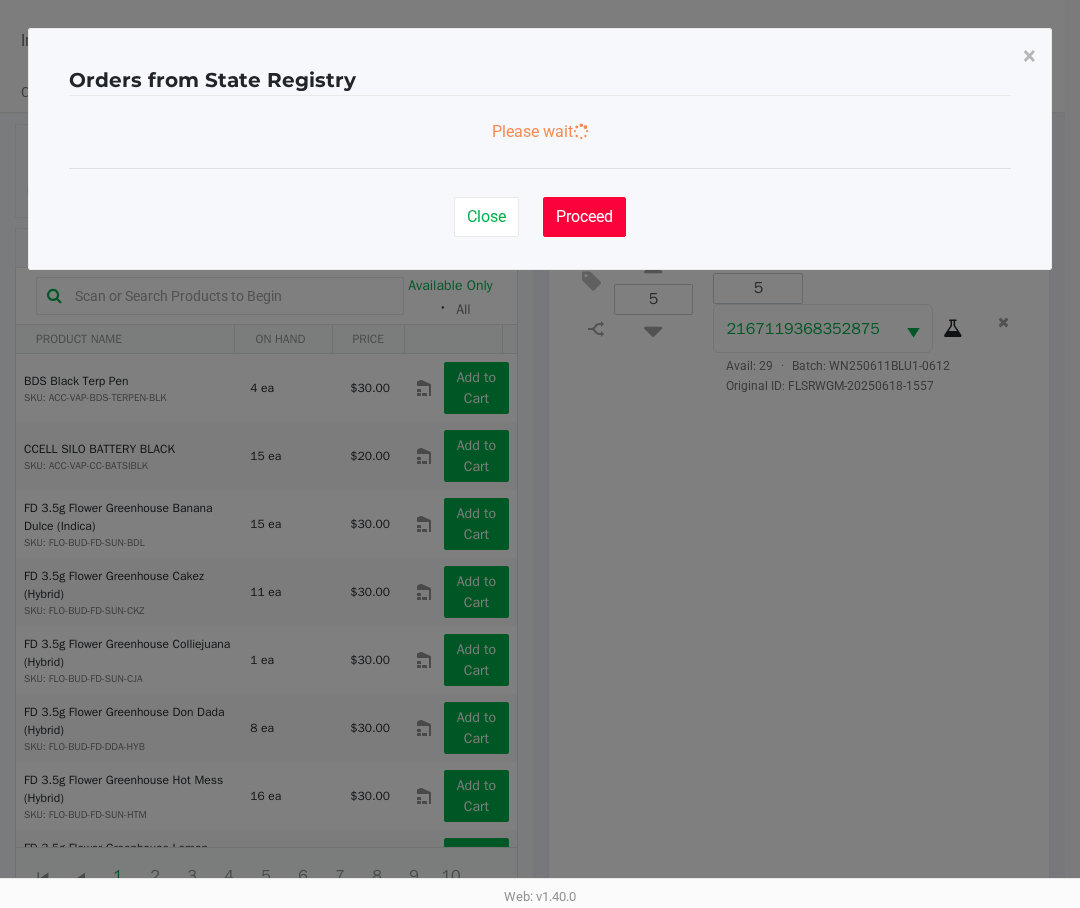 click on "Proceed" 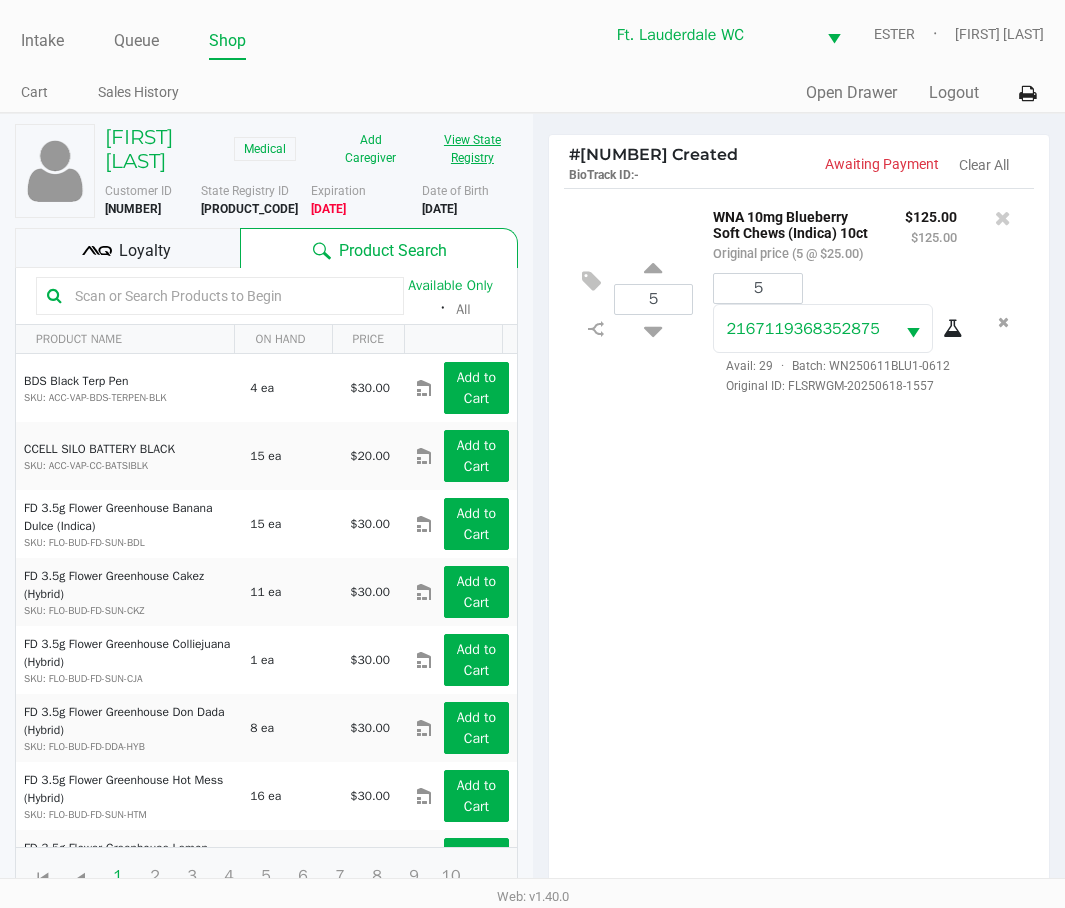 type 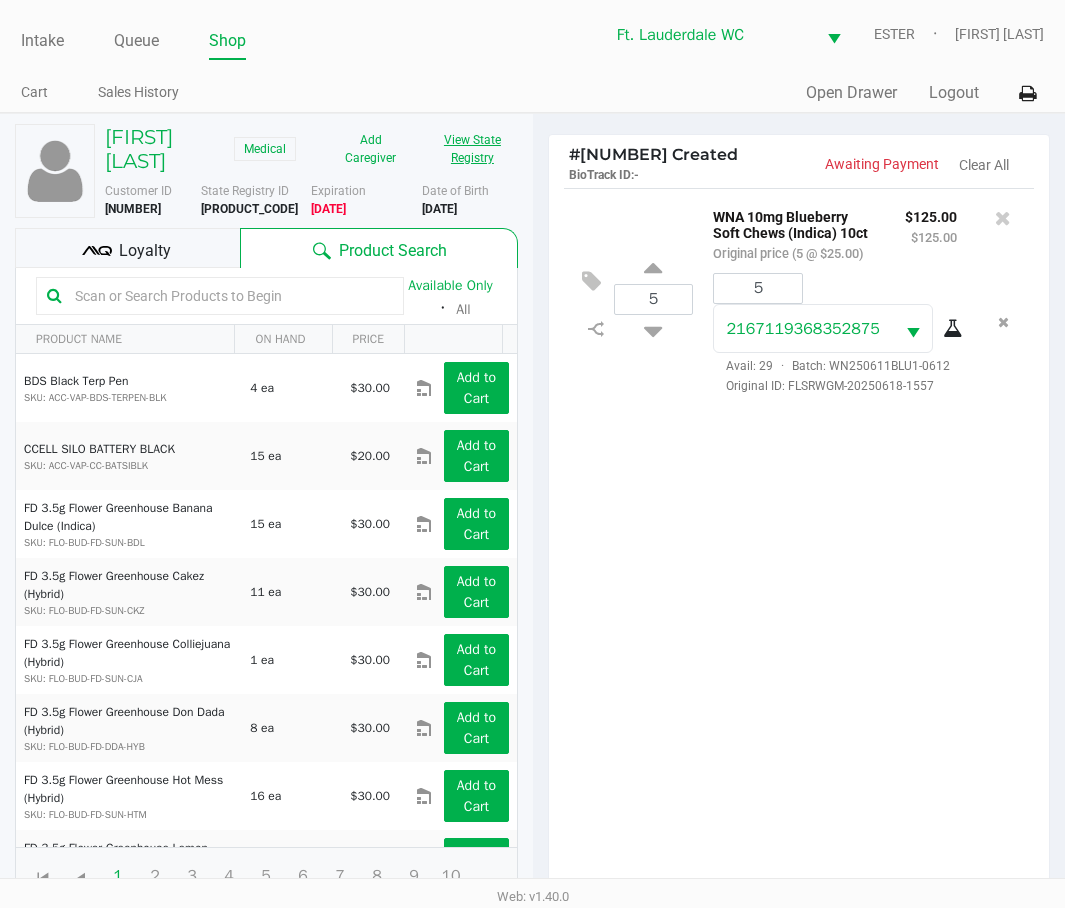 click on "5 WNA 10mg Blueberry Soft Chews (Indica) 10ct Original price (5 @ $25.00) $125.00 $125.00 5 [NUMBER] Avail: 29 · Batch: WN250611BLU1-0612 Original ID: FLSRWGM-20250618-1557" 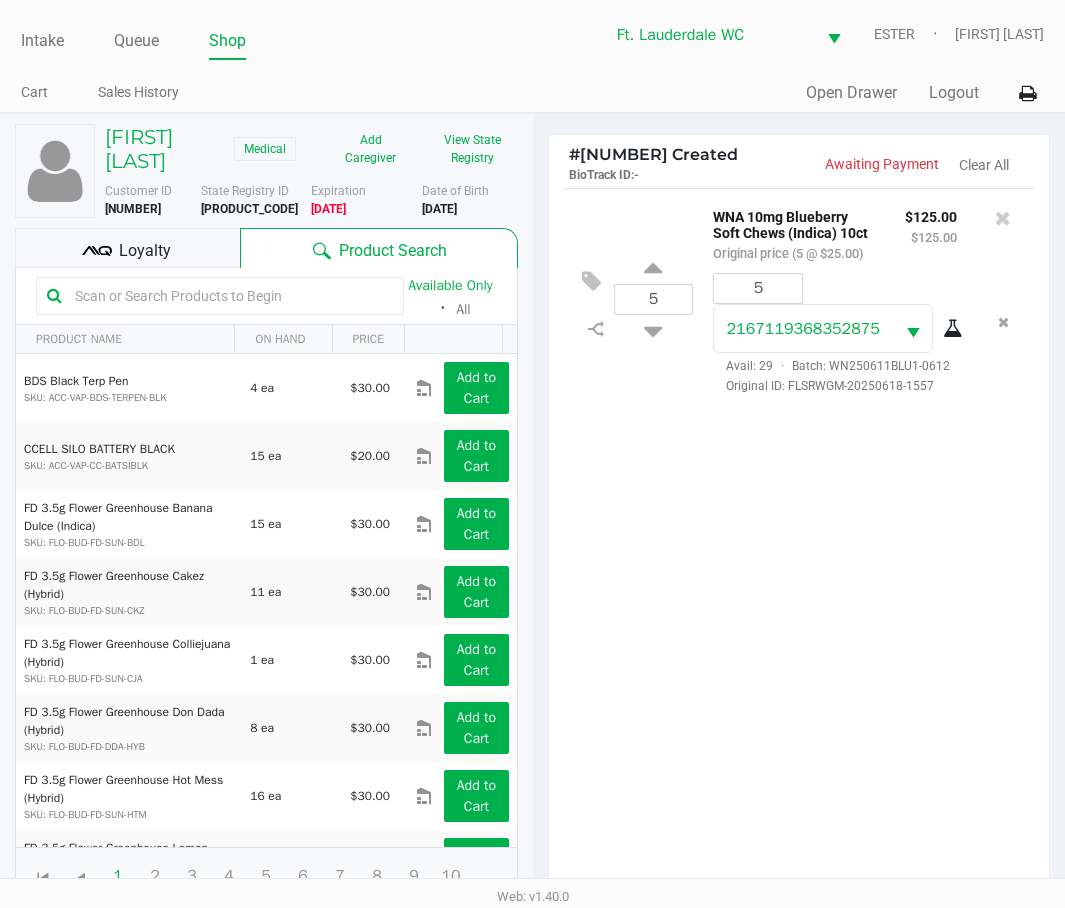 click on "5 WNA 10mg Blueberry Soft Chews (Indica) 10ct Original price (5 @ $25.00) $125.00 $125.00 5 [NUMBER] Avail: 29 · Batch: WN250611BLU1-0612 Original ID: FLSRWGM-20250618-1557" 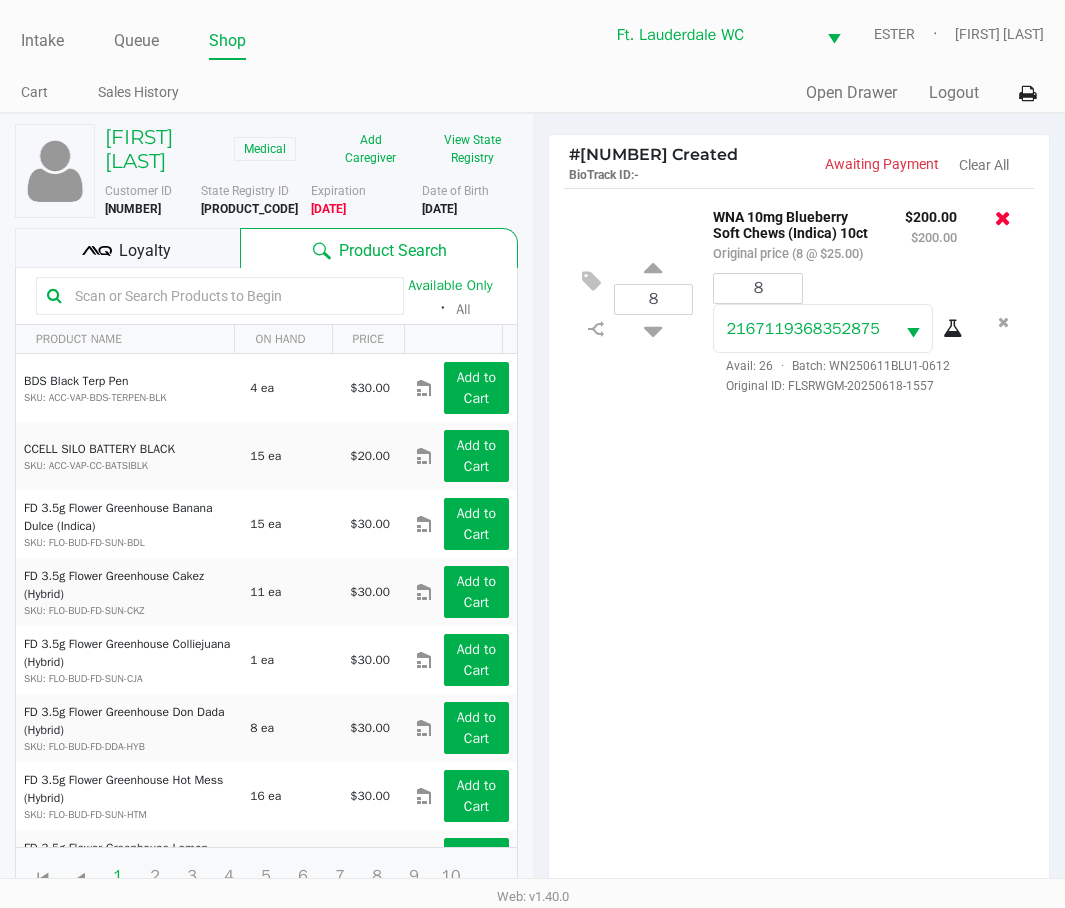 click 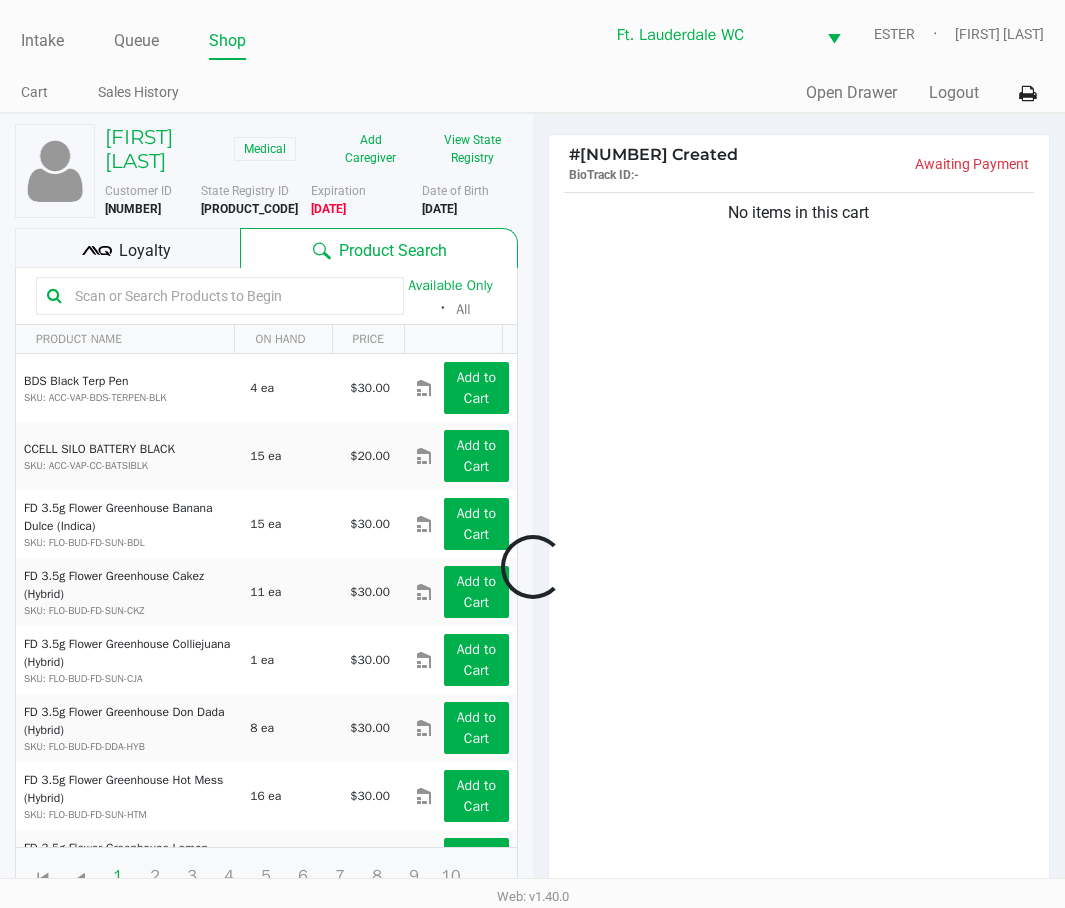 click 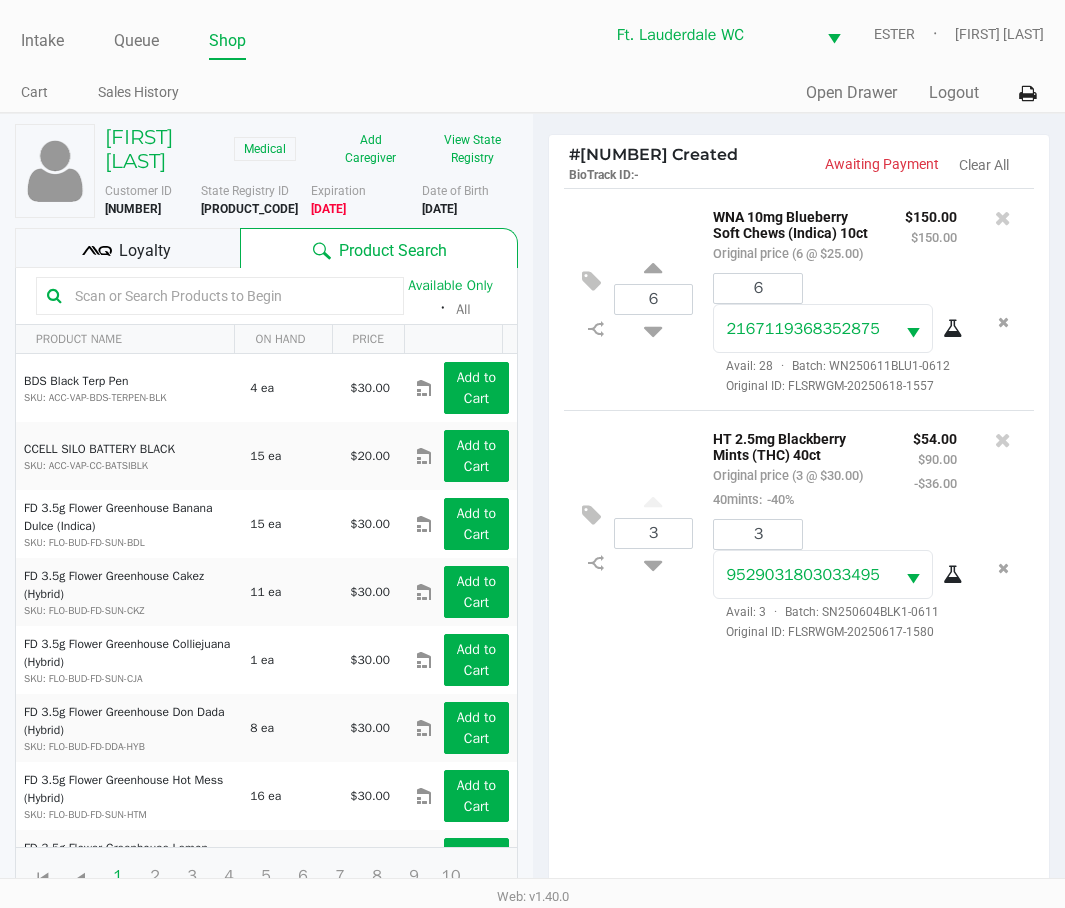 click on "Loyalty" 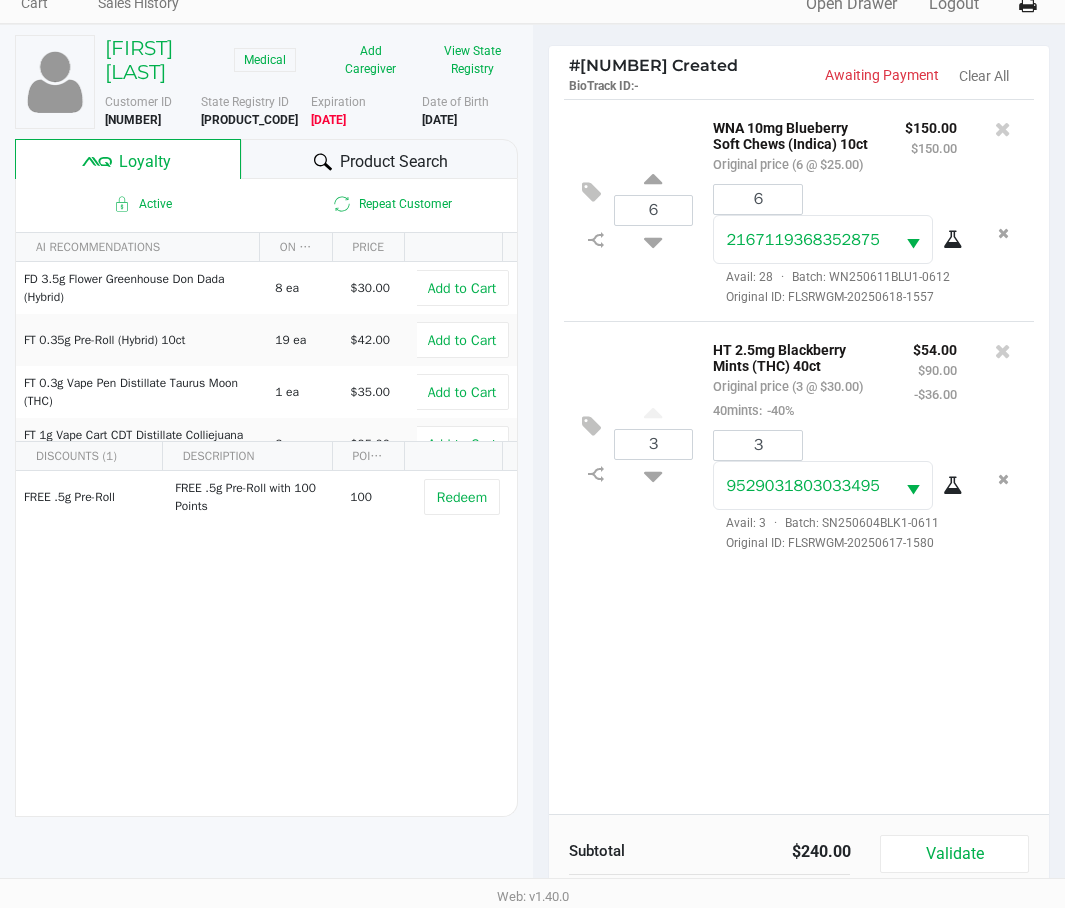 scroll, scrollTop: 258, scrollLeft: 0, axis: vertical 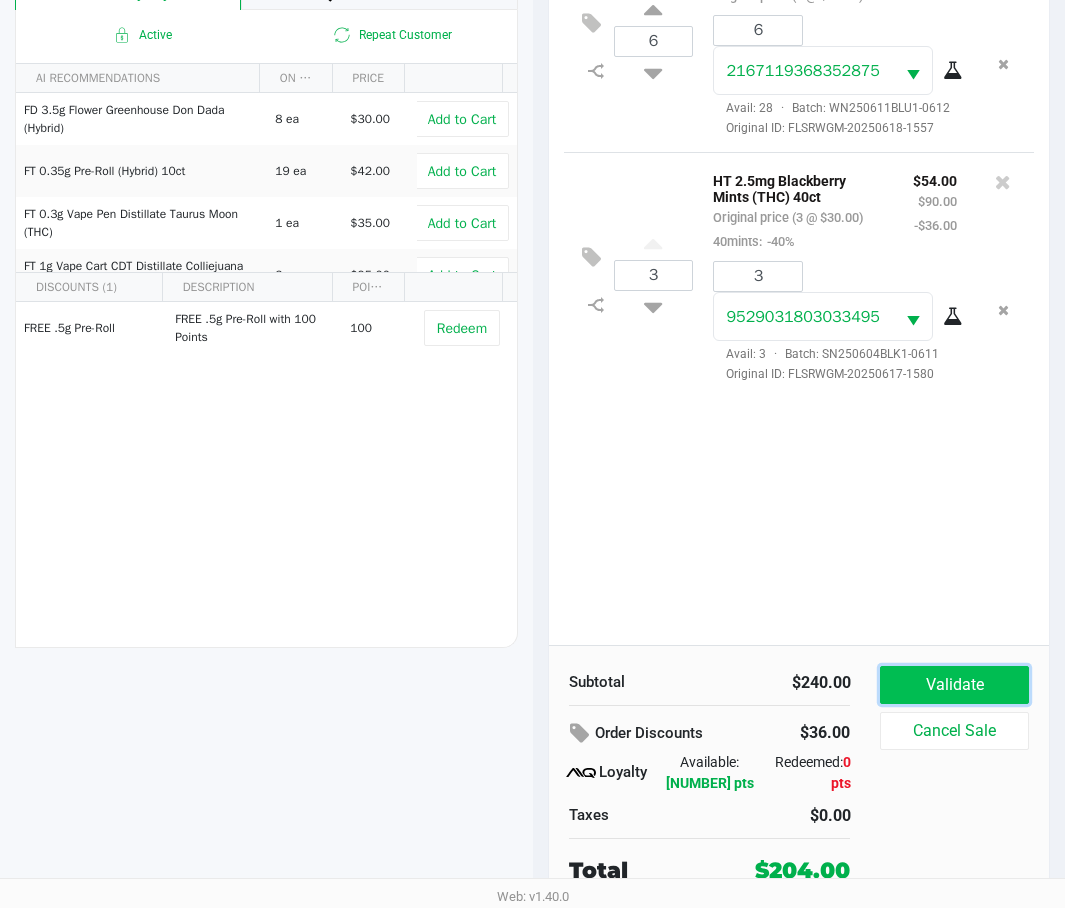 click on "Validate" 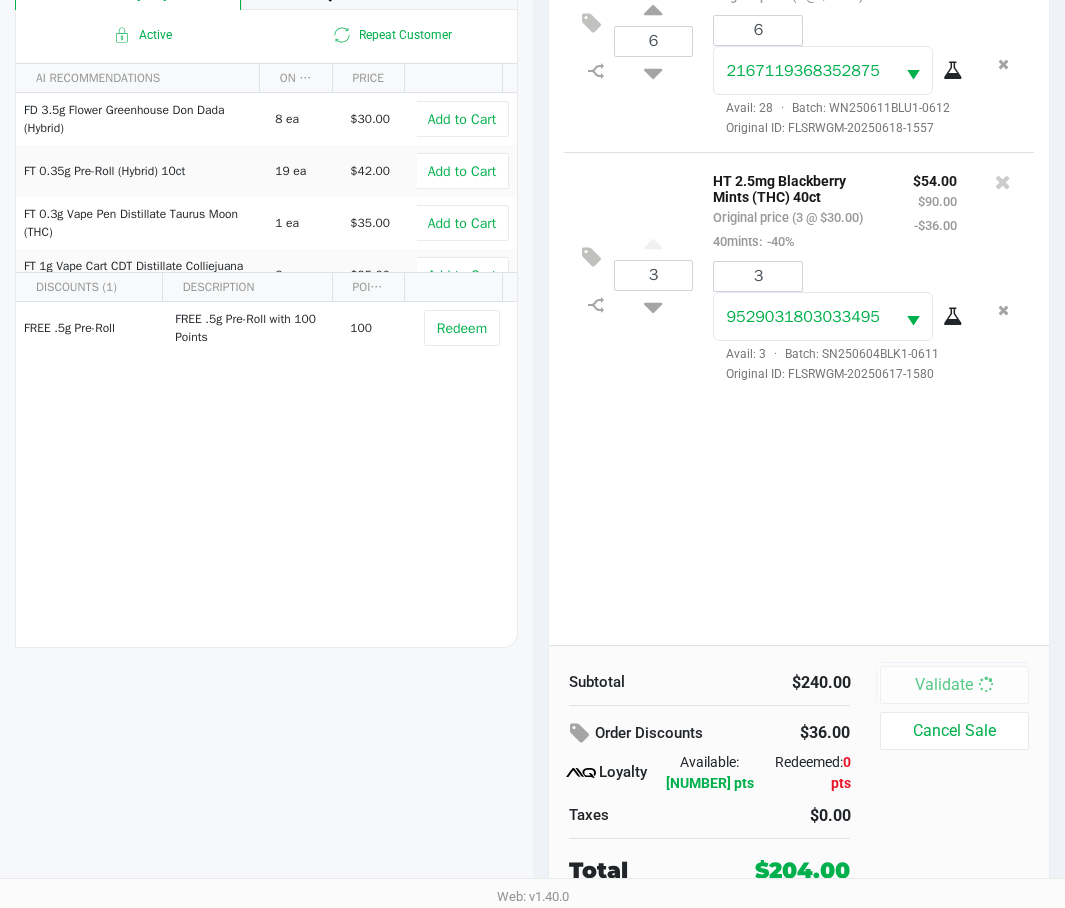 scroll, scrollTop: 0, scrollLeft: 0, axis: both 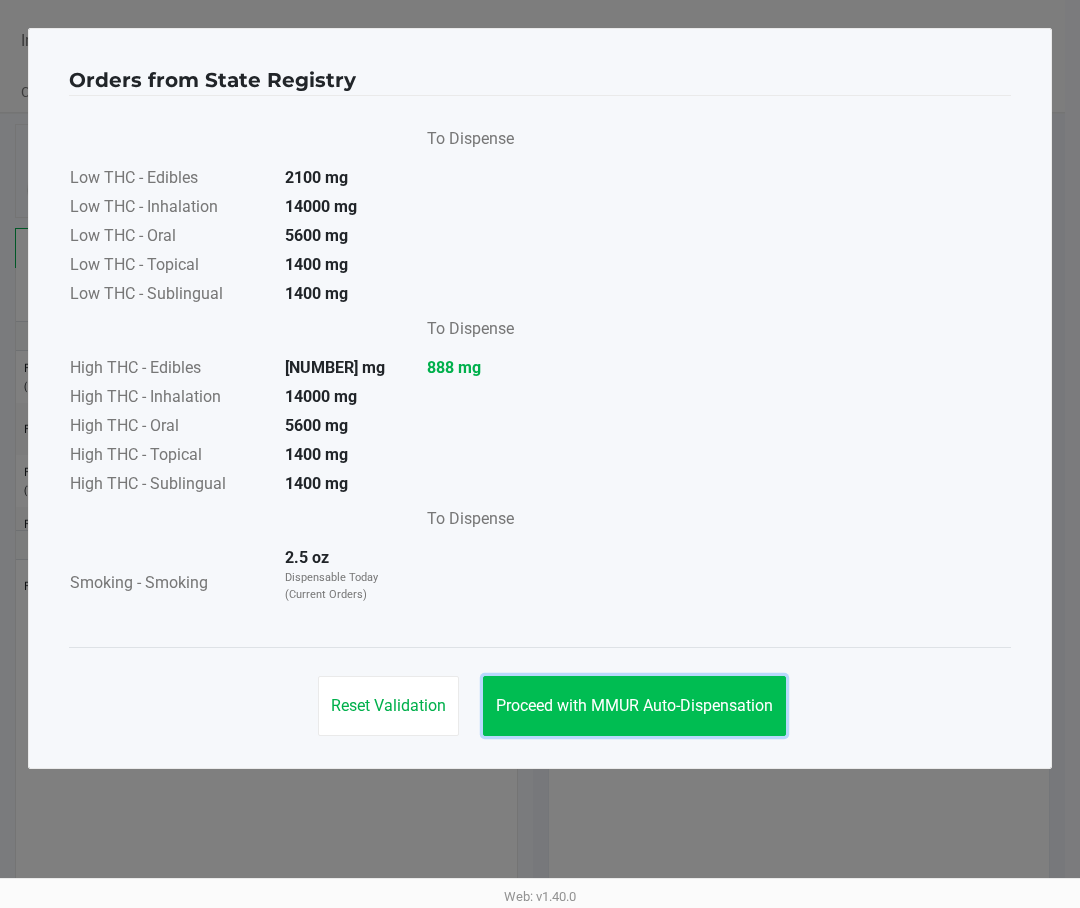 click on "Proceed with MMUR Auto-Dispensation" 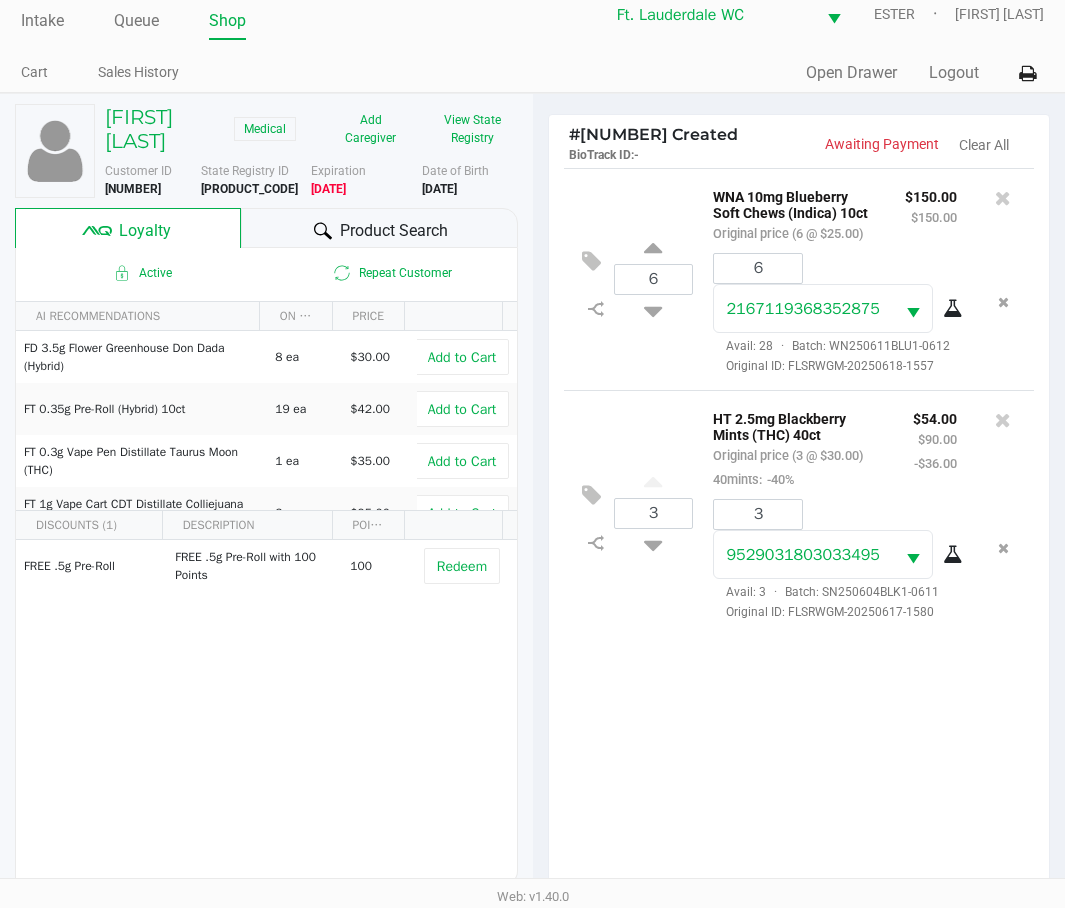 scroll, scrollTop: 0, scrollLeft: 0, axis: both 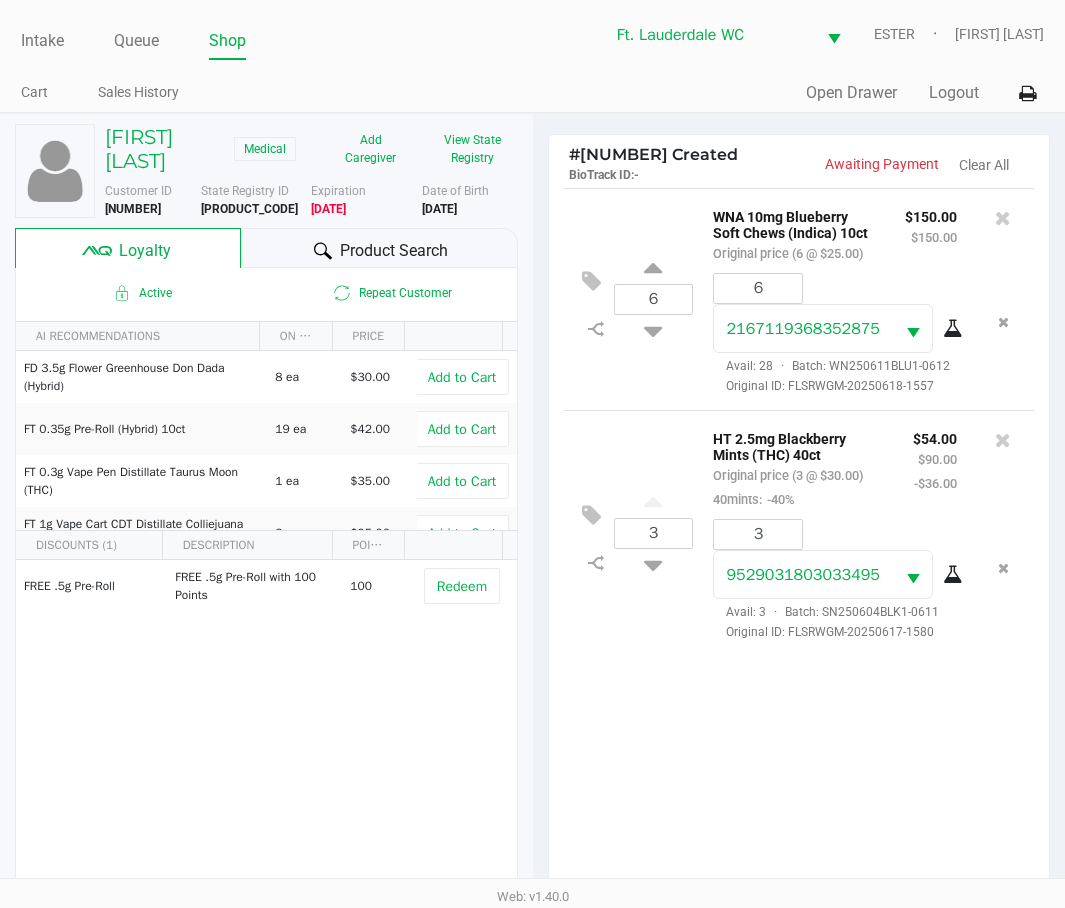 click on "Product Search" 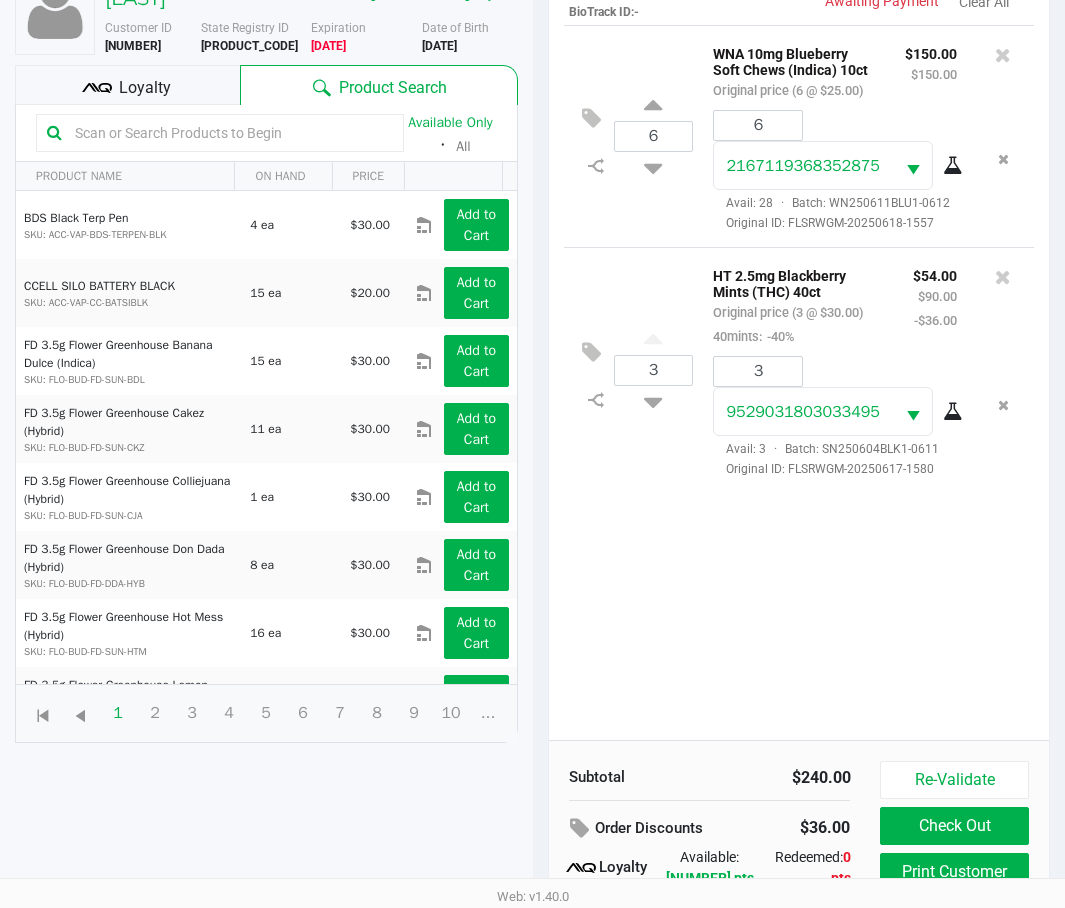 scroll, scrollTop: 258, scrollLeft: 0, axis: vertical 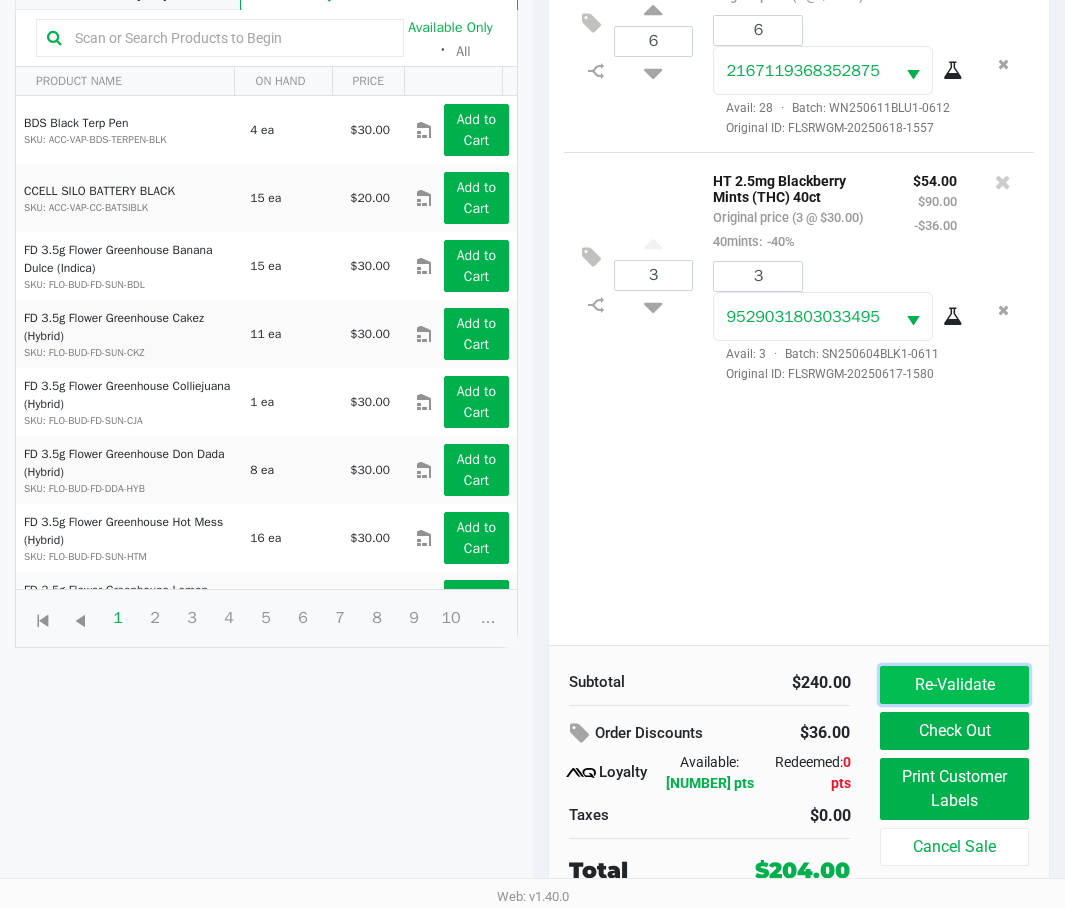click on "Re-Validate" 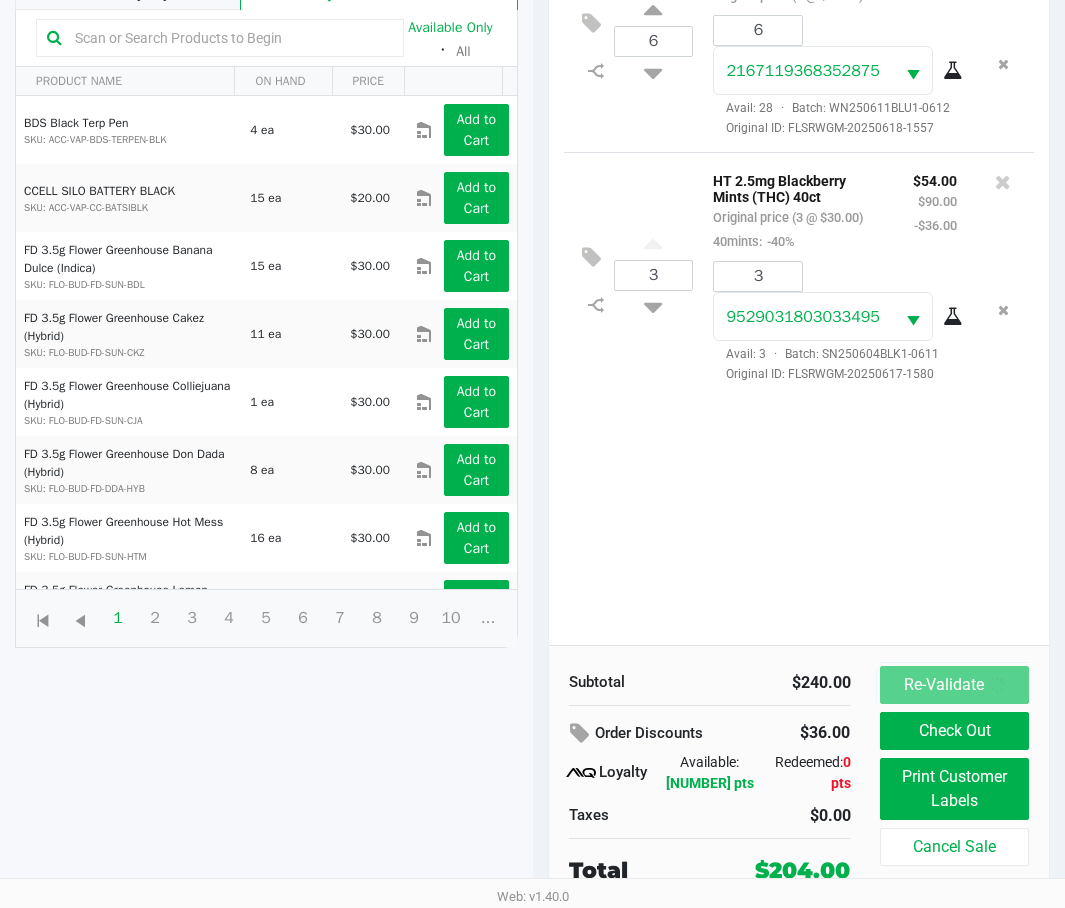 scroll, scrollTop: 0, scrollLeft: 0, axis: both 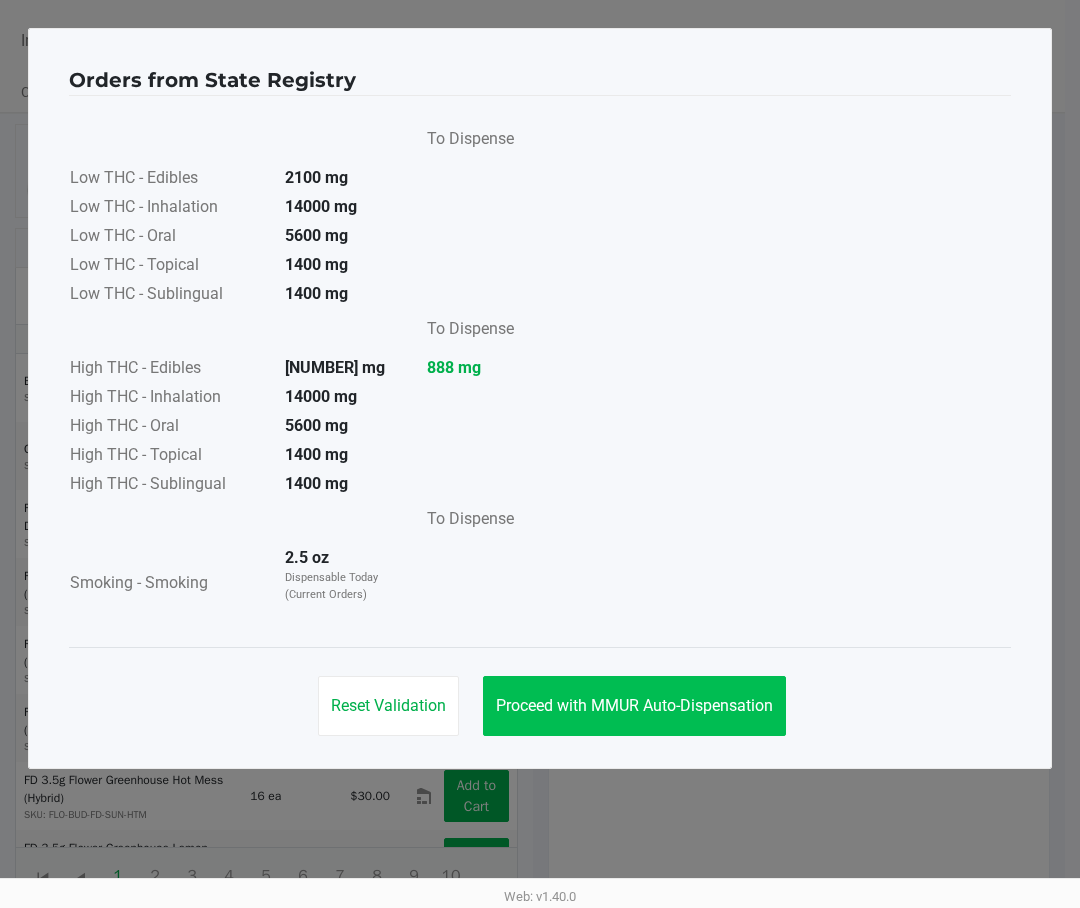 click on "Proceed with MMUR Auto-Dispensation" 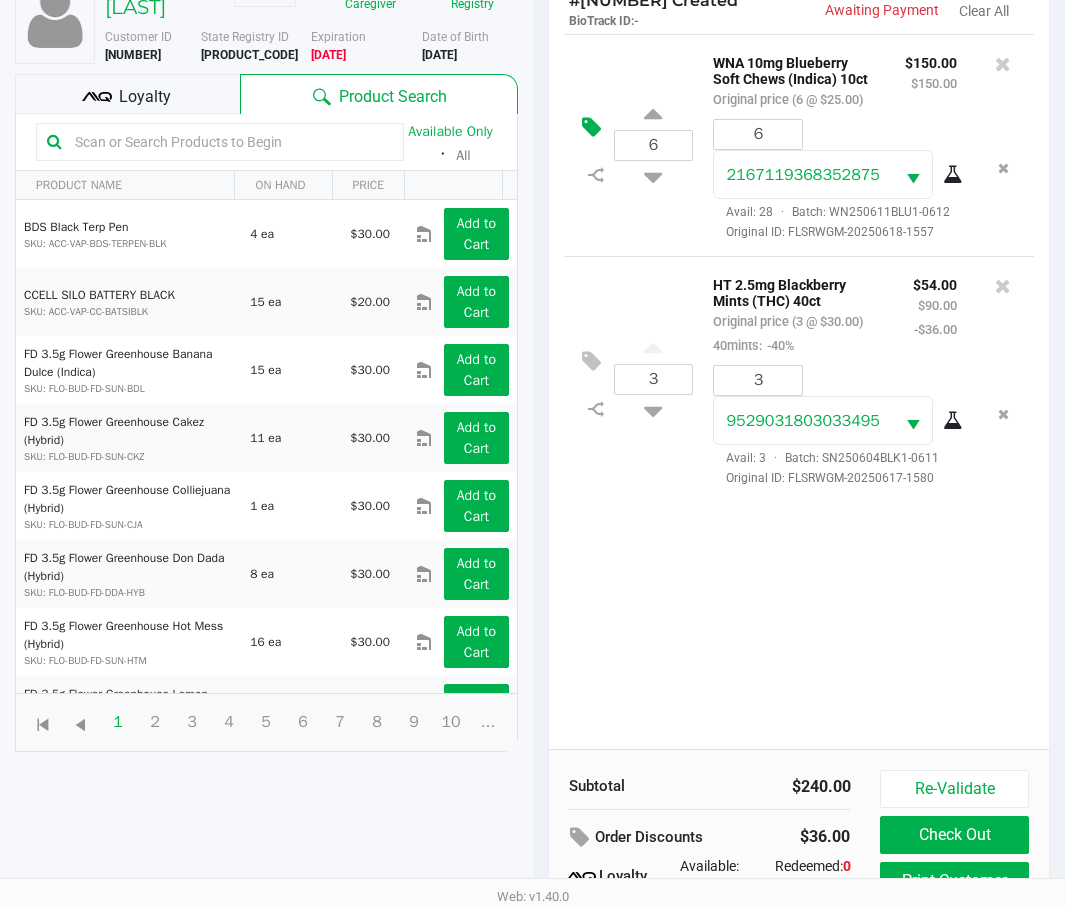 scroll, scrollTop: 0, scrollLeft: 0, axis: both 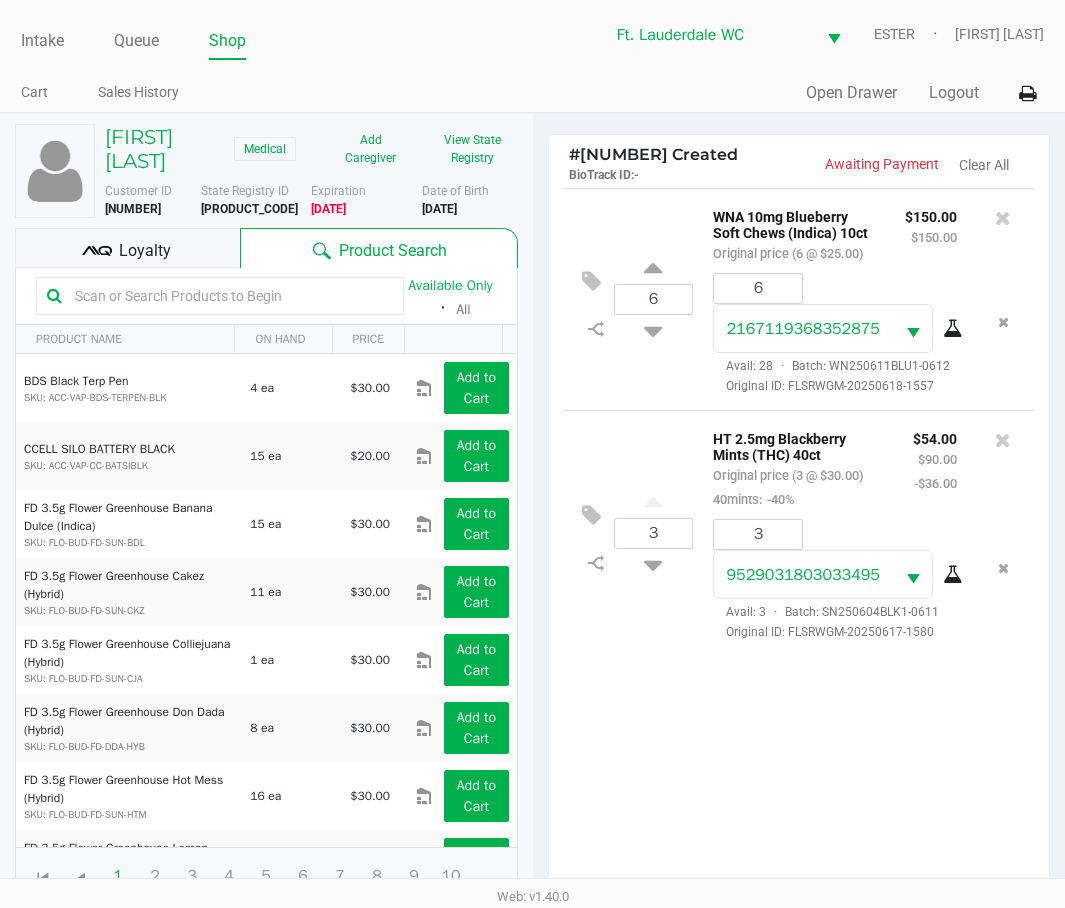 click on "[PRODUCT_CODE]" 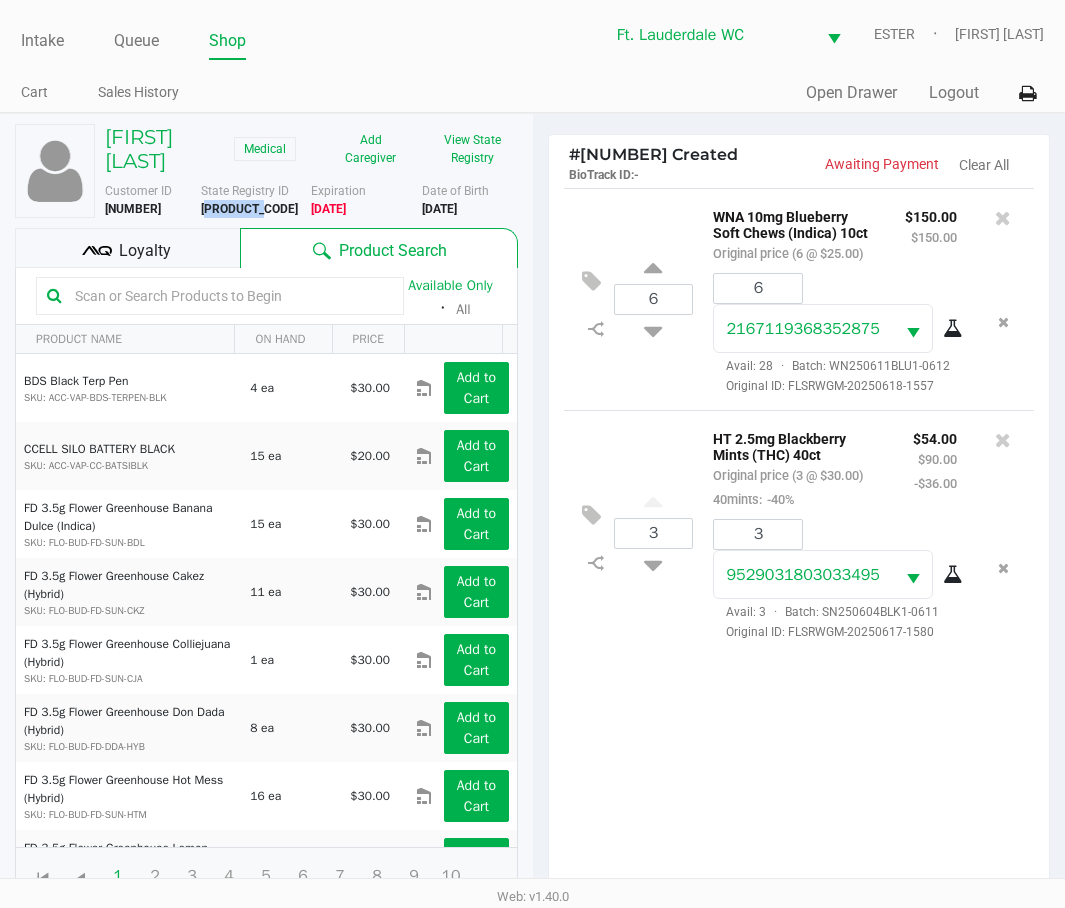 click on "[PRODUCT_CODE]" 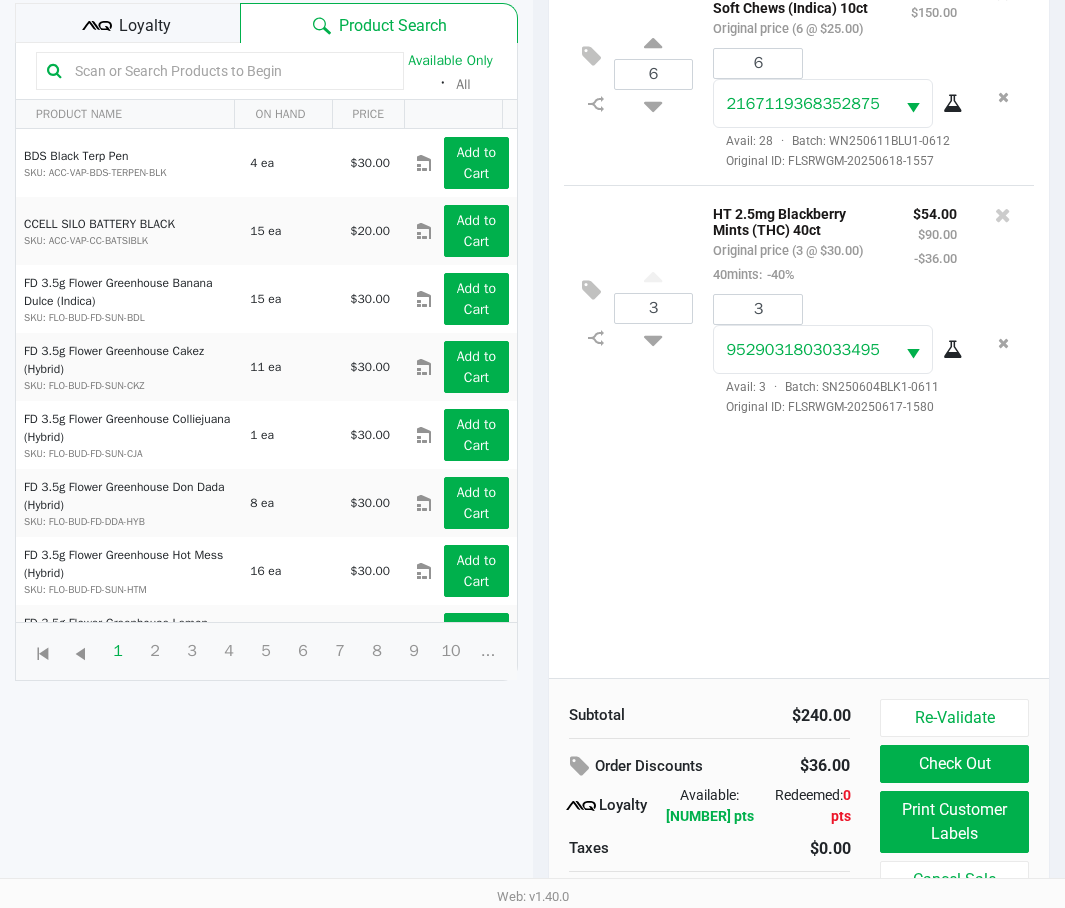 scroll, scrollTop: 258, scrollLeft: 0, axis: vertical 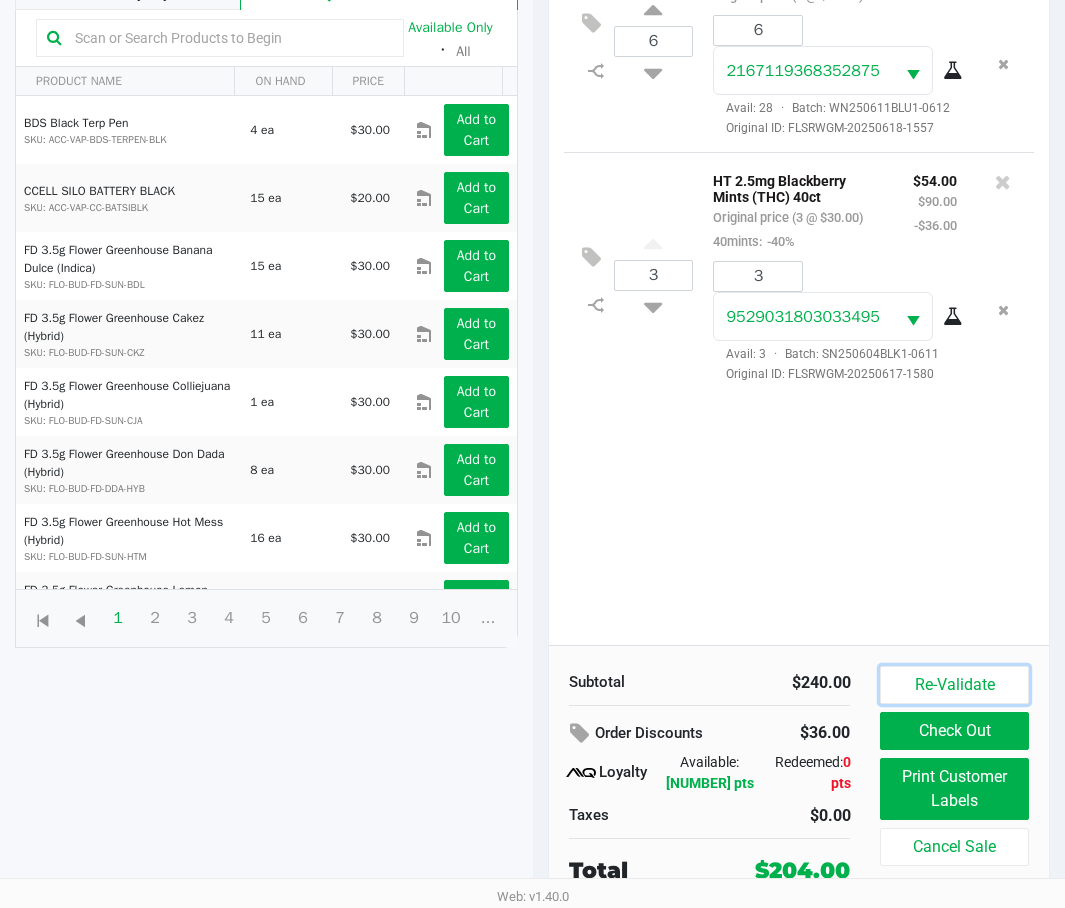 click on "Re-Validate" 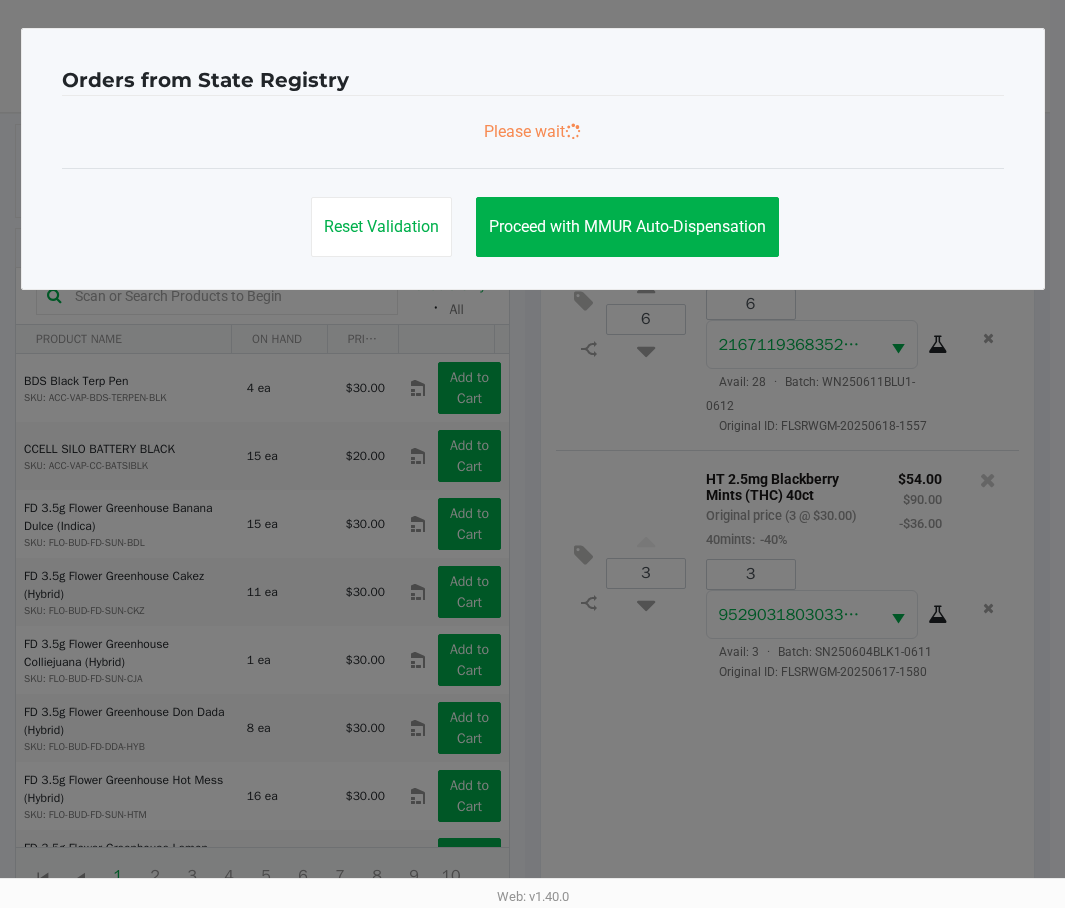 scroll, scrollTop: 0, scrollLeft: 0, axis: both 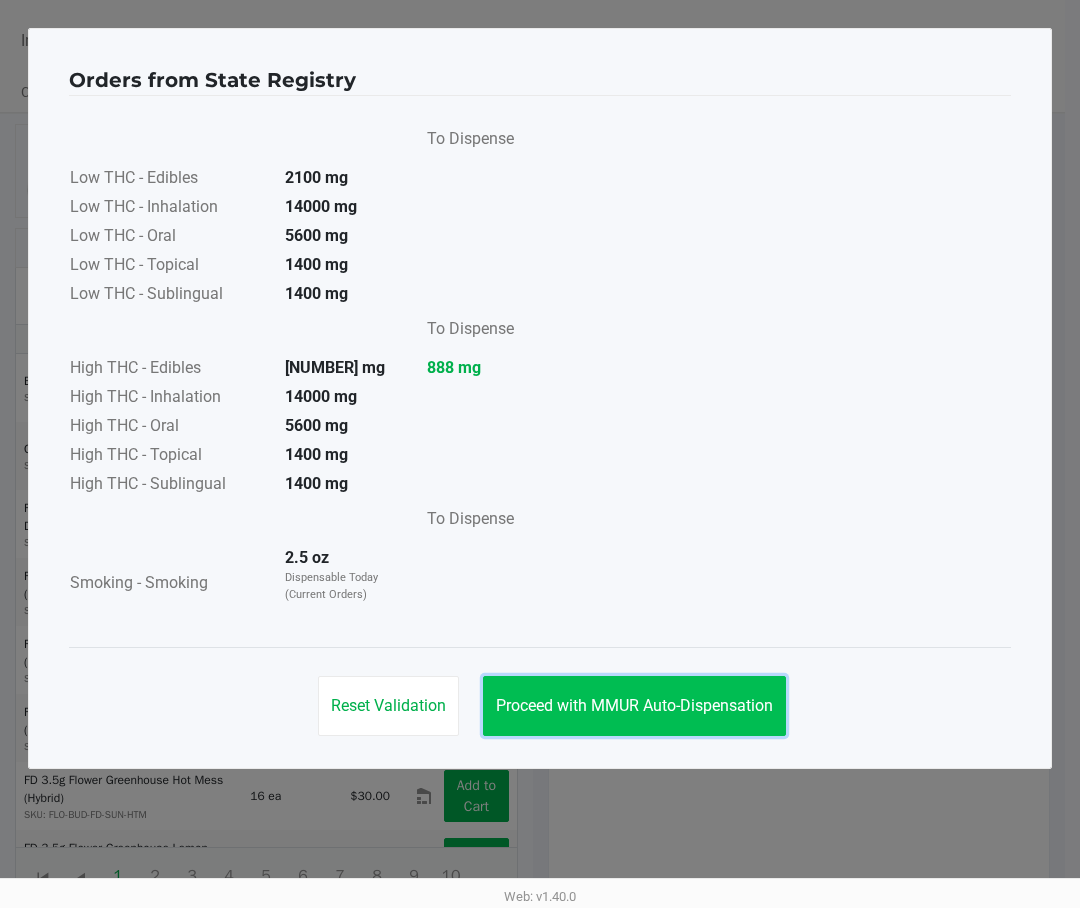 click on "Proceed with MMUR Auto-Dispensation" 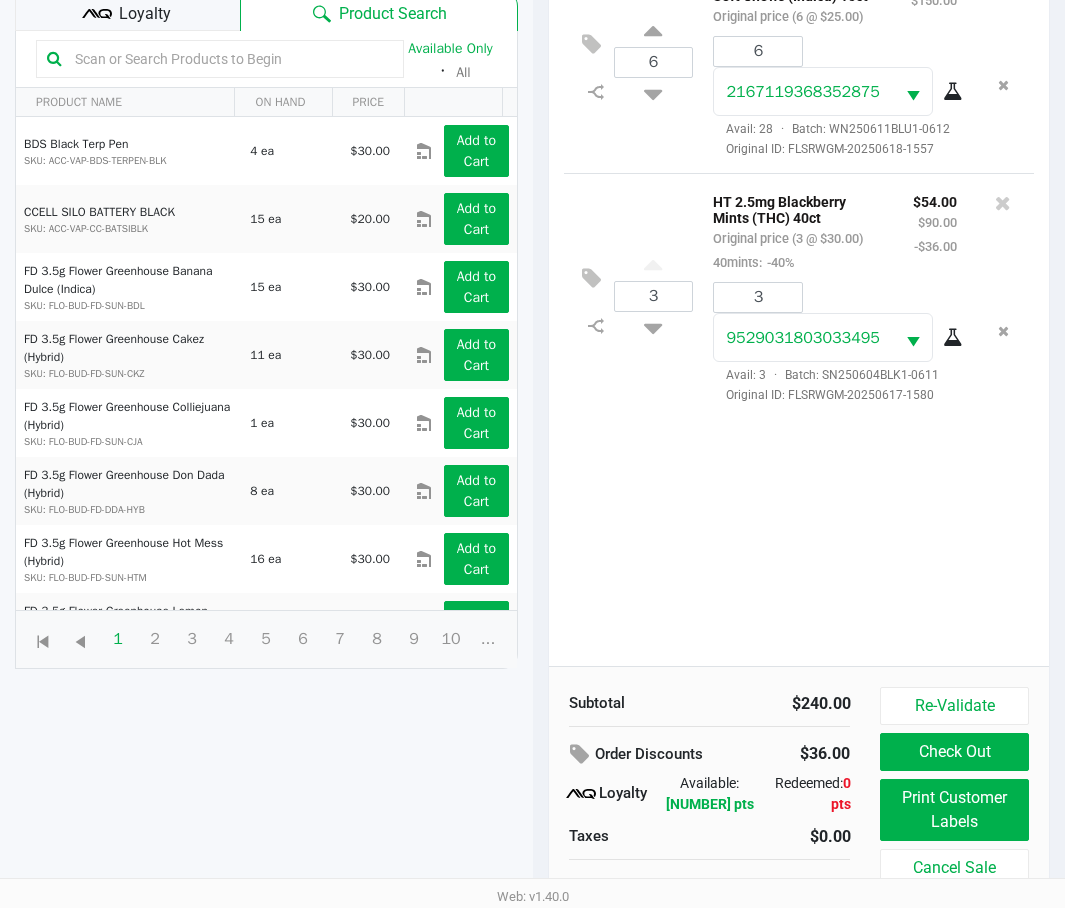 scroll, scrollTop: 258, scrollLeft: 0, axis: vertical 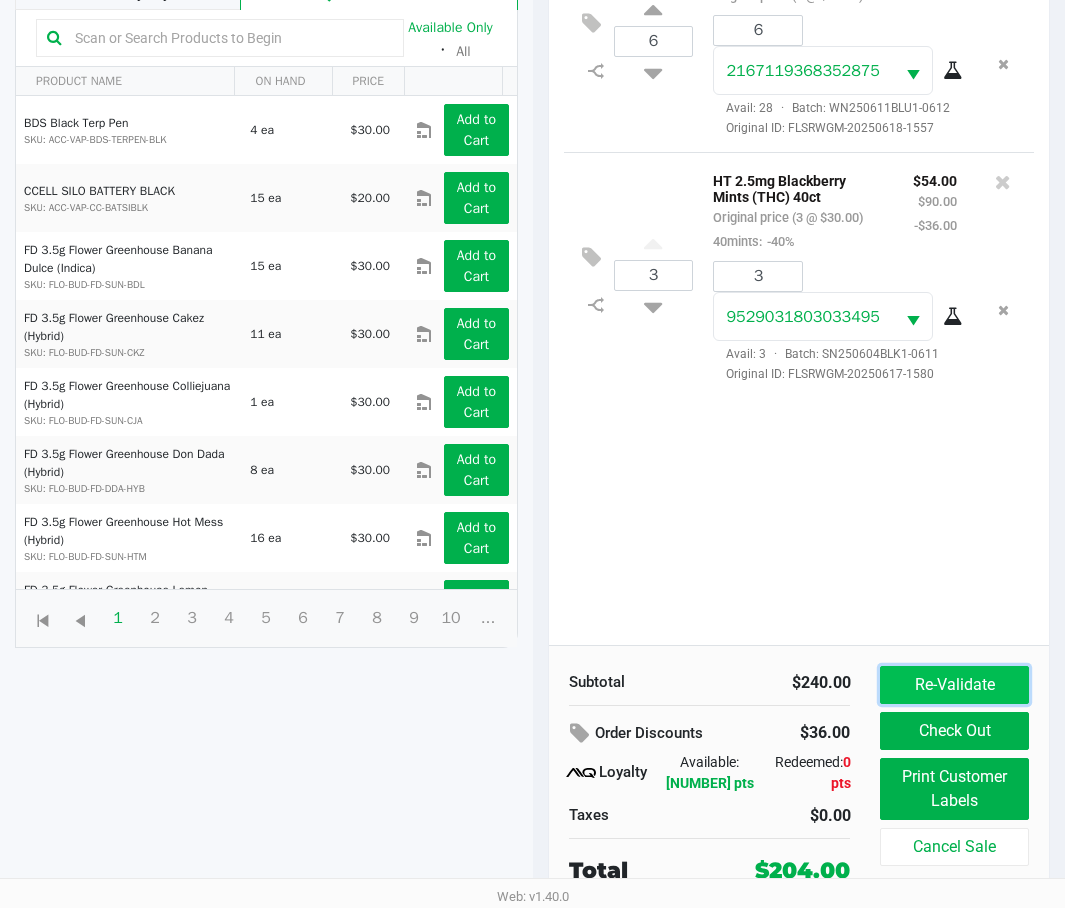 click on "Re-Validate" 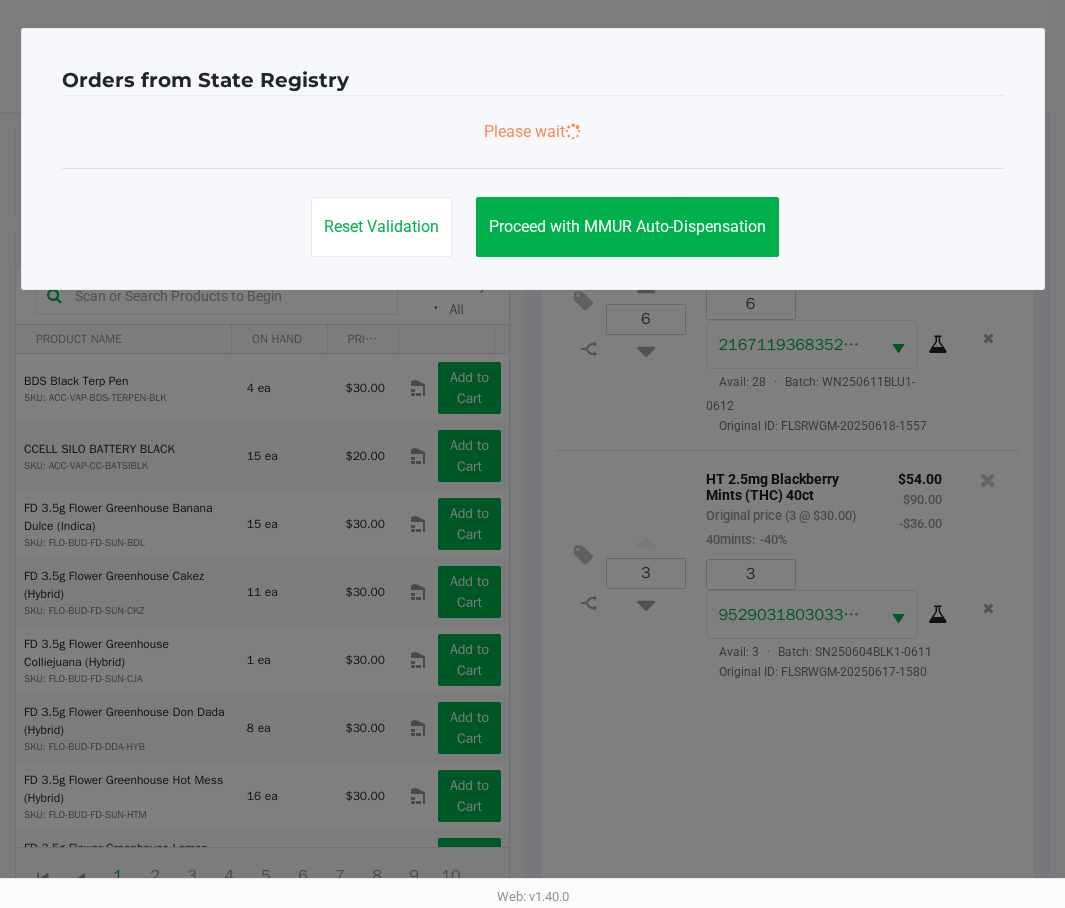 scroll, scrollTop: 0, scrollLeft: 0, axis: both 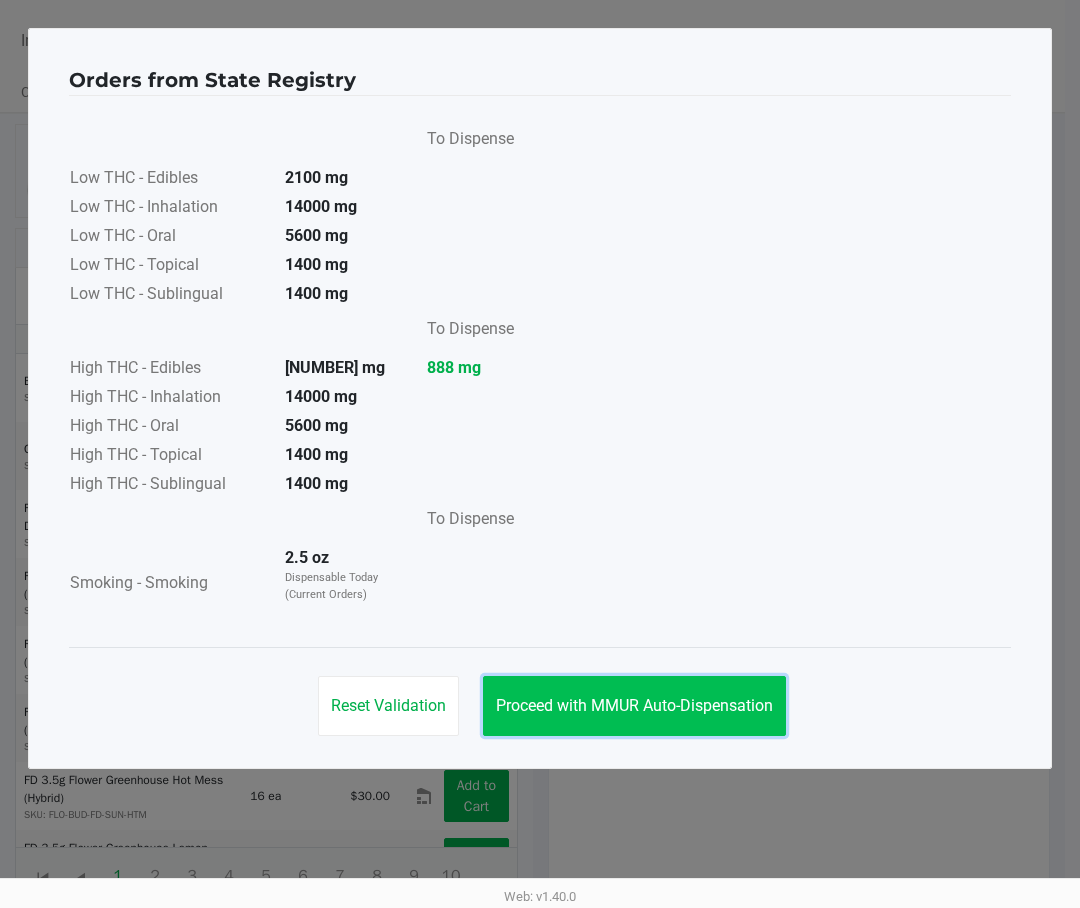 click on "Proceed with MMUR Auto-Dispensation" 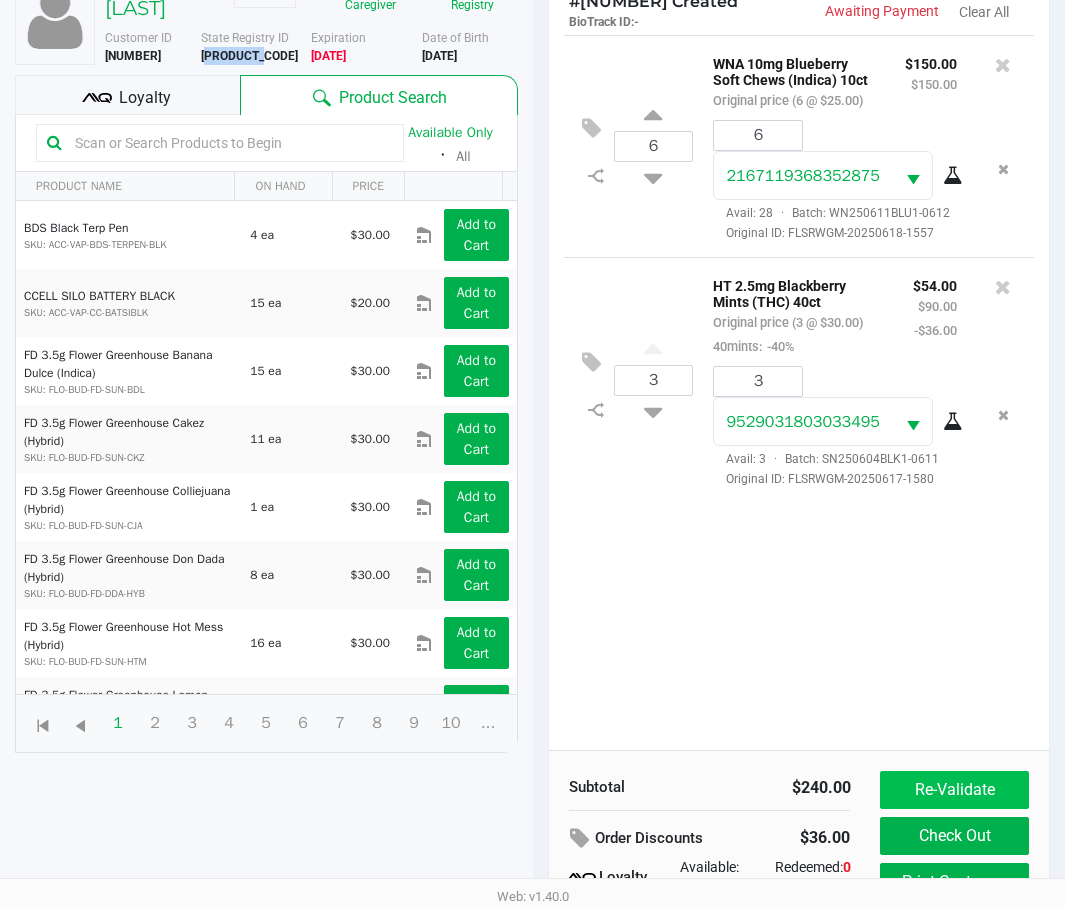 scroll, scrollTop: 258, scrollLeft: 0, axis: vertical 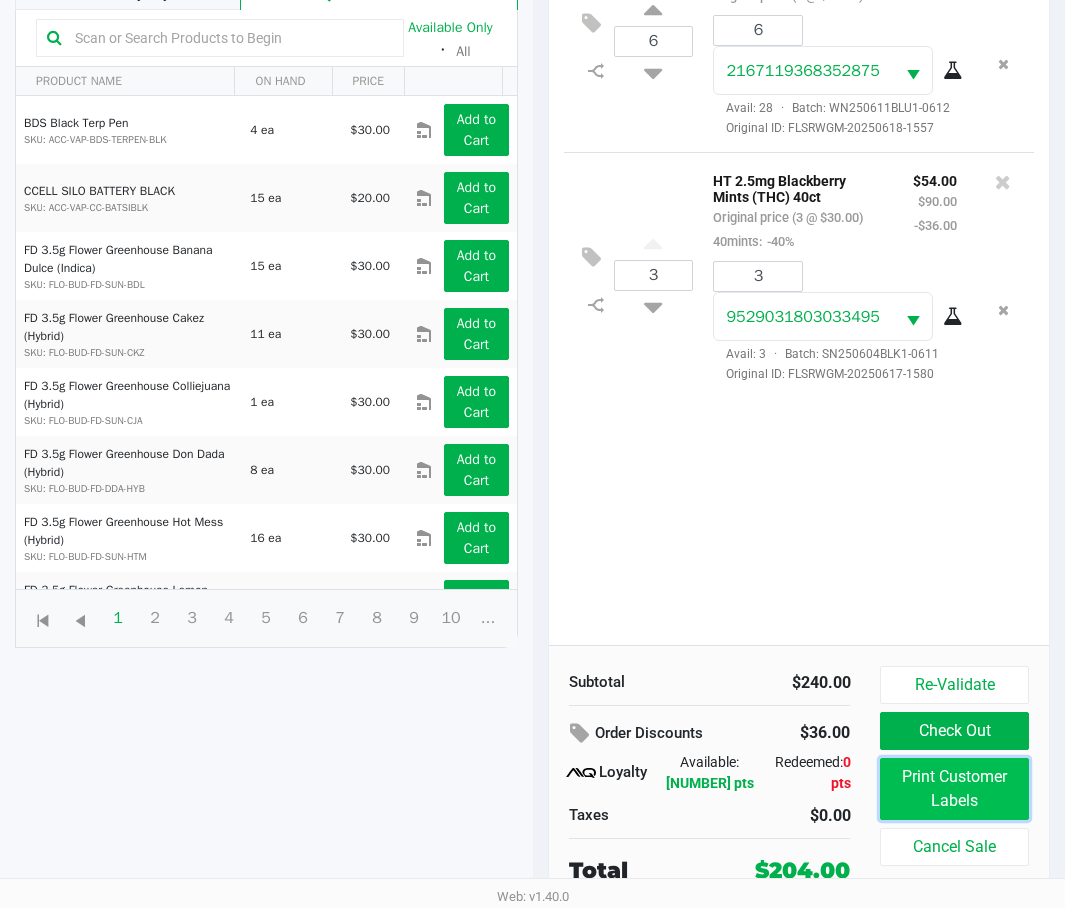 click on "Print Customer Labels" 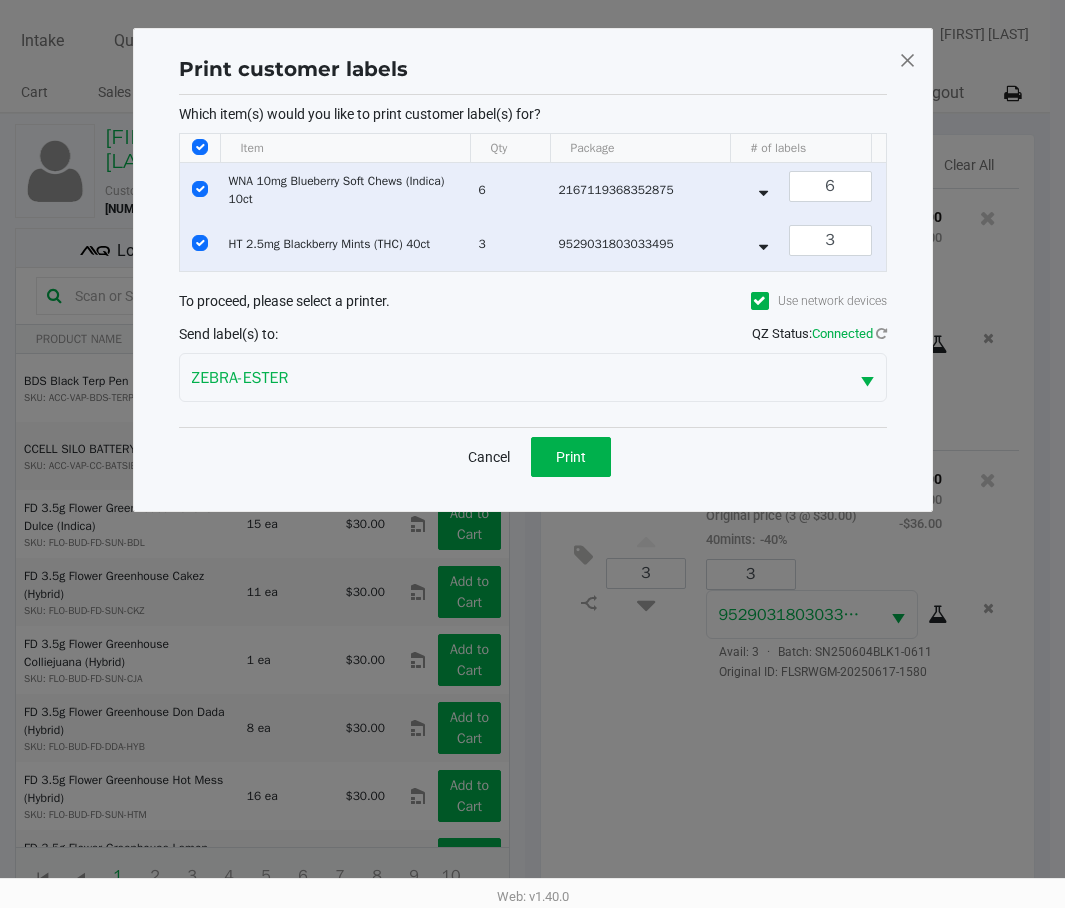 scroll, scrollTop: 0, scrollLeft: 0, axis: both 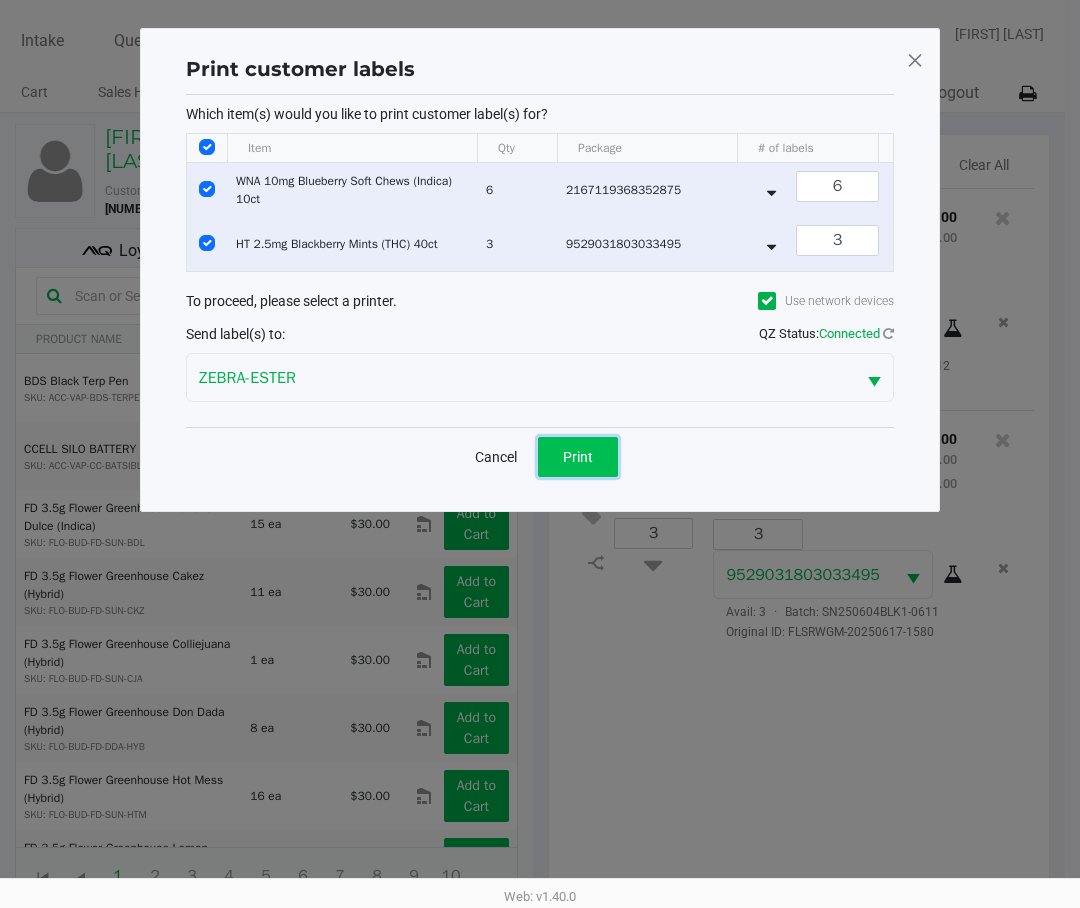click on "Print" 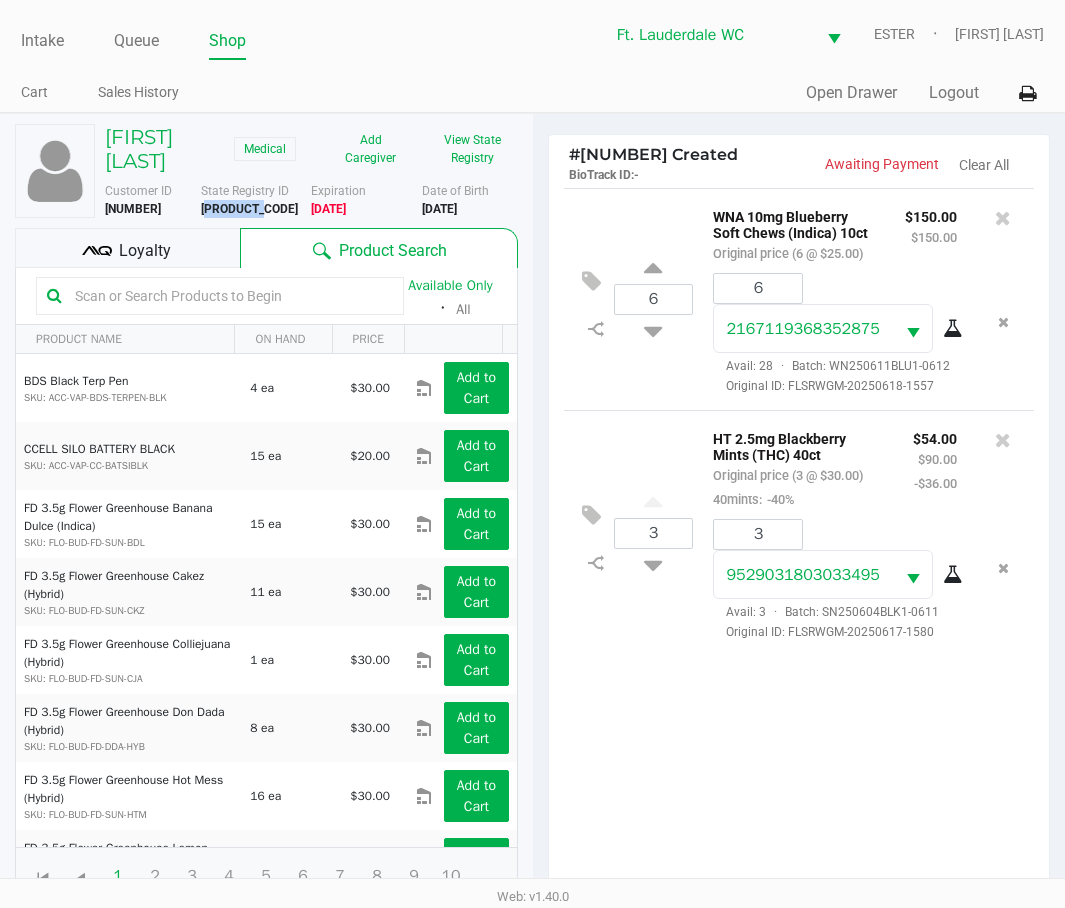 scroll, scrollTop: 258, scrollLeft: 0, axis: vertical 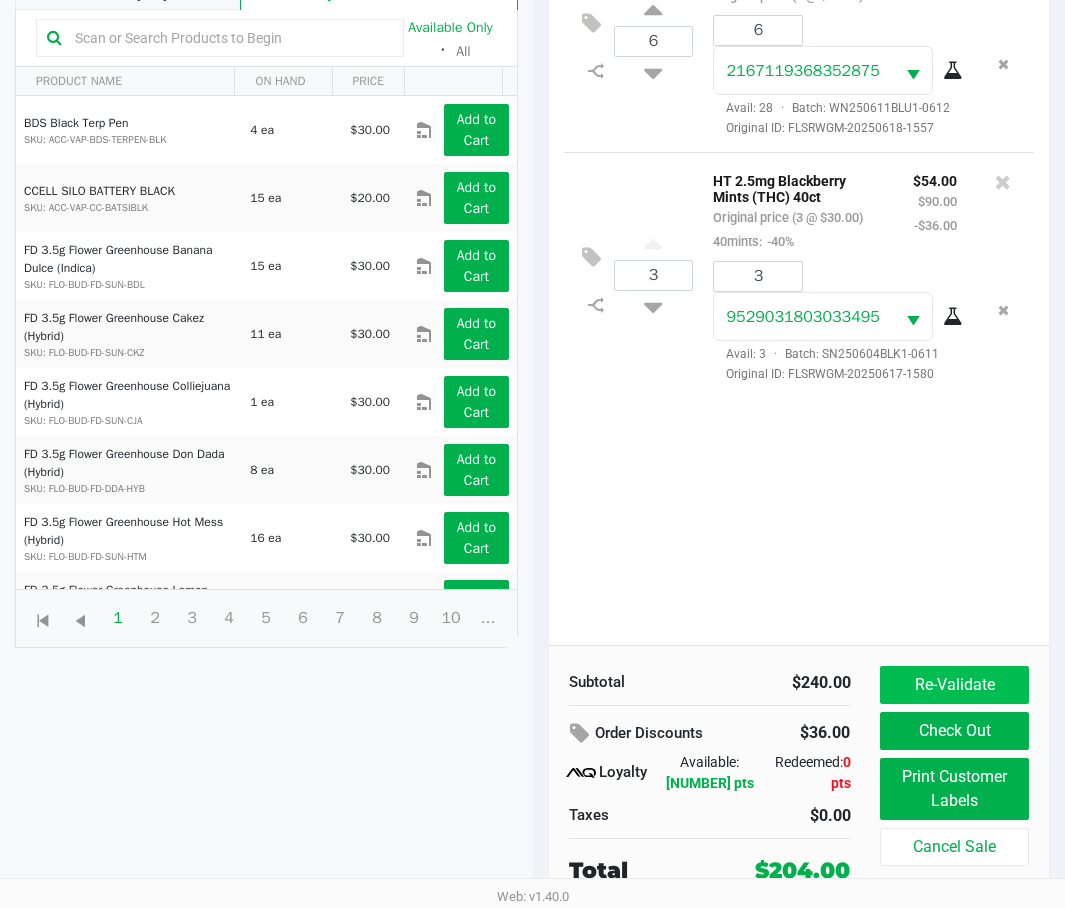 click on "Re-Validate" 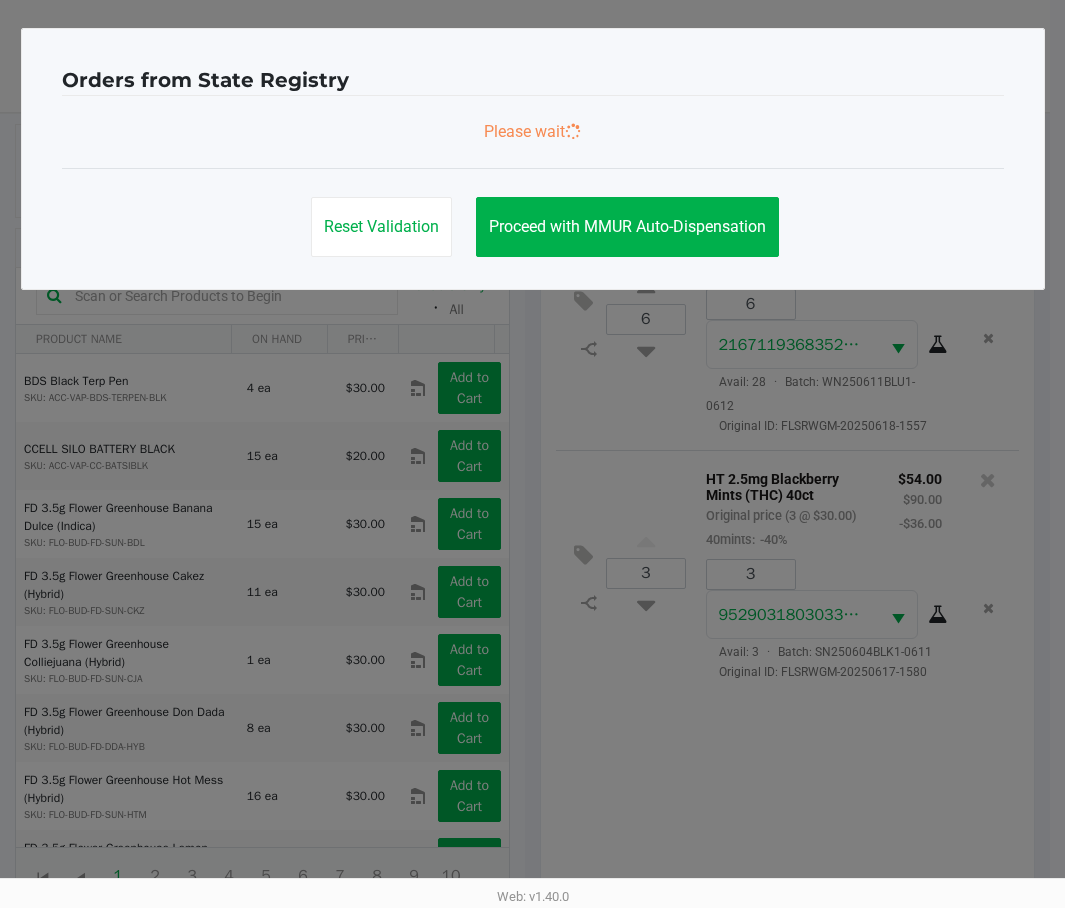 scroll, scrollTop: 0, scrollLeft: 0, axis: both 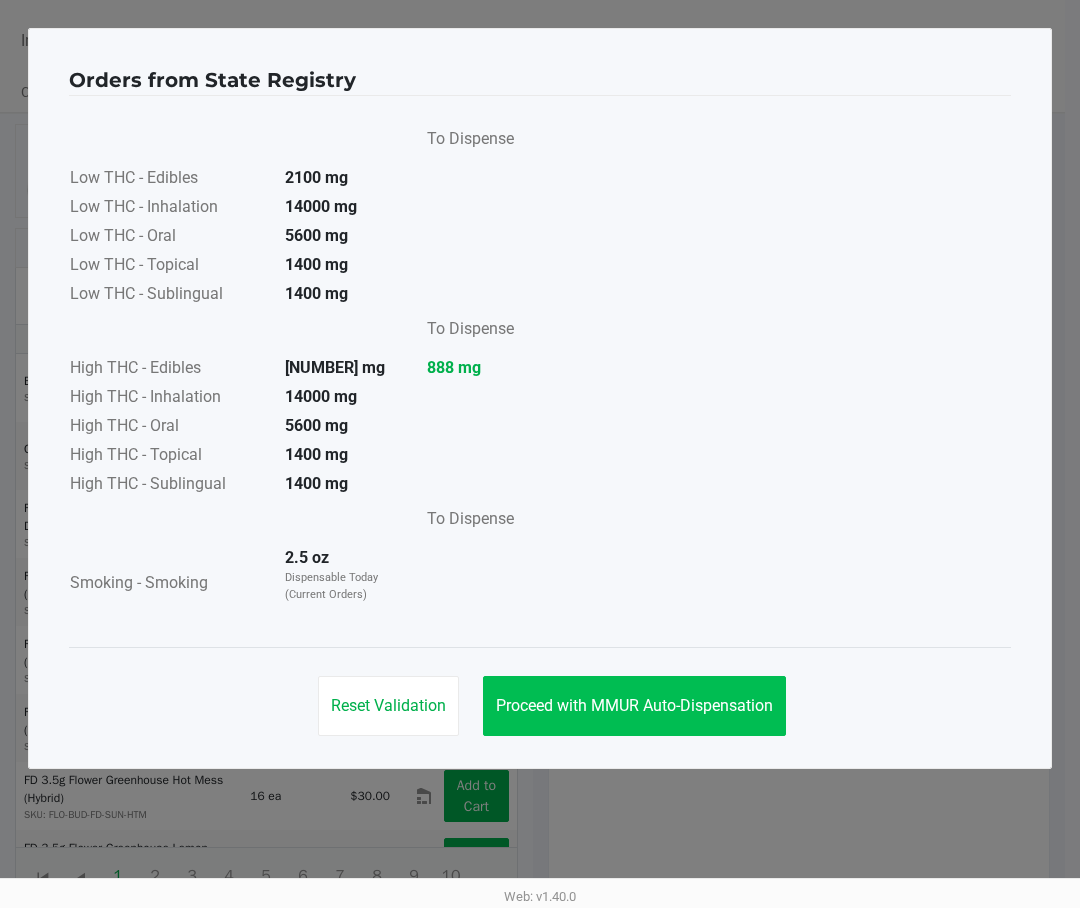 click on "Proceed with MMUR Auto-Dispensation" 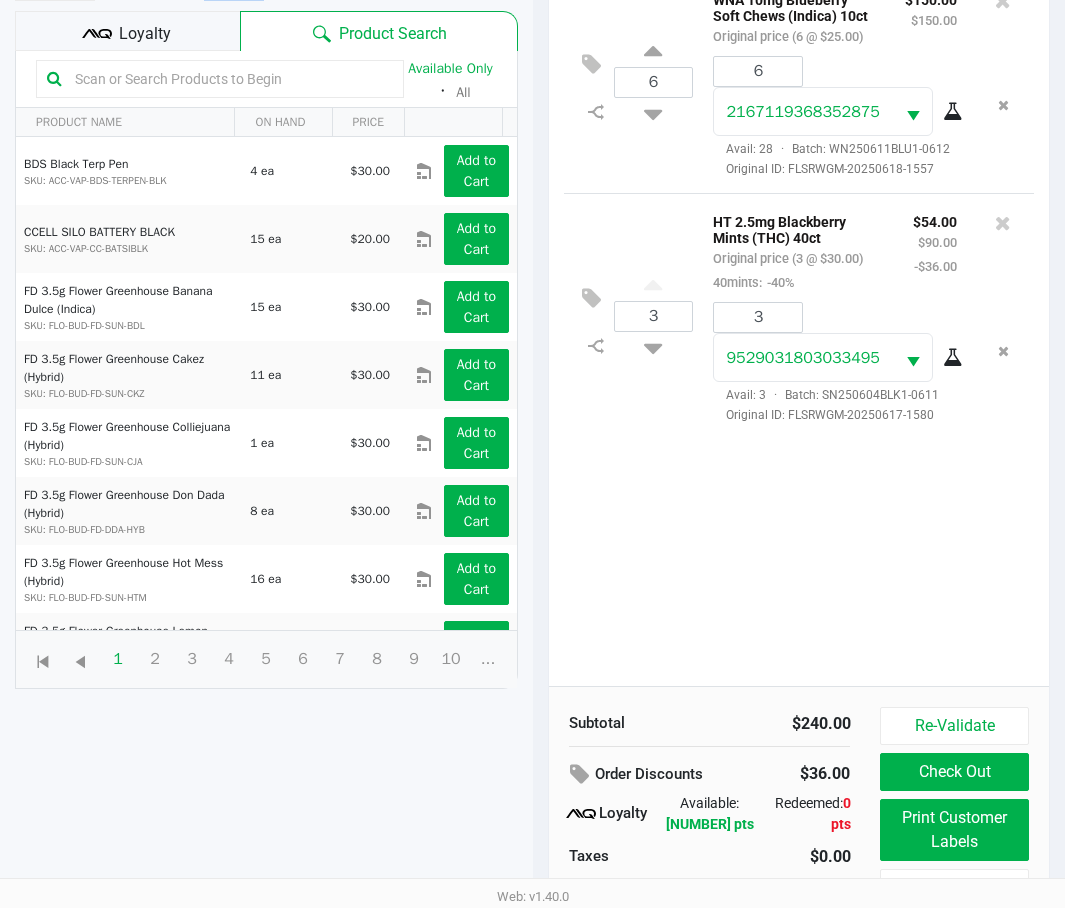 scroll, scrollTop: 258, scrollLeft: 0, axis: vertical 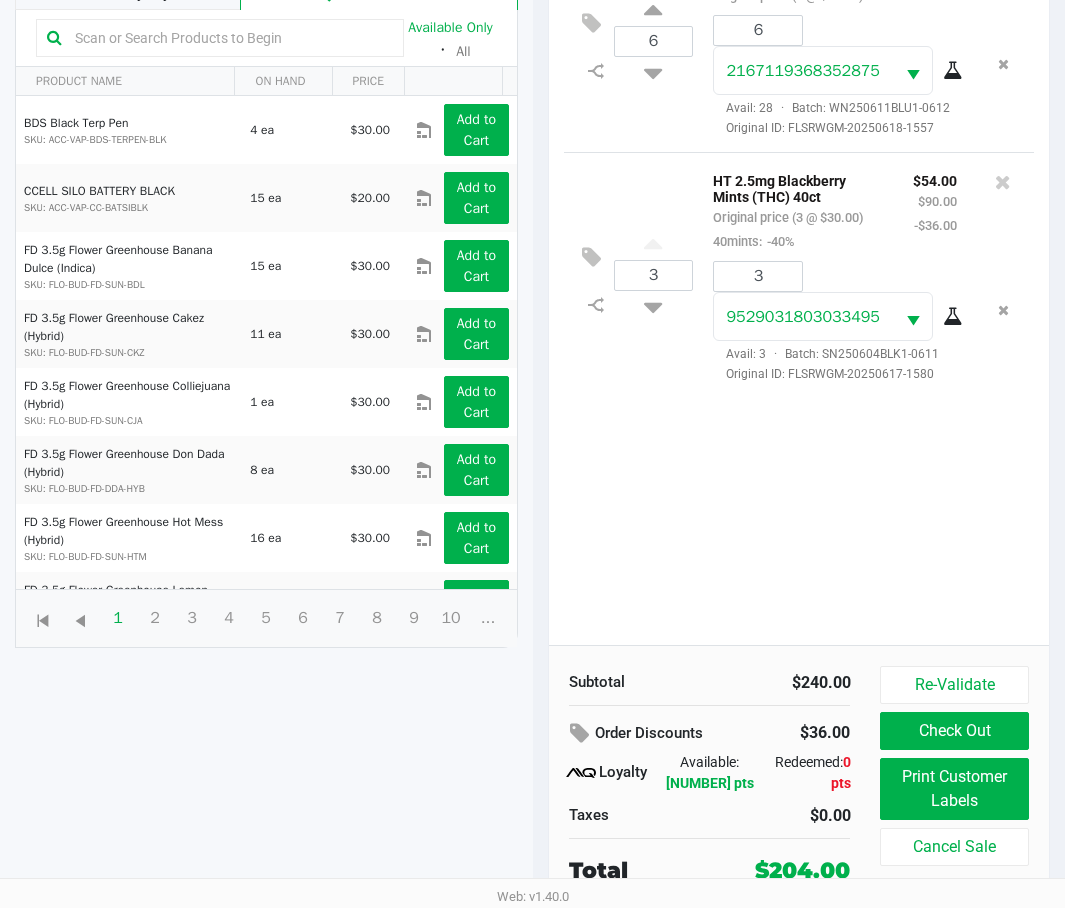 click on "Check Out" 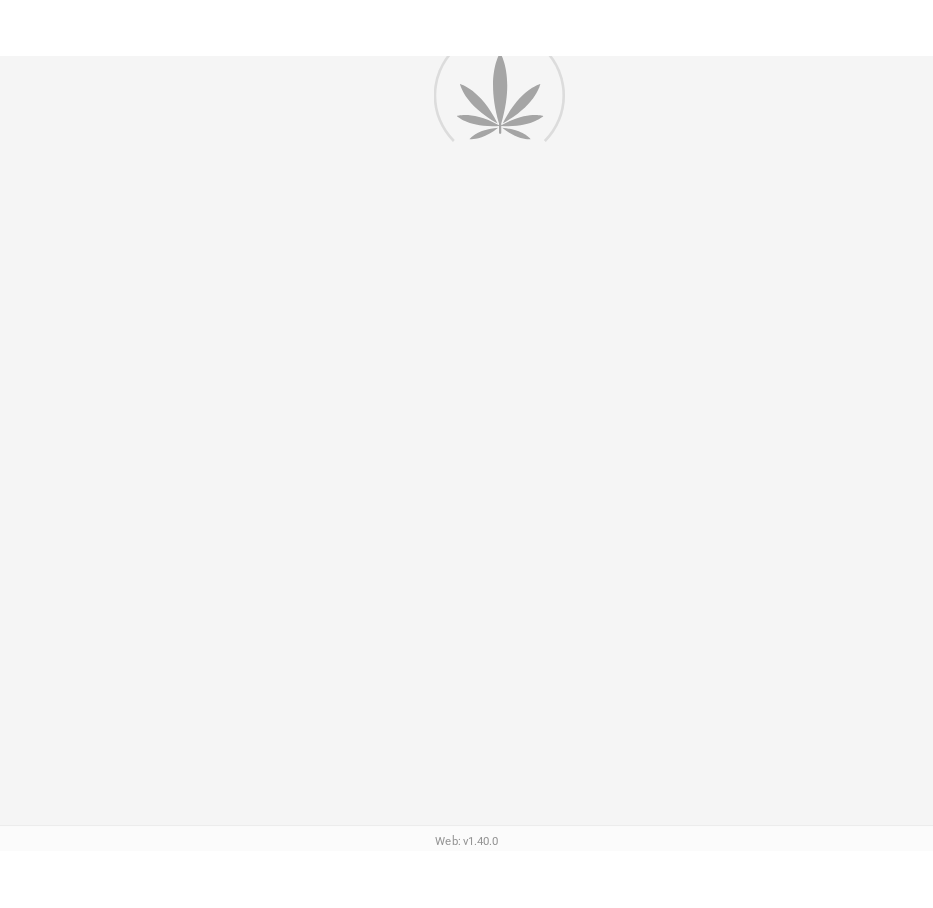 scroll, scrollTop: 0, scrollLeft: 0, axis: both 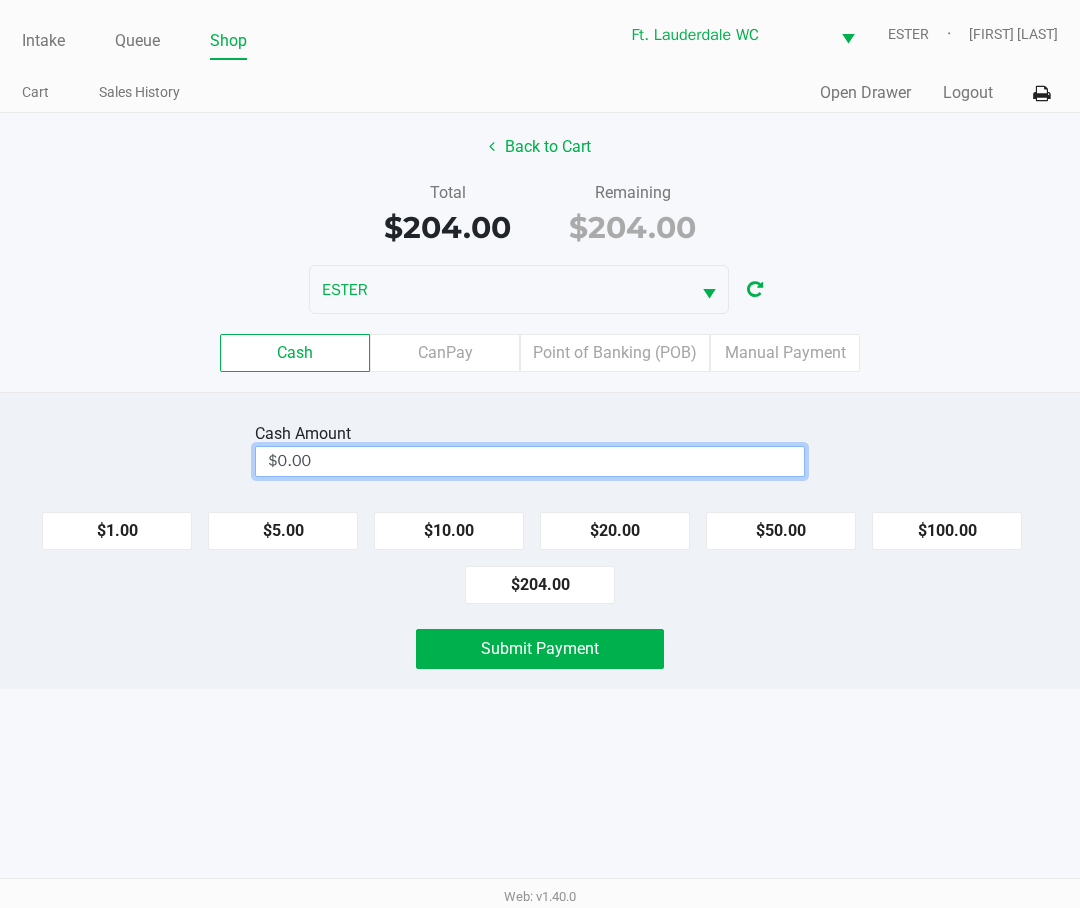 click on "$0.00" at bounding box center [530, 461] 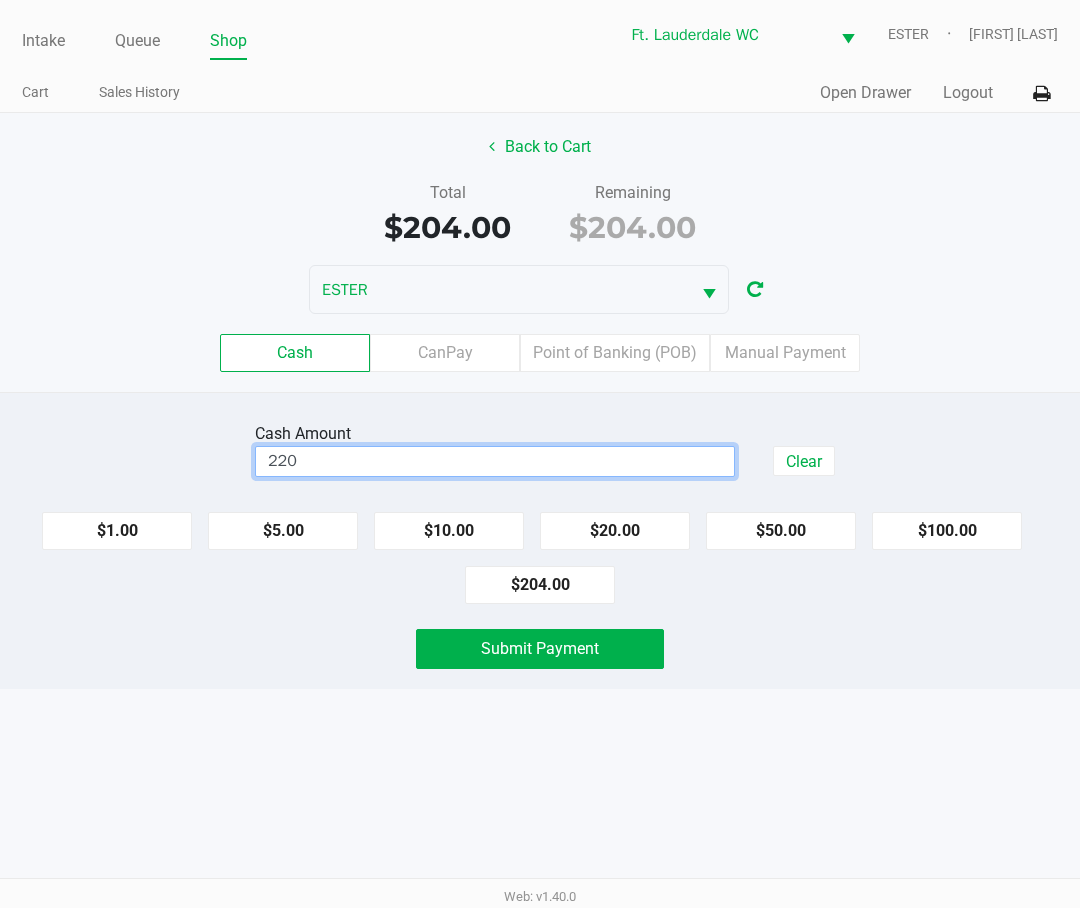 click on "Intake Queue Shop Ft. Lauderdale WC ESTER [FIRST] [LAST] Cart Sales History Quick Sale Open Drawer Logout Back to Cart Total $204.00 Remaining $204.00 ESTER Cash CanPay Point of Banking (POB) Manual Payment Cash Amount 220 Clear $1.00 $5.00 $10.00 $20.00 $50.00 $100.00 $204.00 Submit Payment  Web: v1.40.0" at bounding box center [540, 454] 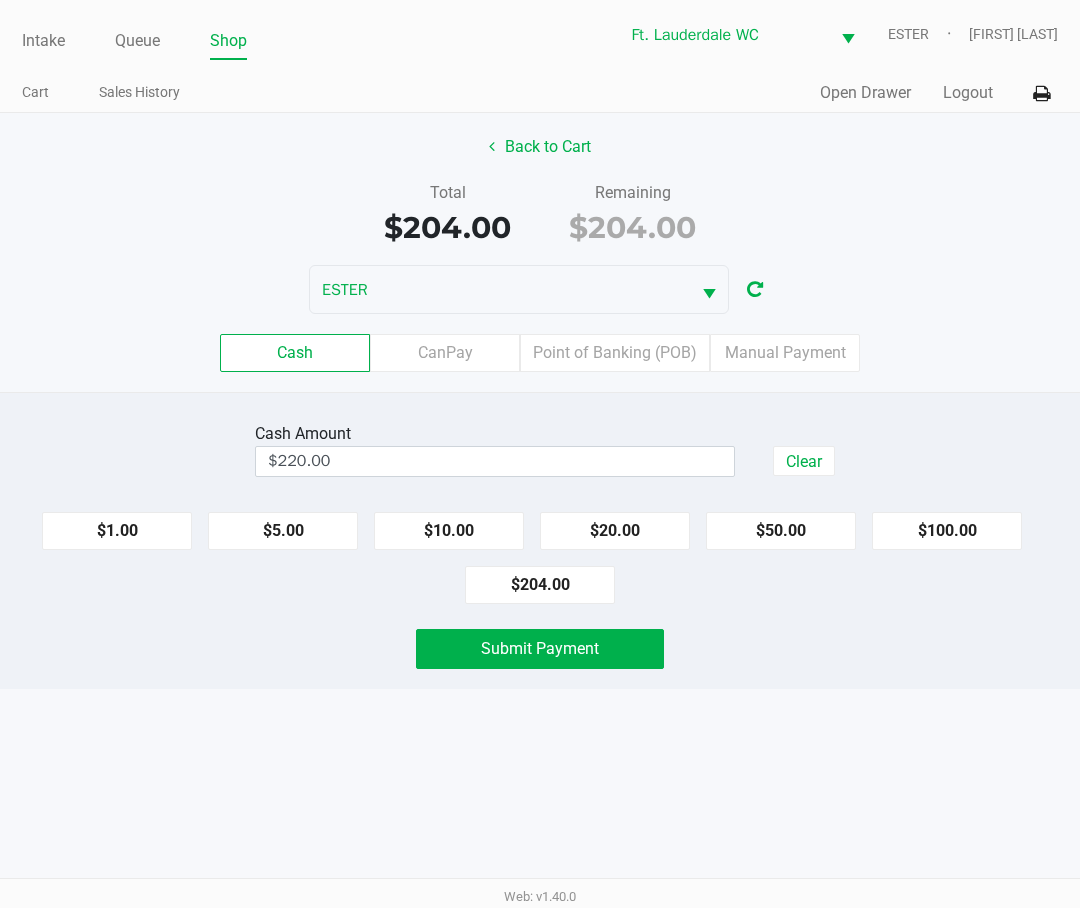 click on "Submit Payment" 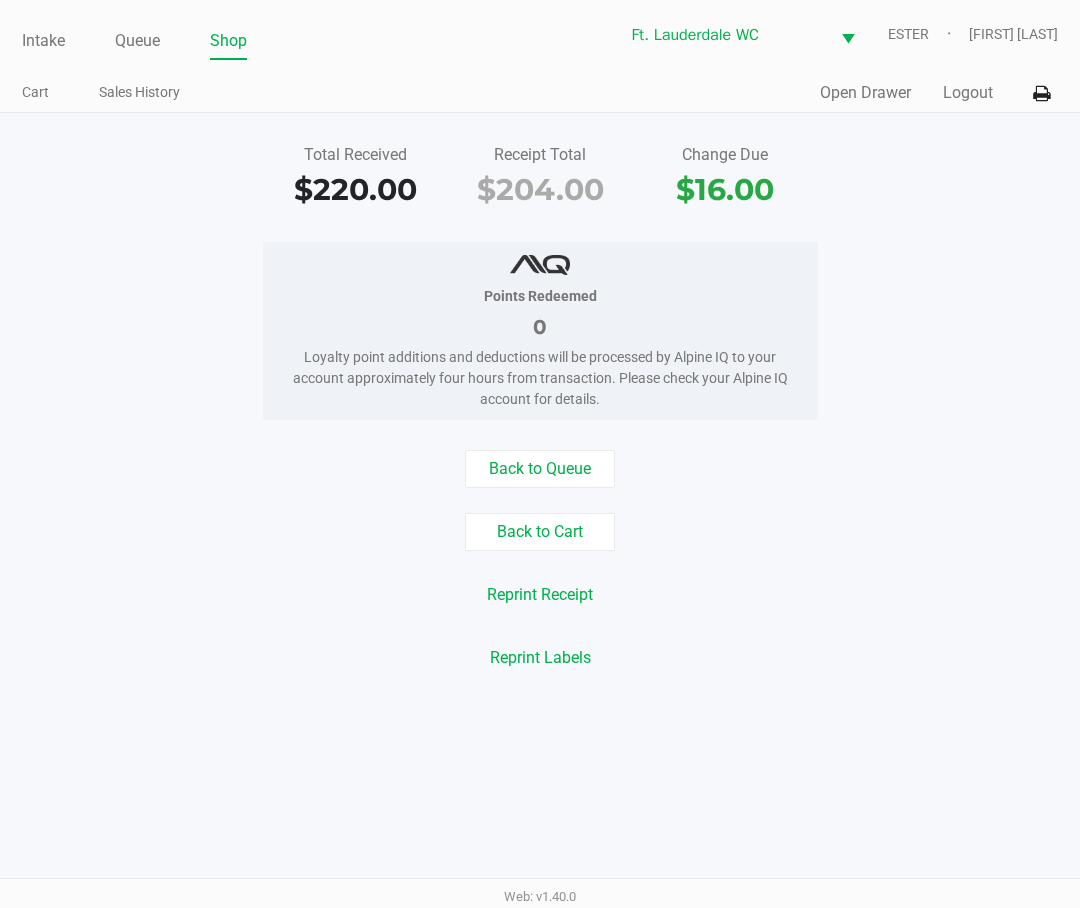 click on "Back to Cart" 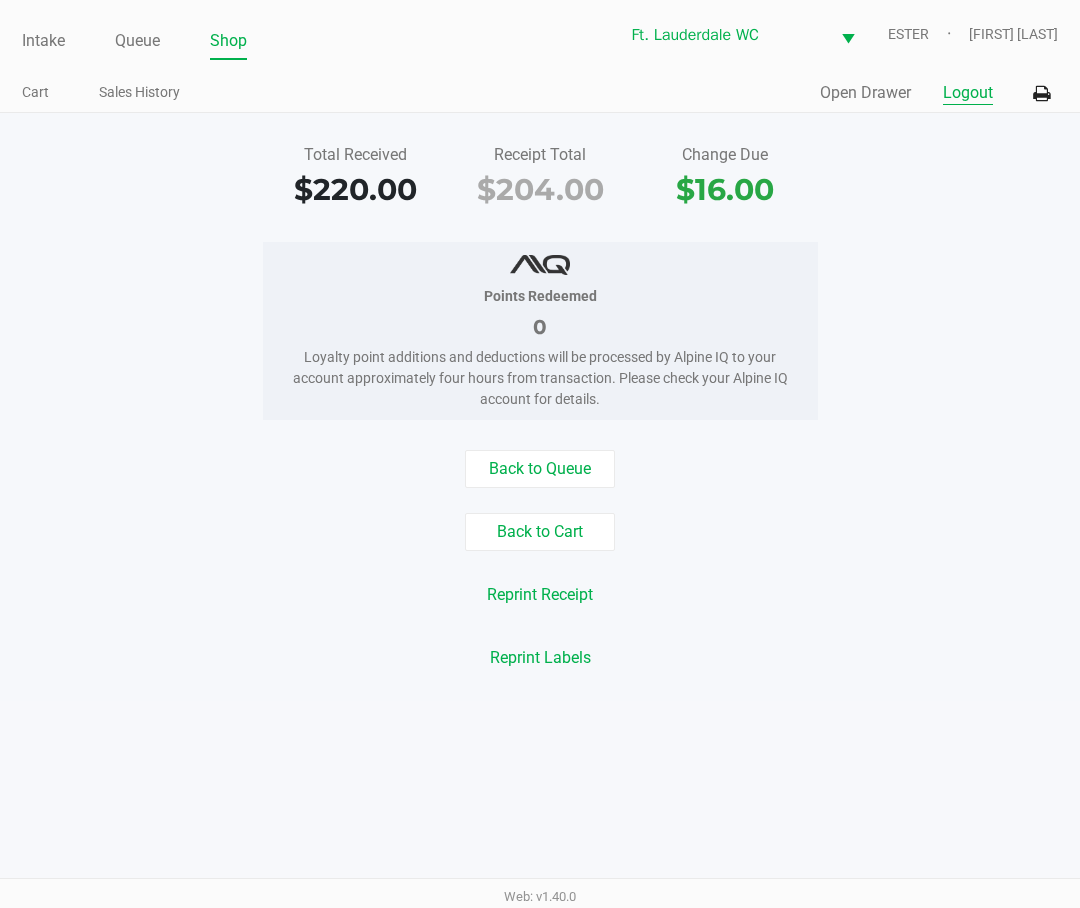 click on "Logout" 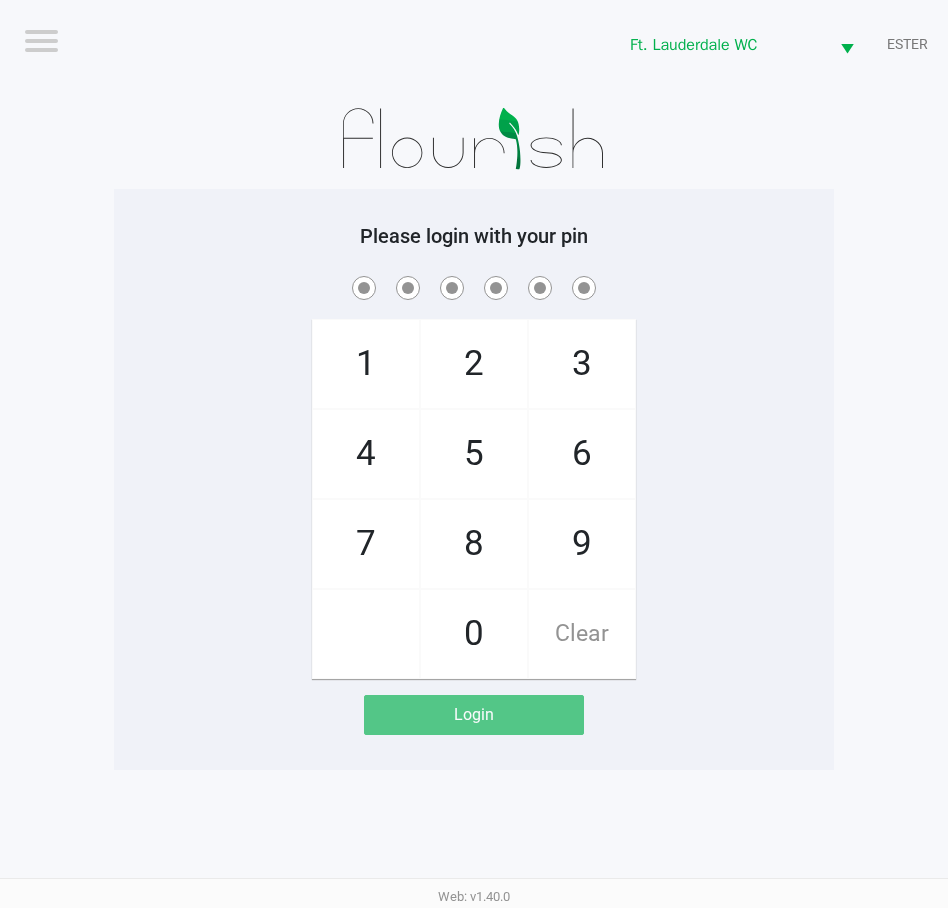click on "6" 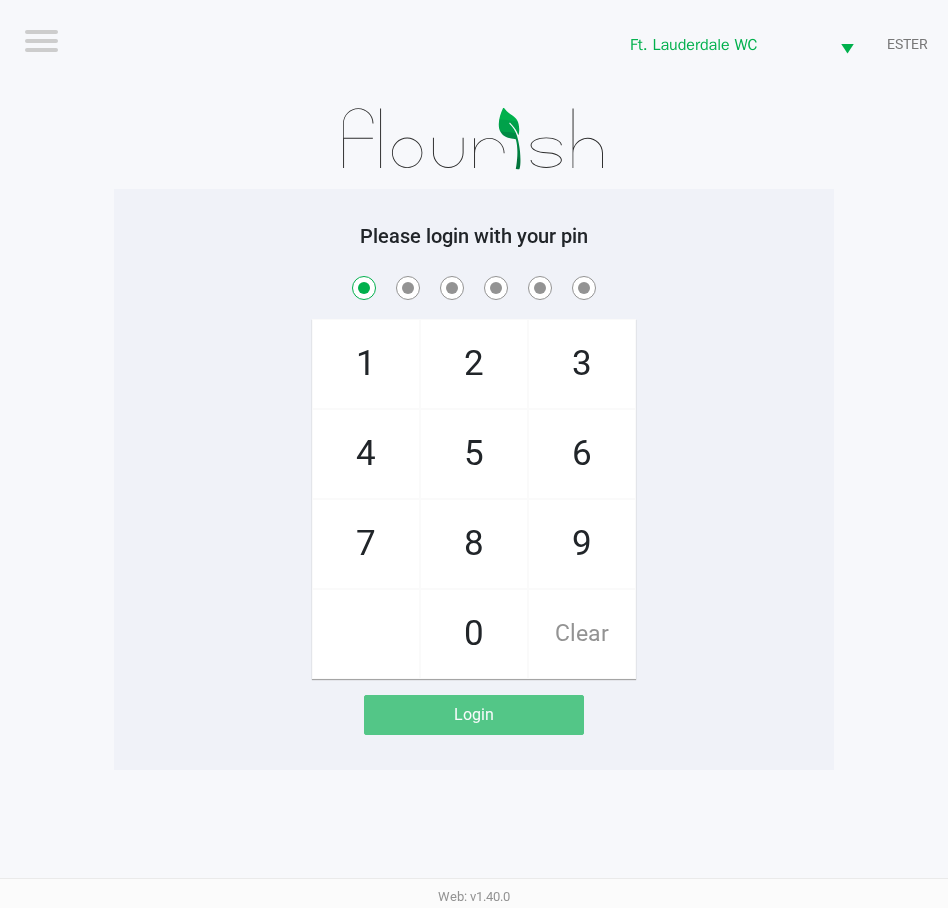 checkbox on "true" 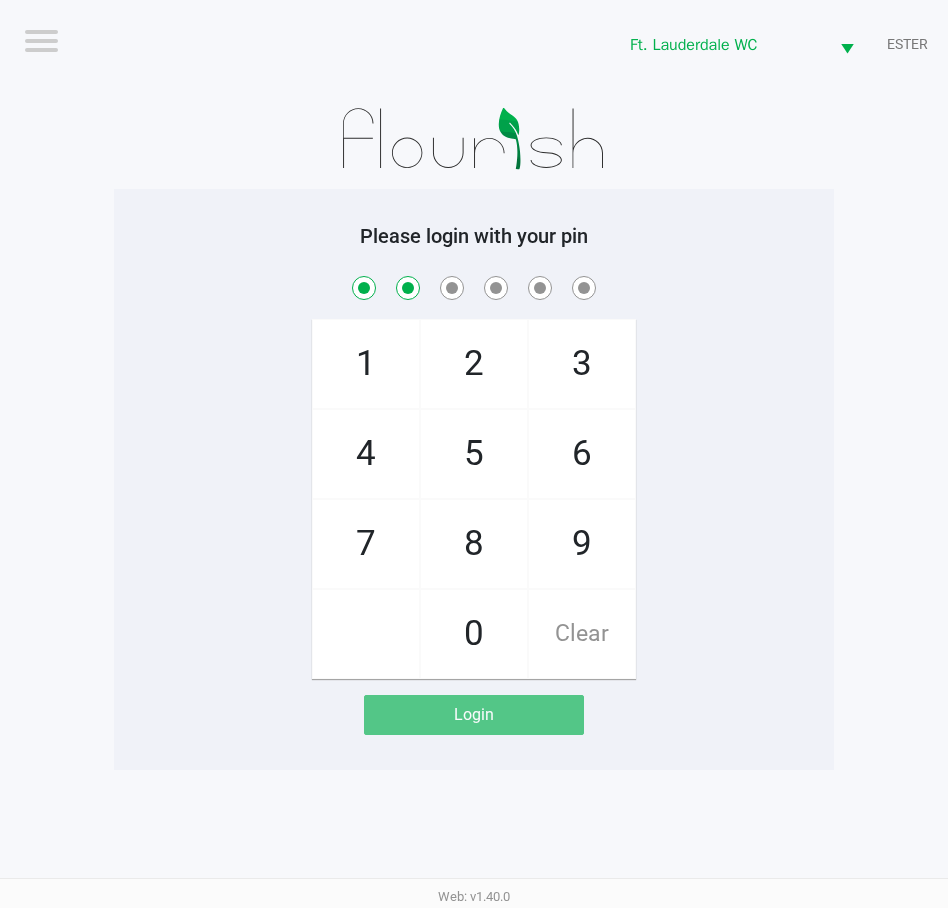 checkbox on "true" 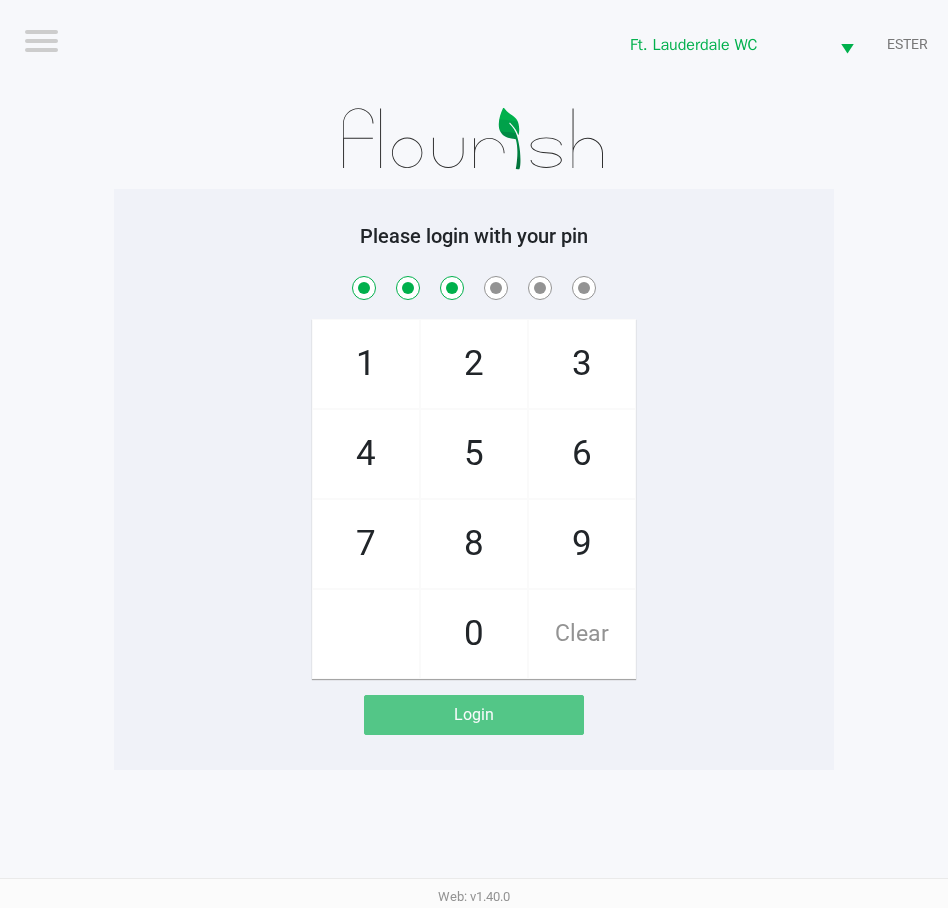 checkbox on "true" 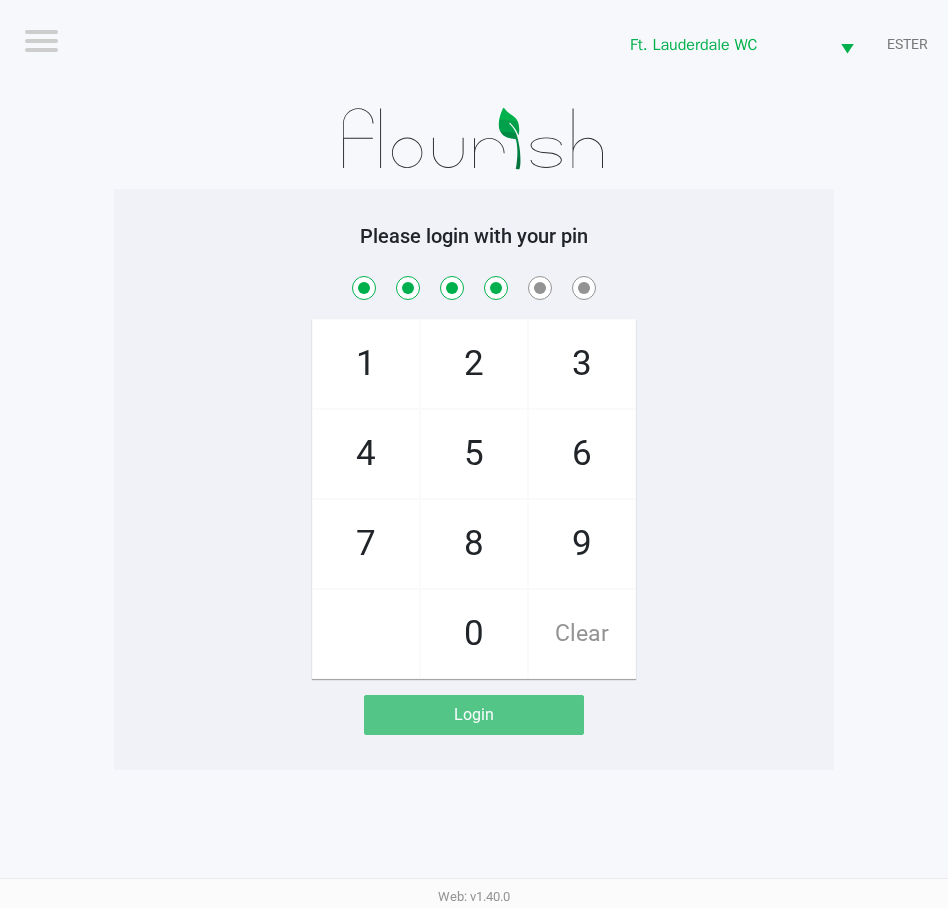 checkbox on "true" 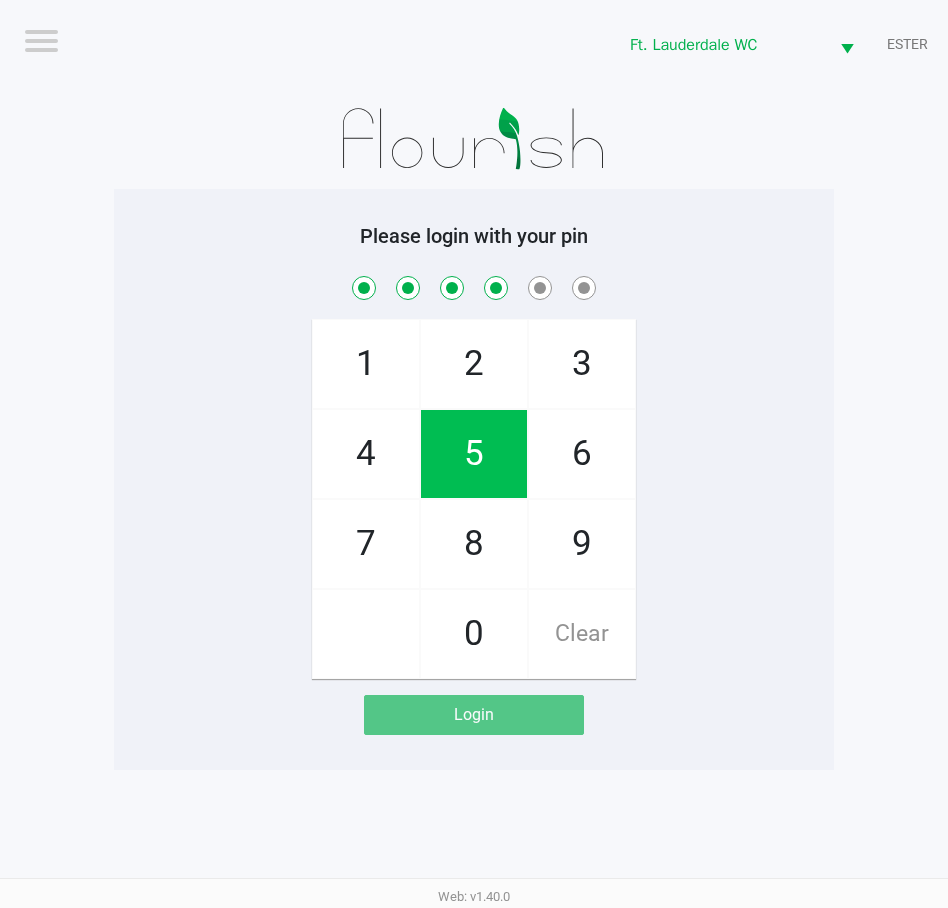 click on "9" 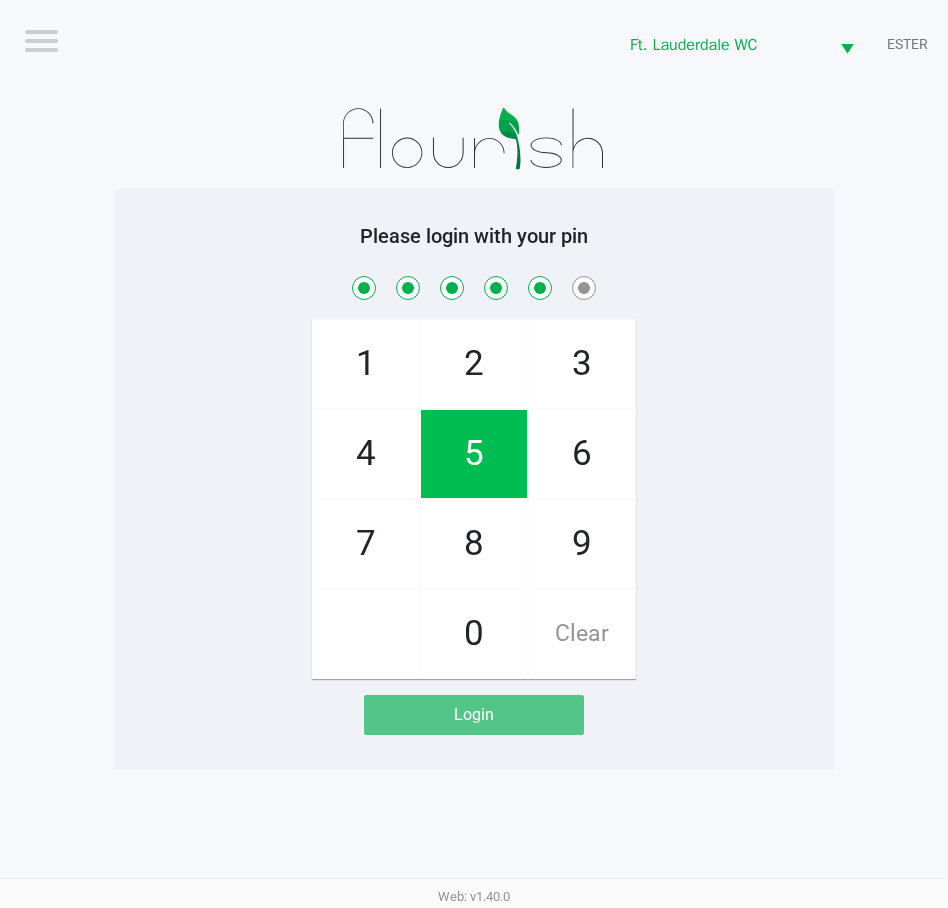 checkbox on "true" 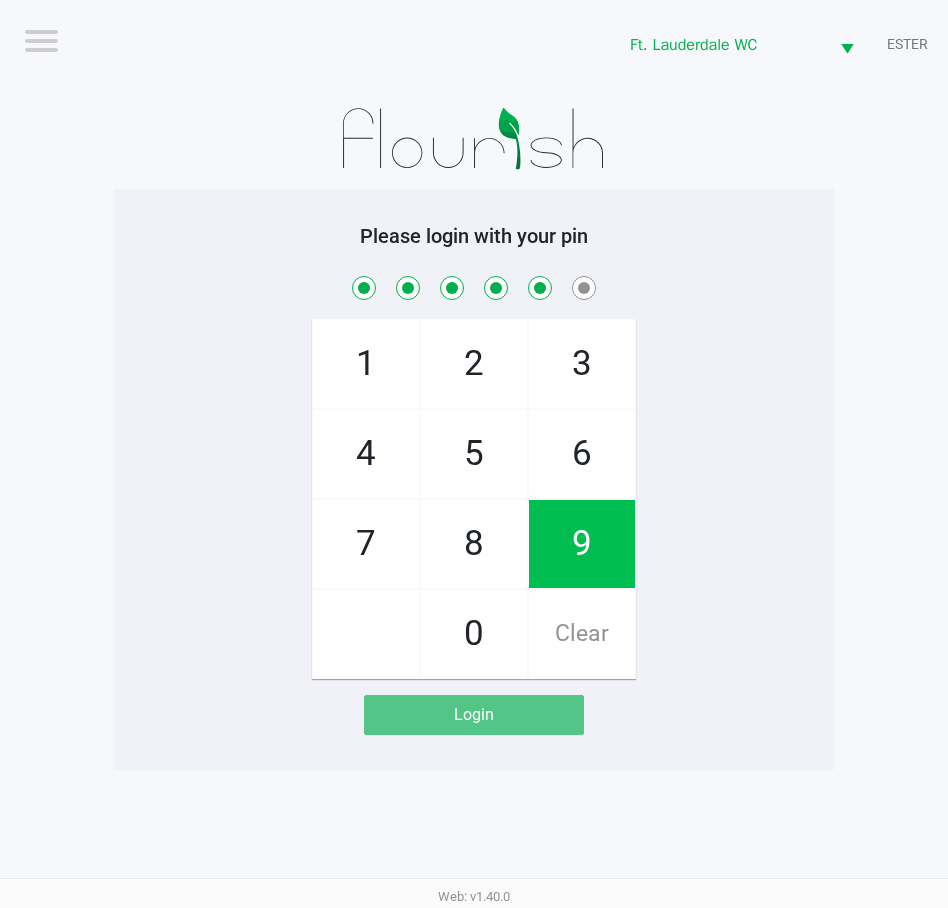 click on "0" 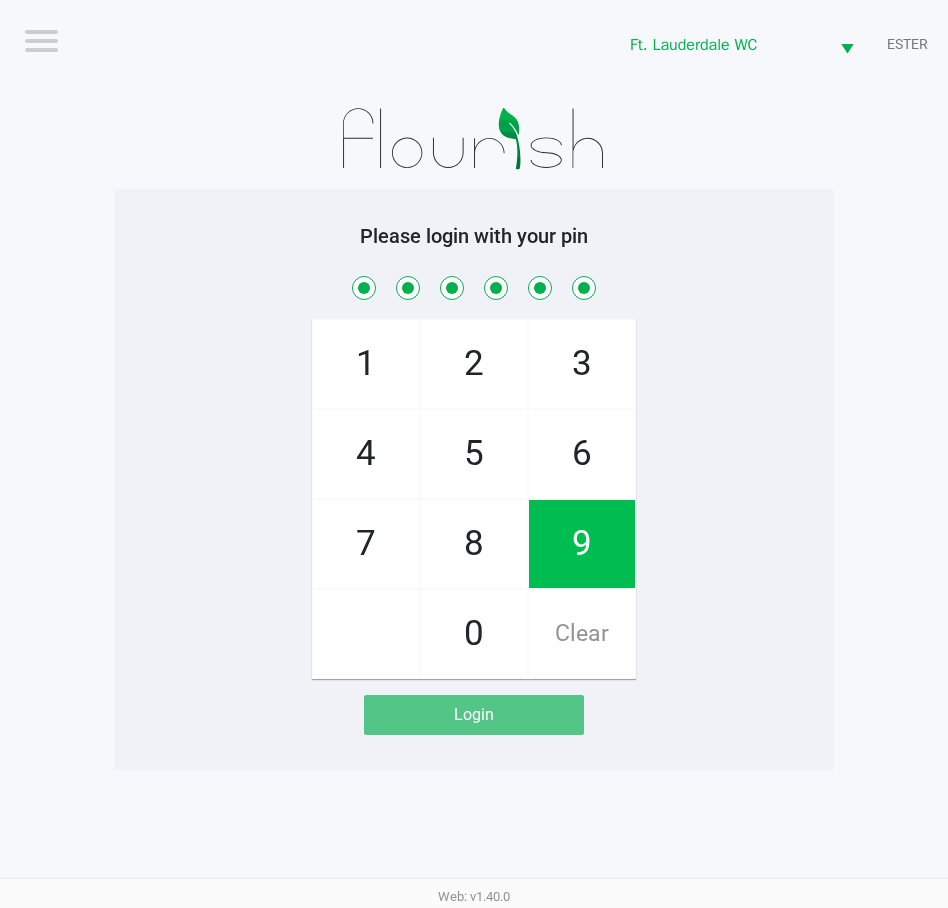 checkbox on "true" 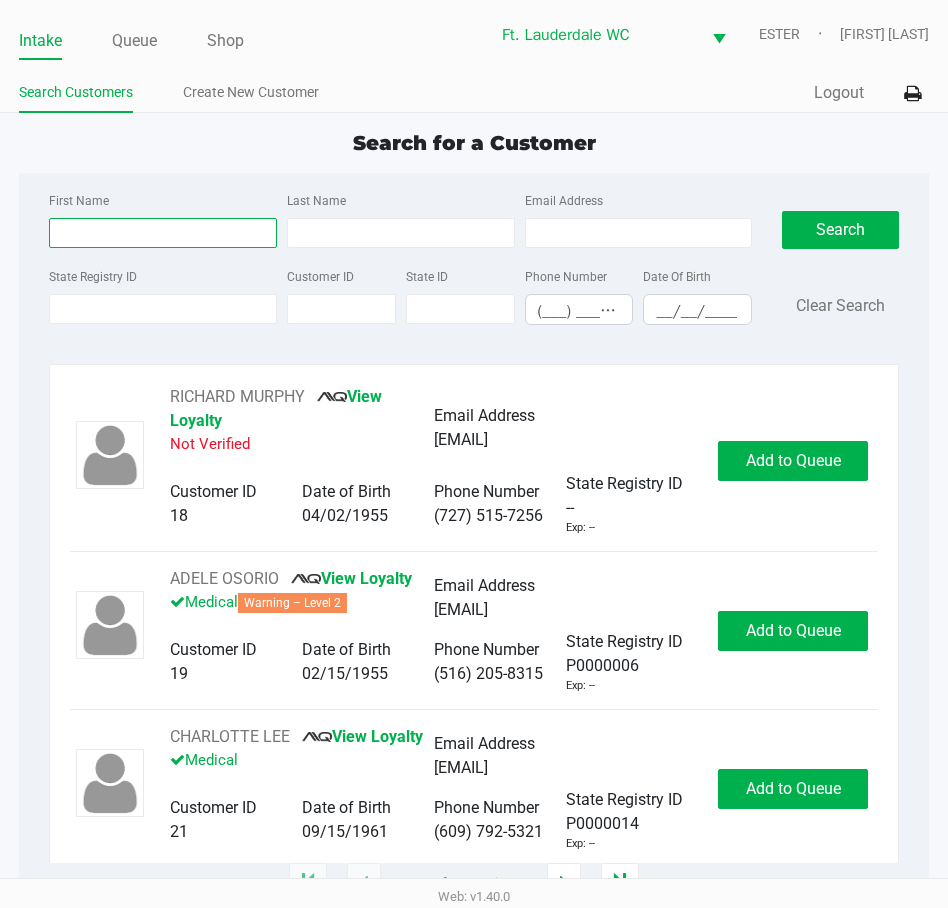 click on "First Name" at bounding box center (163, 233) 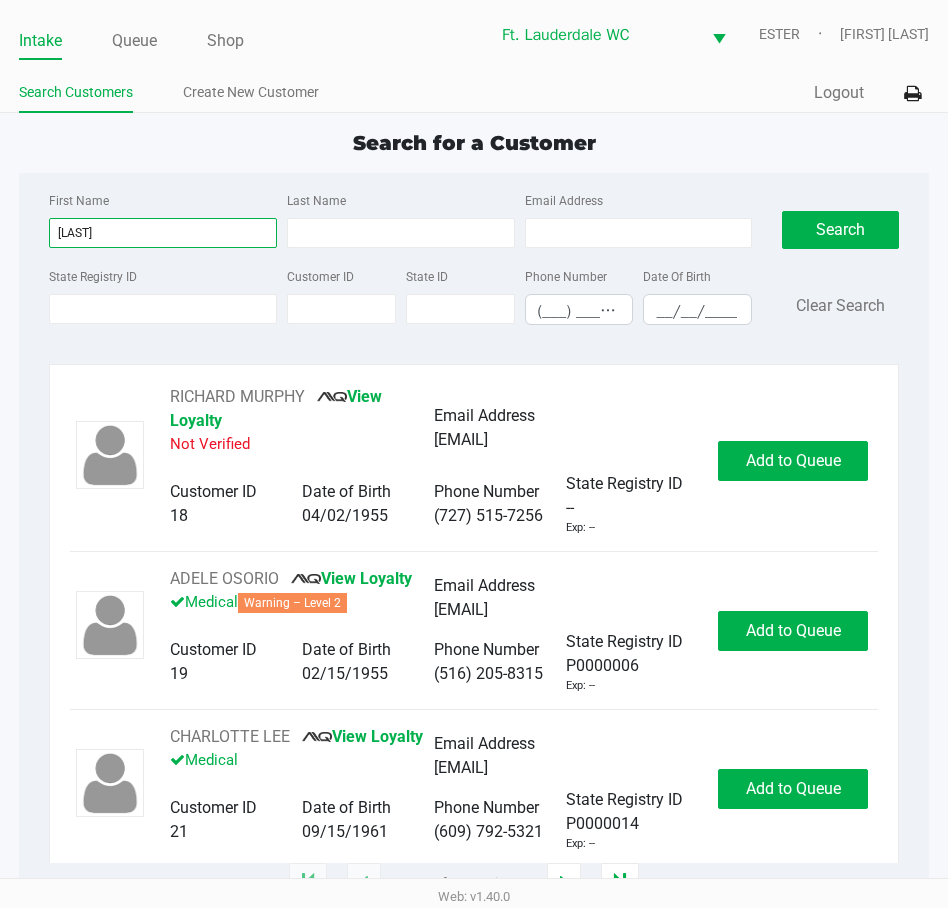 type on "[LAST]" 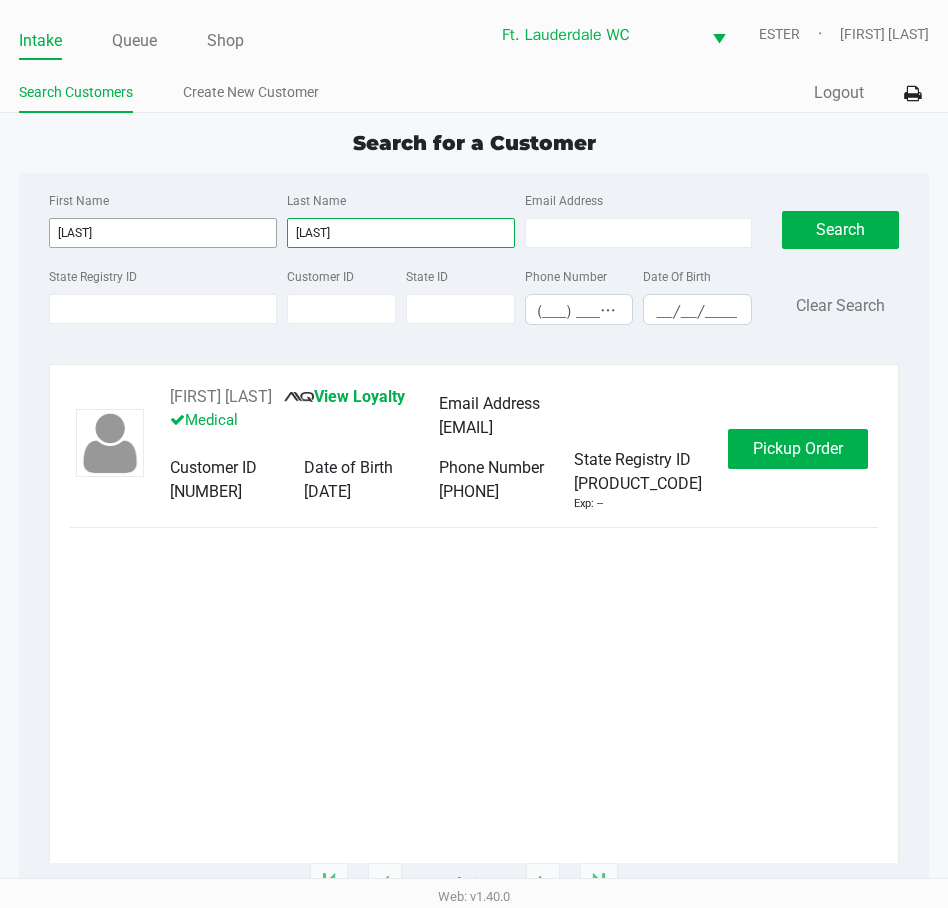 type on "[LAST]" 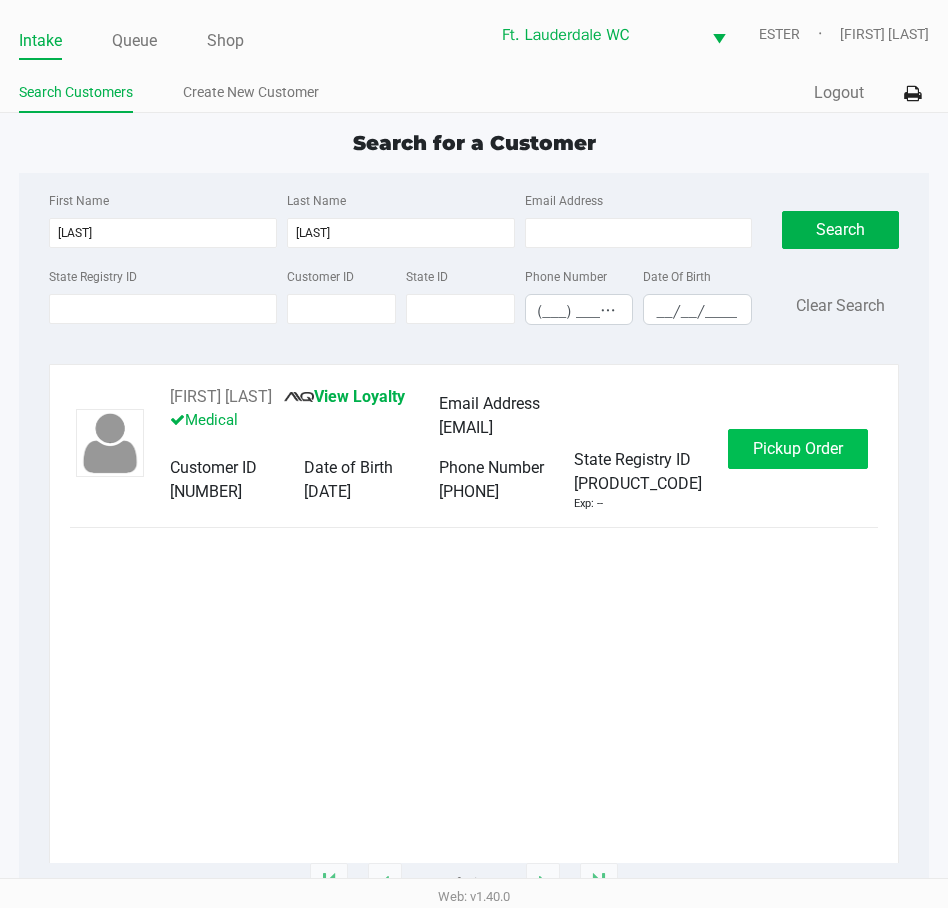 click on "Pickup Order" 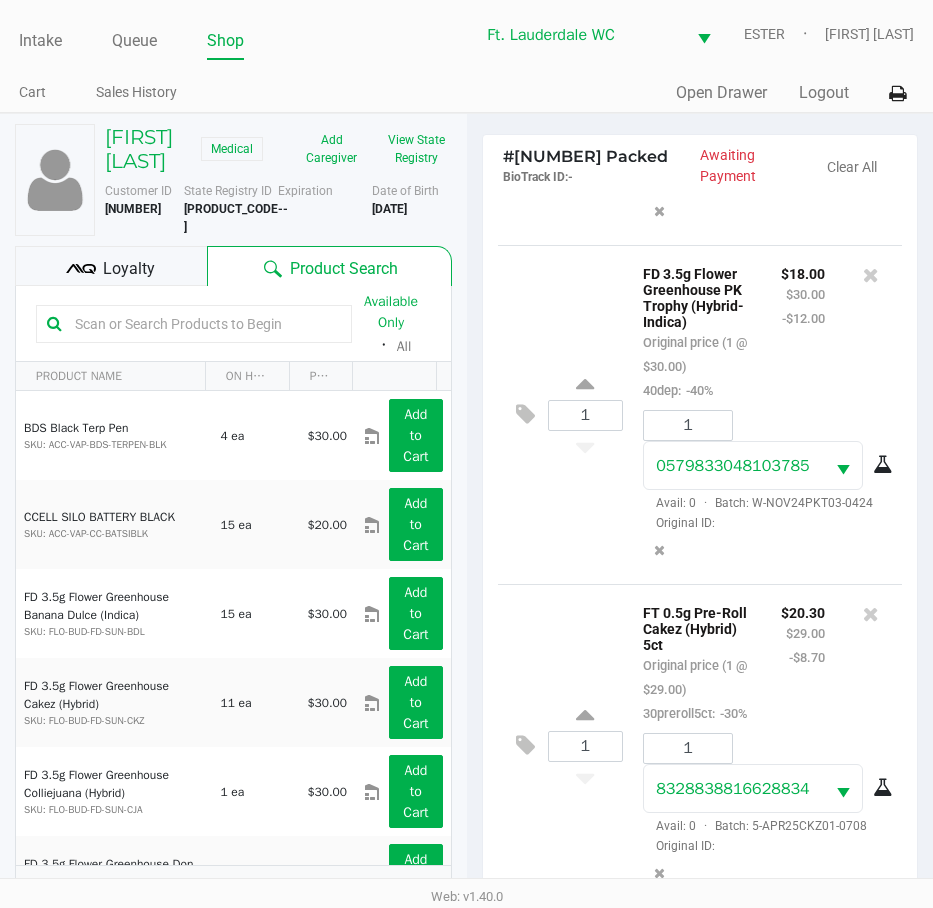 scroll, scrollTop: 420, scrollLeft: 0, axis: vertical 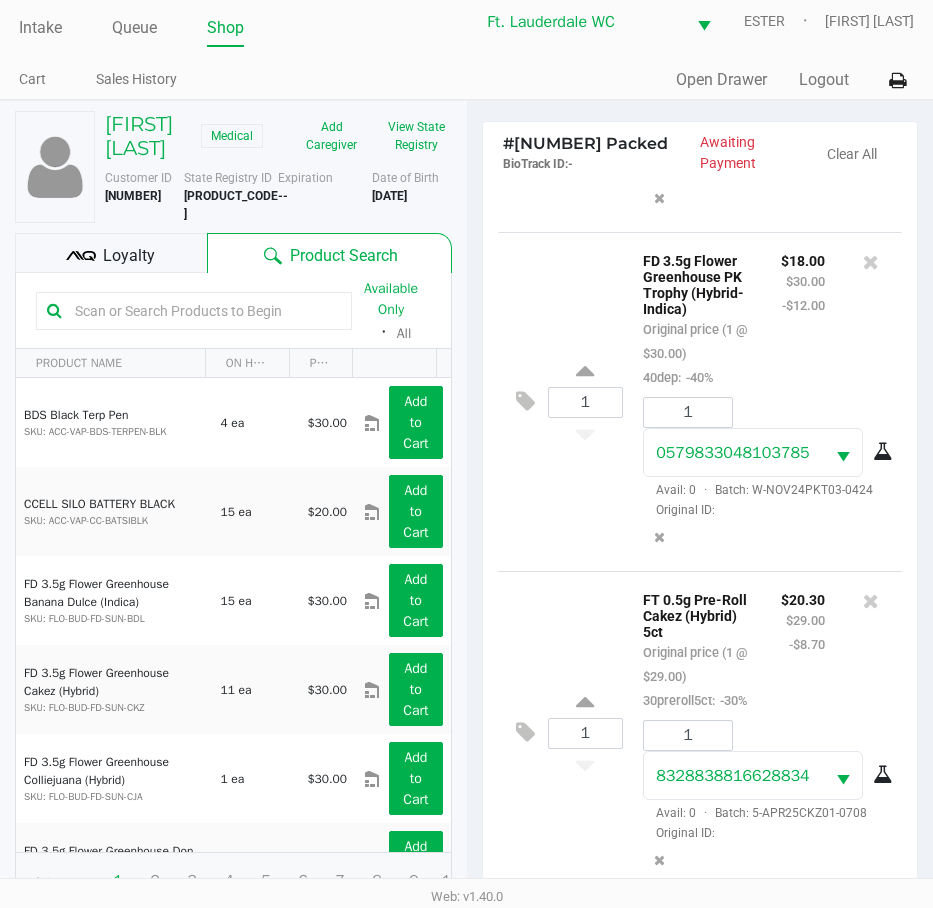click on "Loyalty" 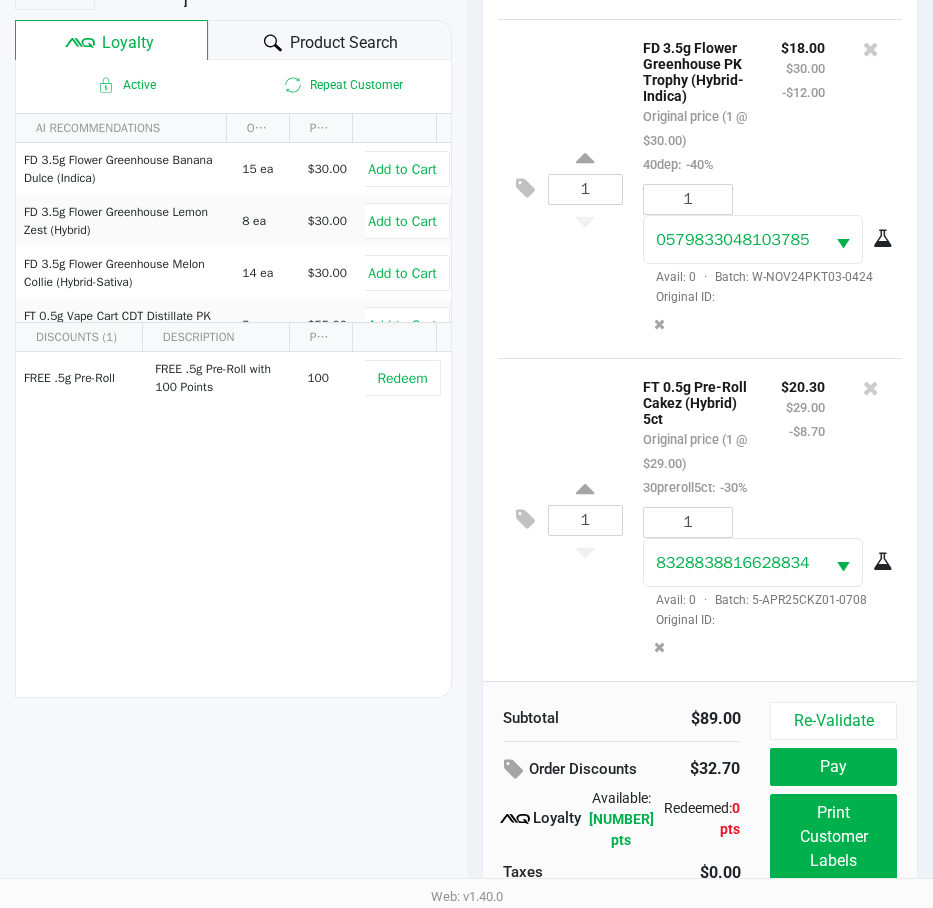 scroll, scrollTop: 265, scrollLeft: 0, axis: vertical 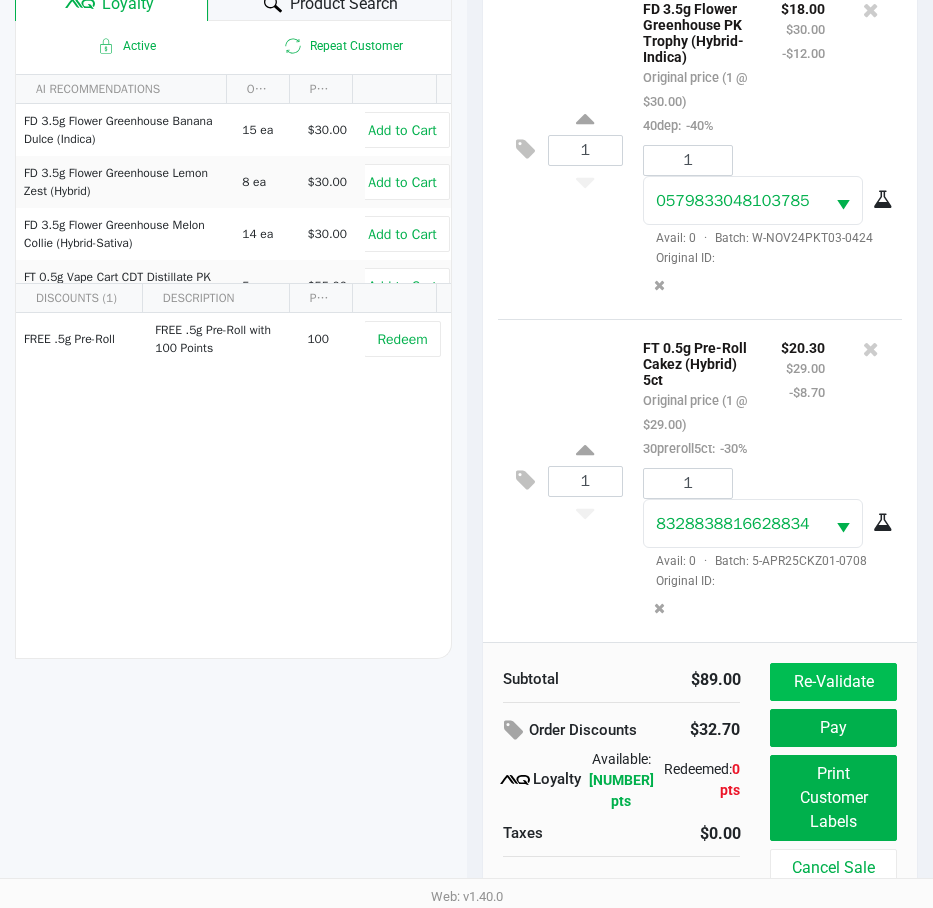 click on "Re-Validate" 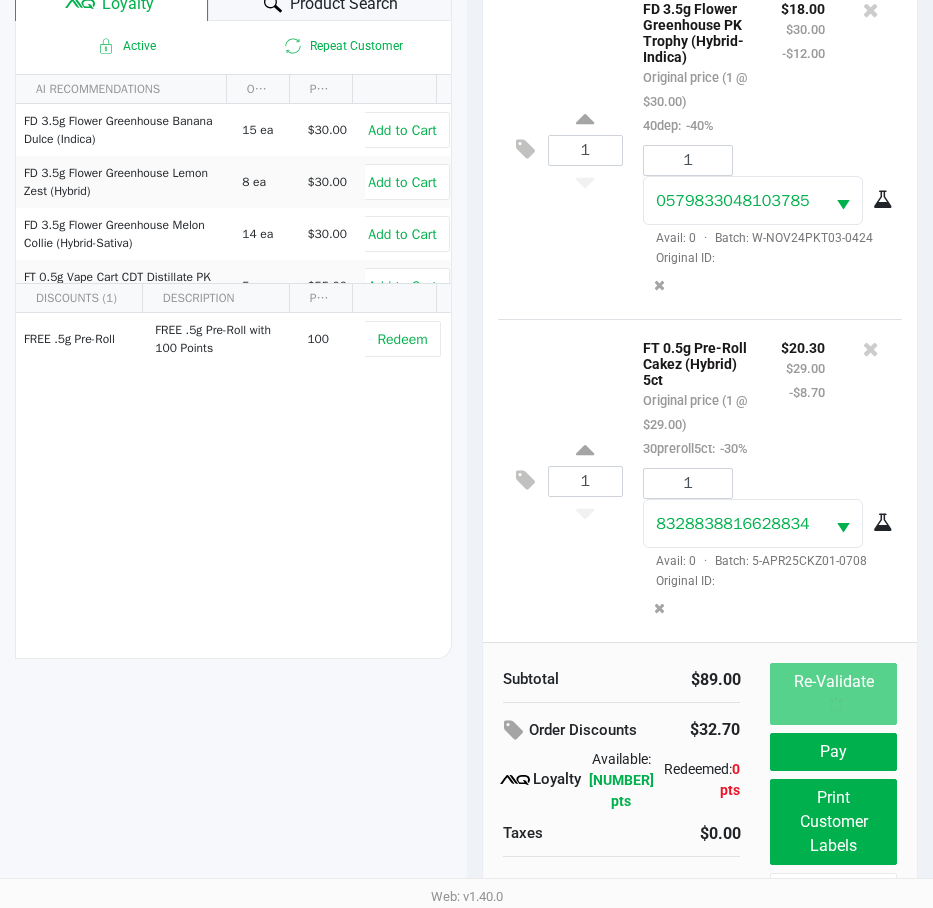 scroll, scrollTop: 0, scrollLeft: 0, axis: both 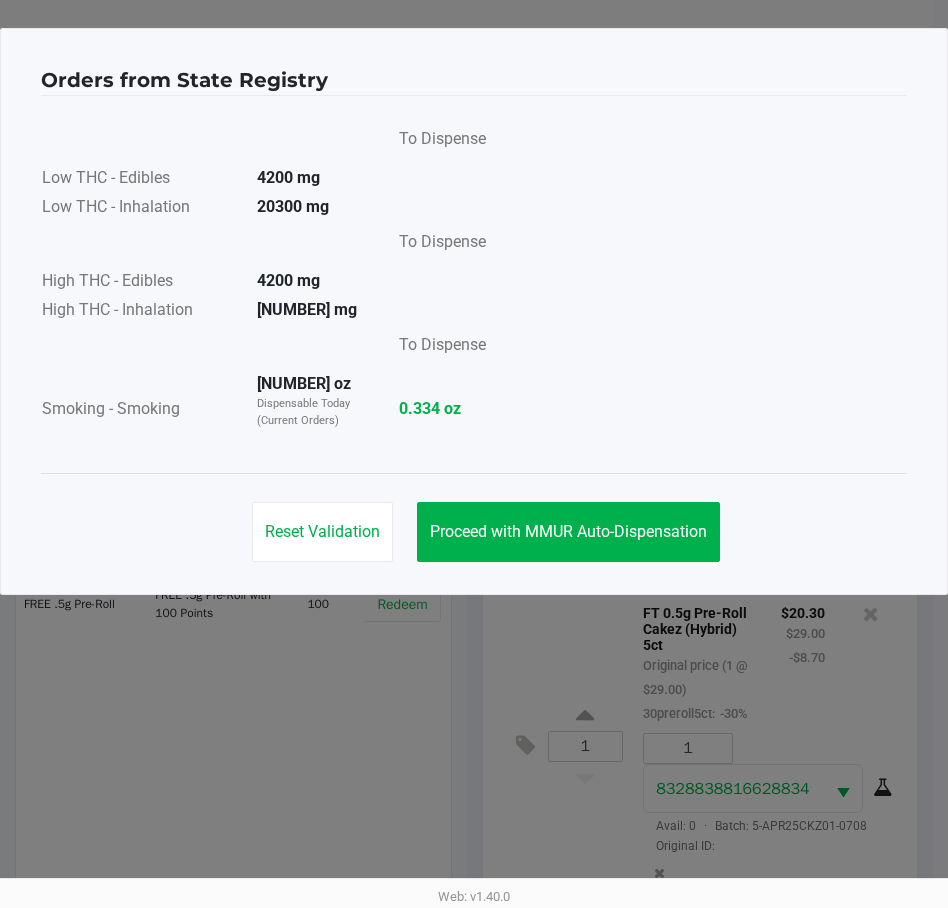 click on "Proceed with MMUR Auto-Dispensation" 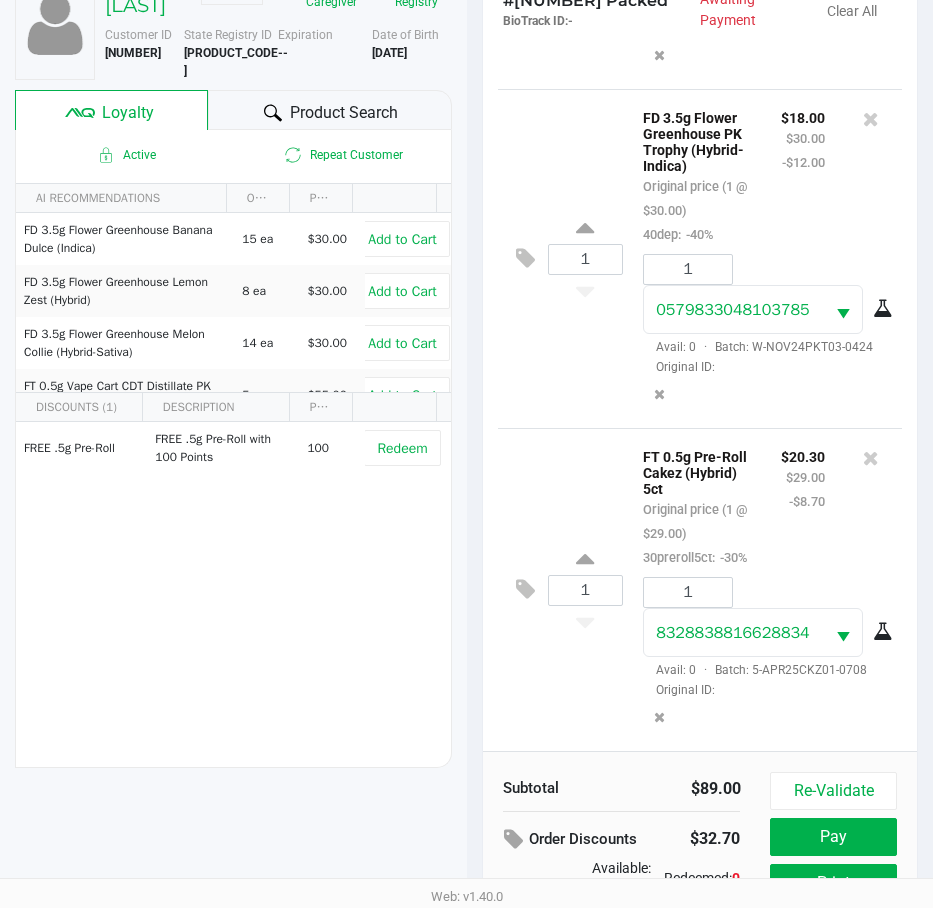 scroll, scrollTop: 265, scrollLeft: 0, axis: vertical 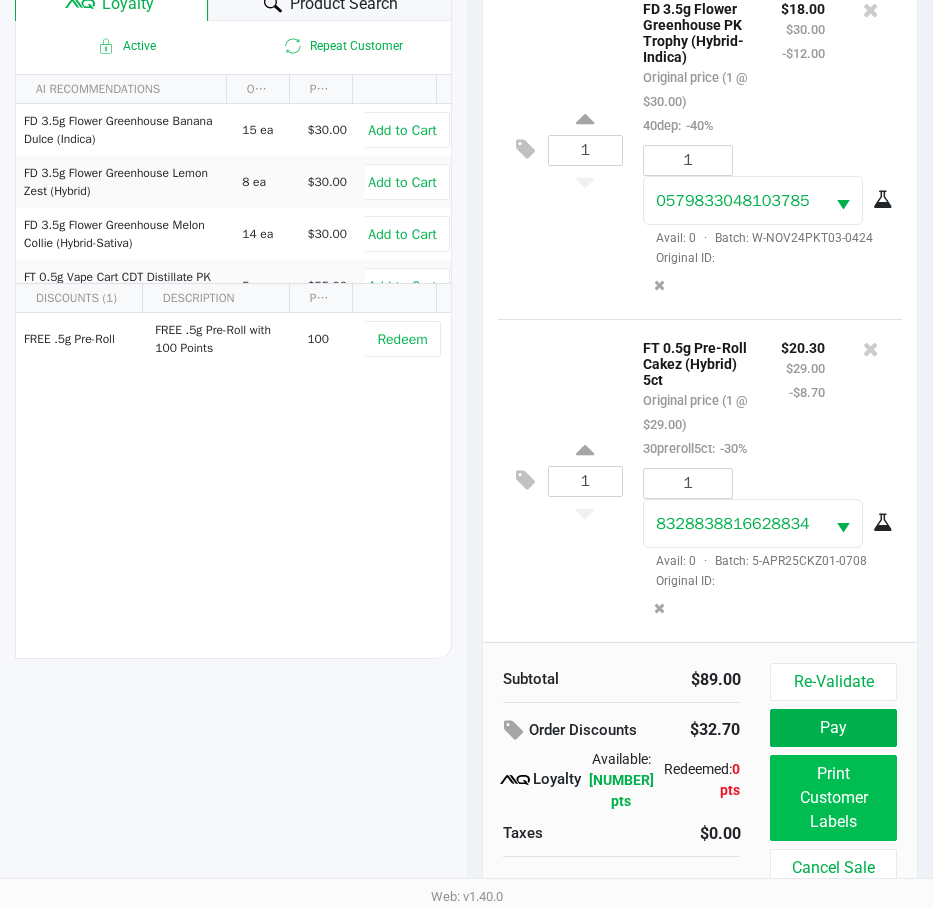 click on "Print Customer Labels" 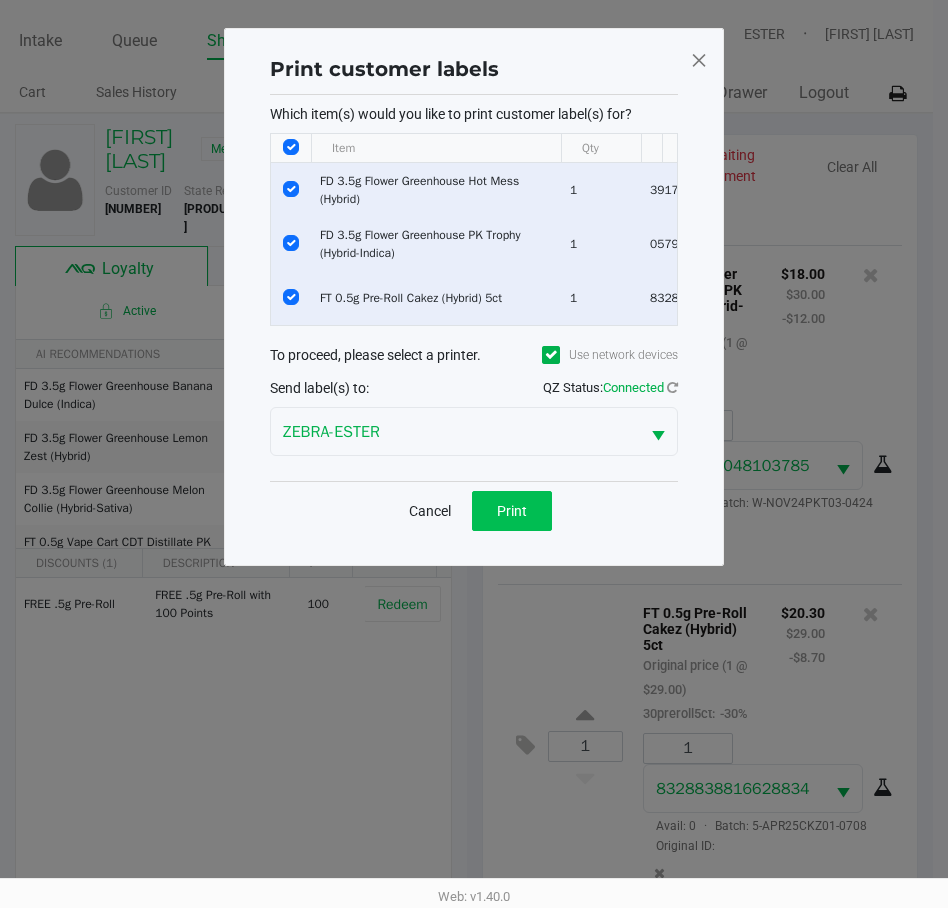 click on "Print" 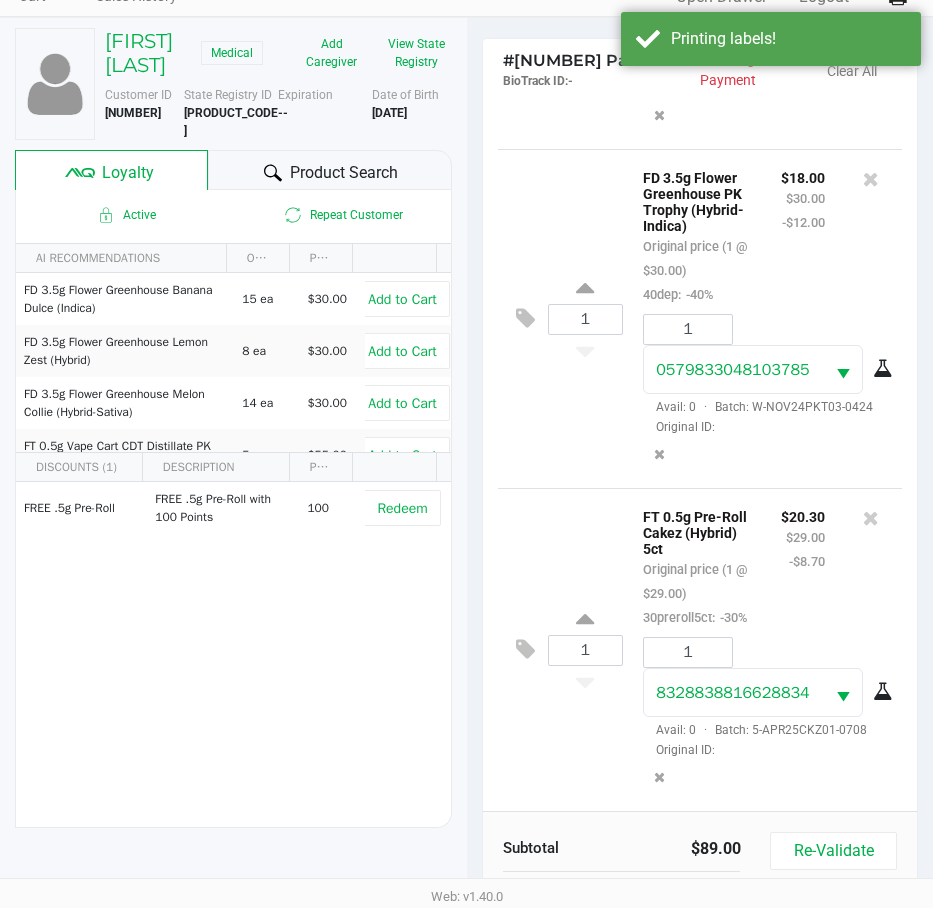scroll, scrollTop: 265, scrollLeft: 0, axis: vertical 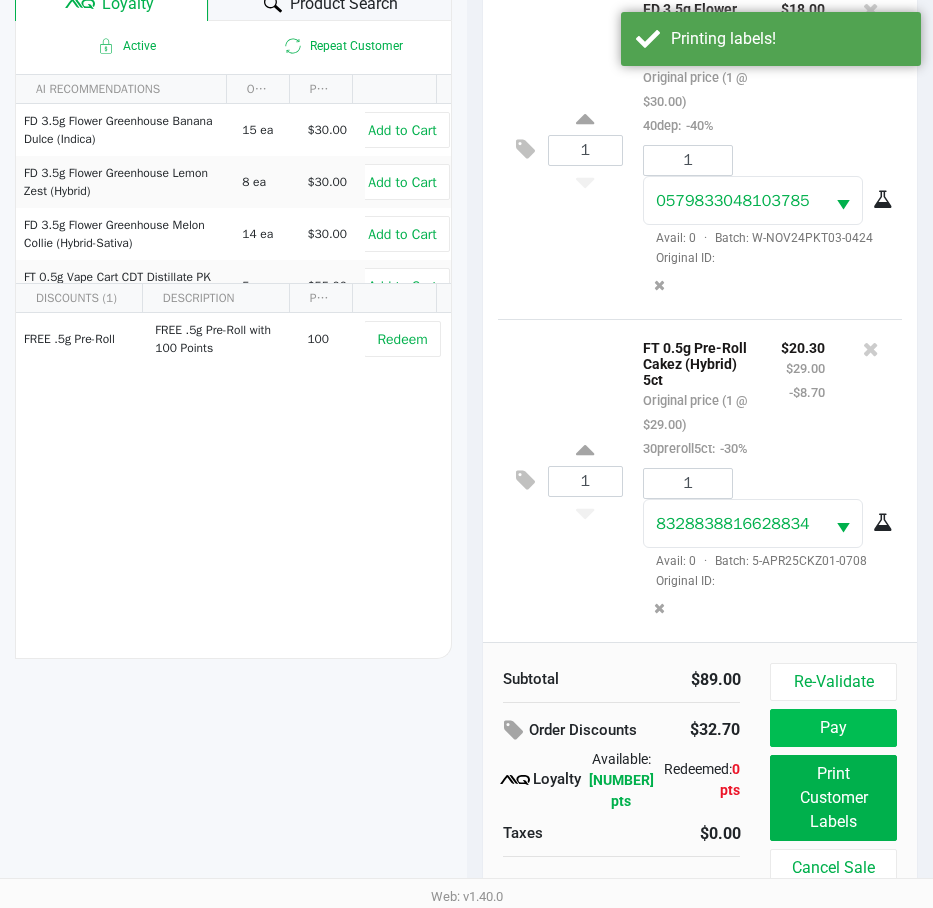 click on "Pay" 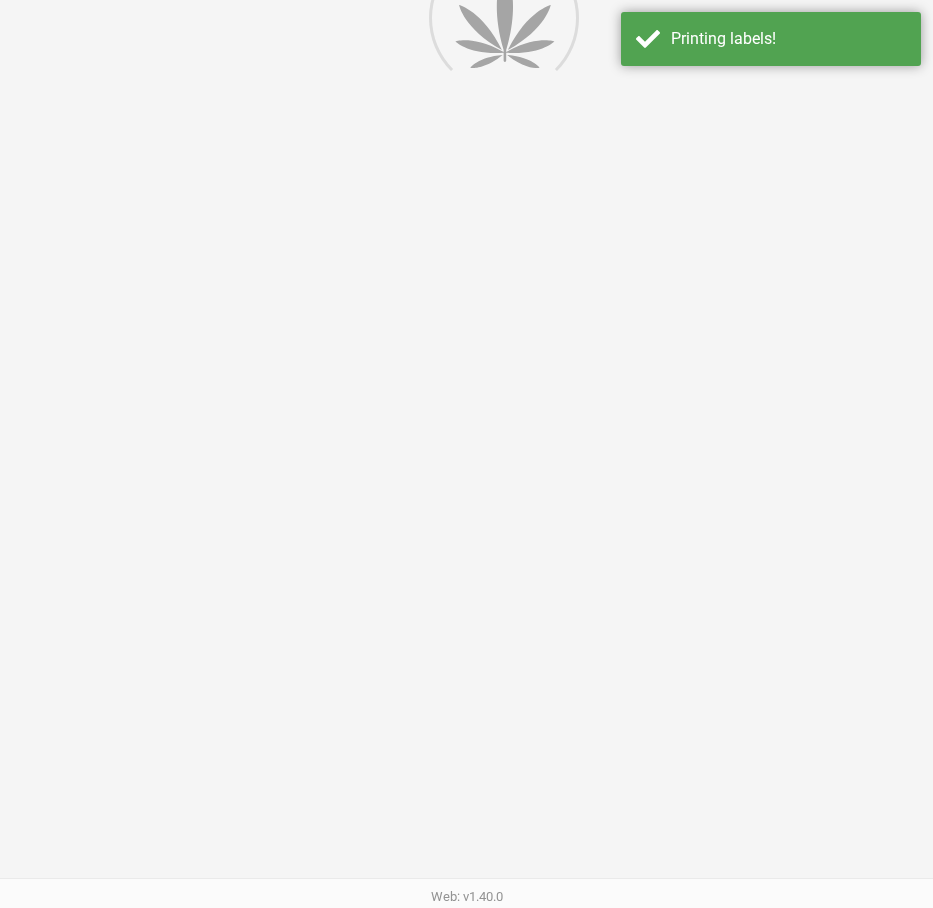 scroll, scrollTop: 0, scrollLeft: 0, axis: both 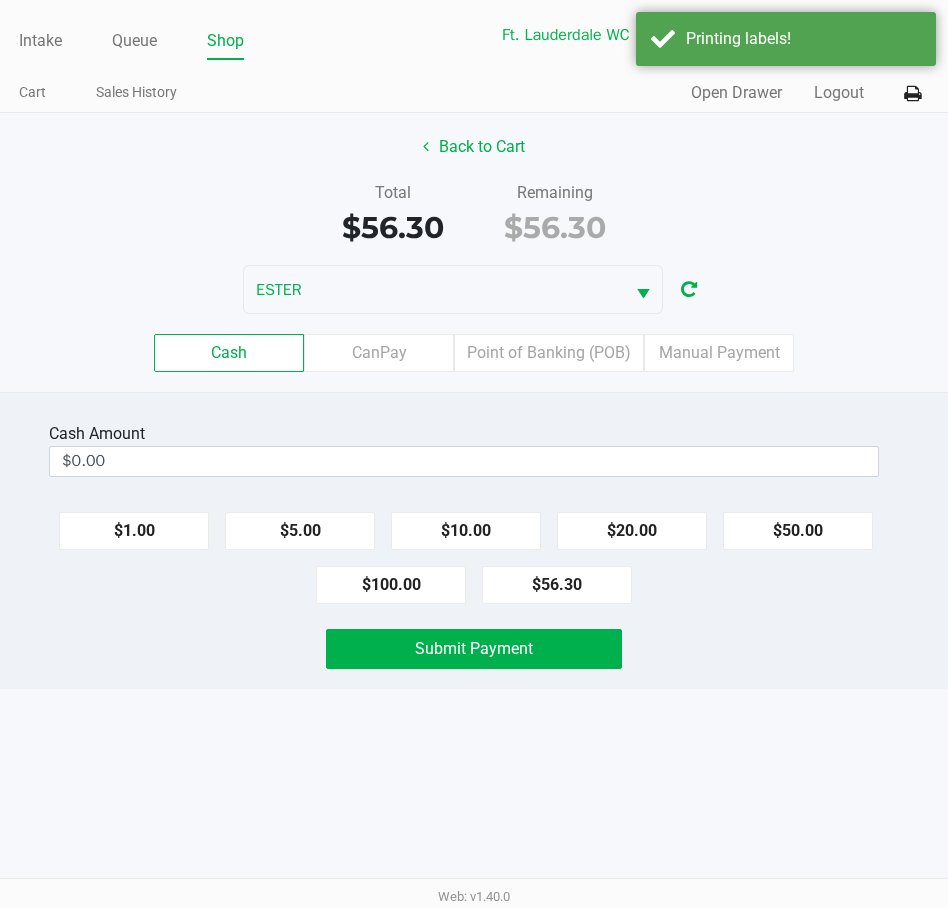 click on "$100.00" 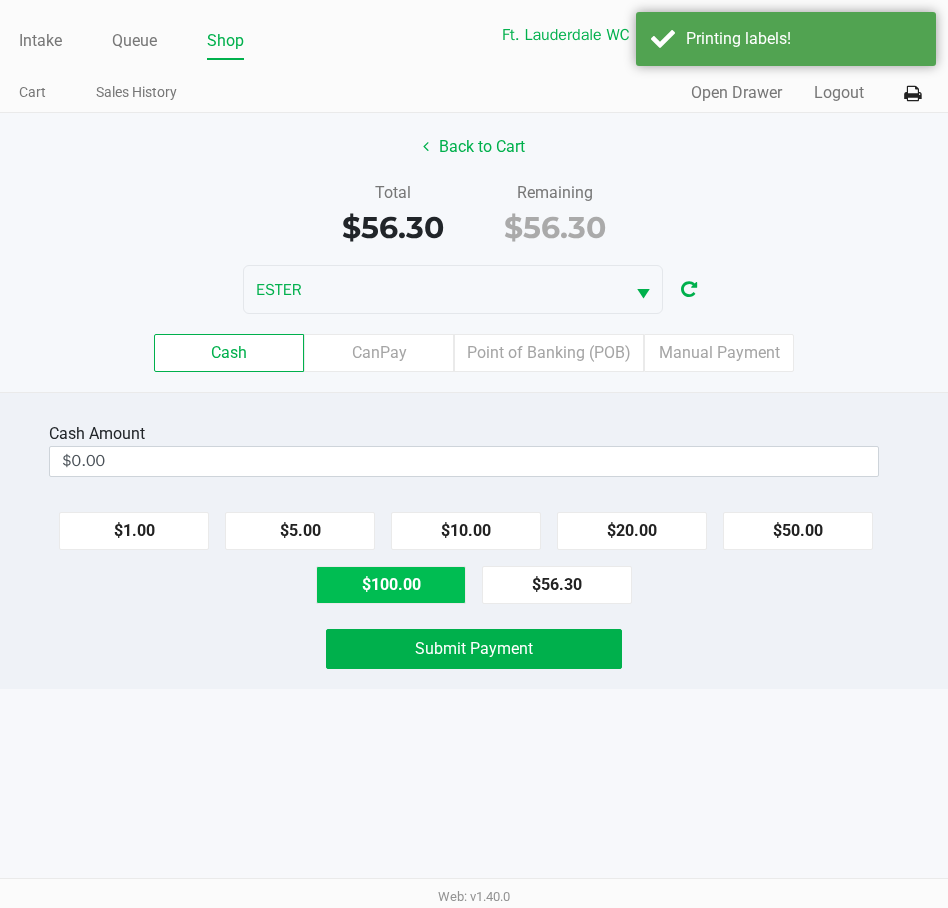 type on "$100.00" 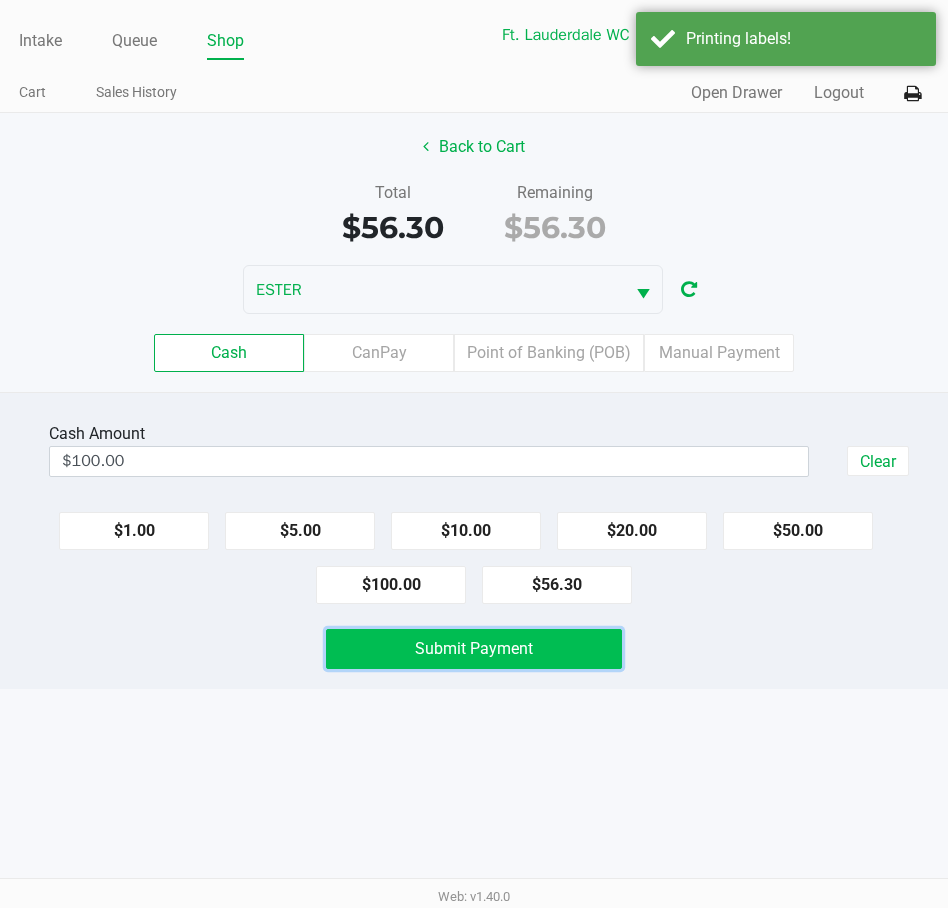 click on "Submit Payment" 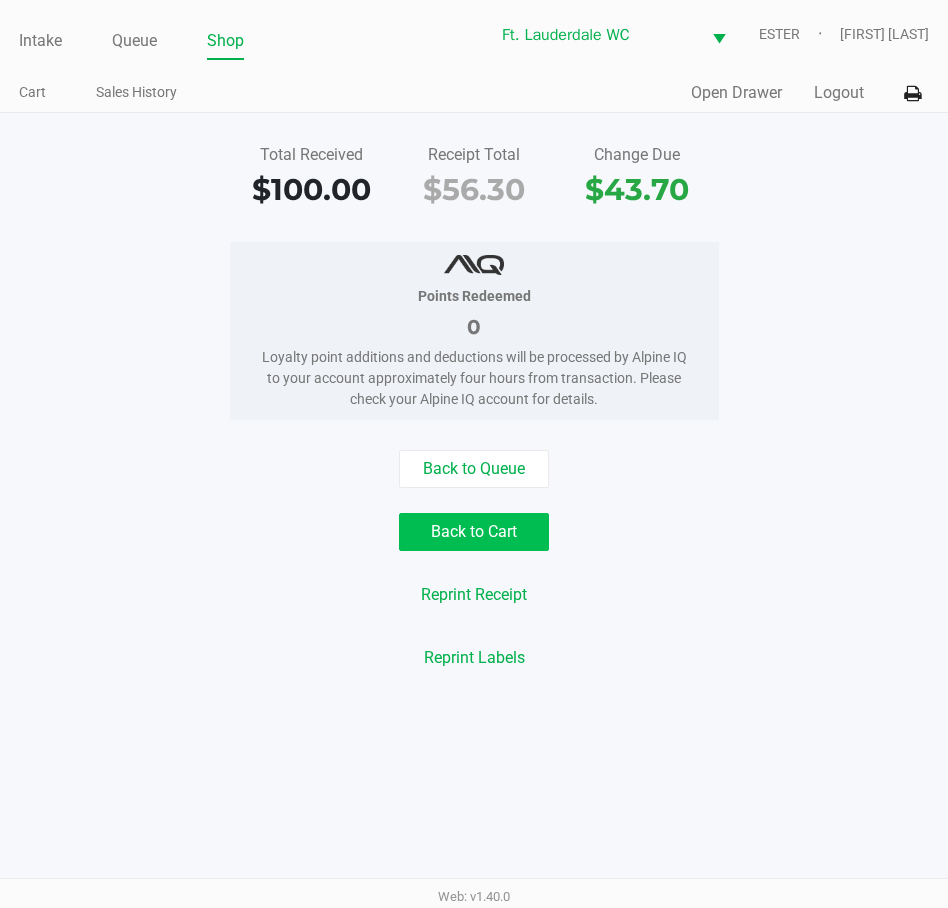 click on "Back to Cart" 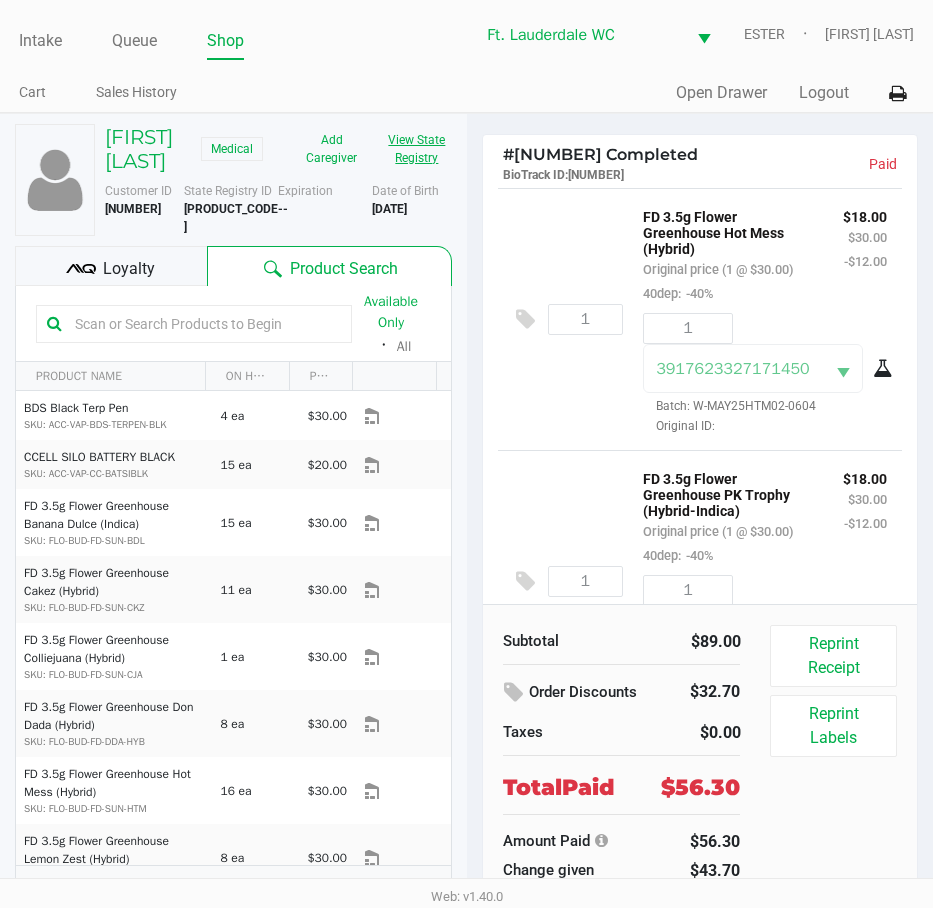 click on "View State Registry" 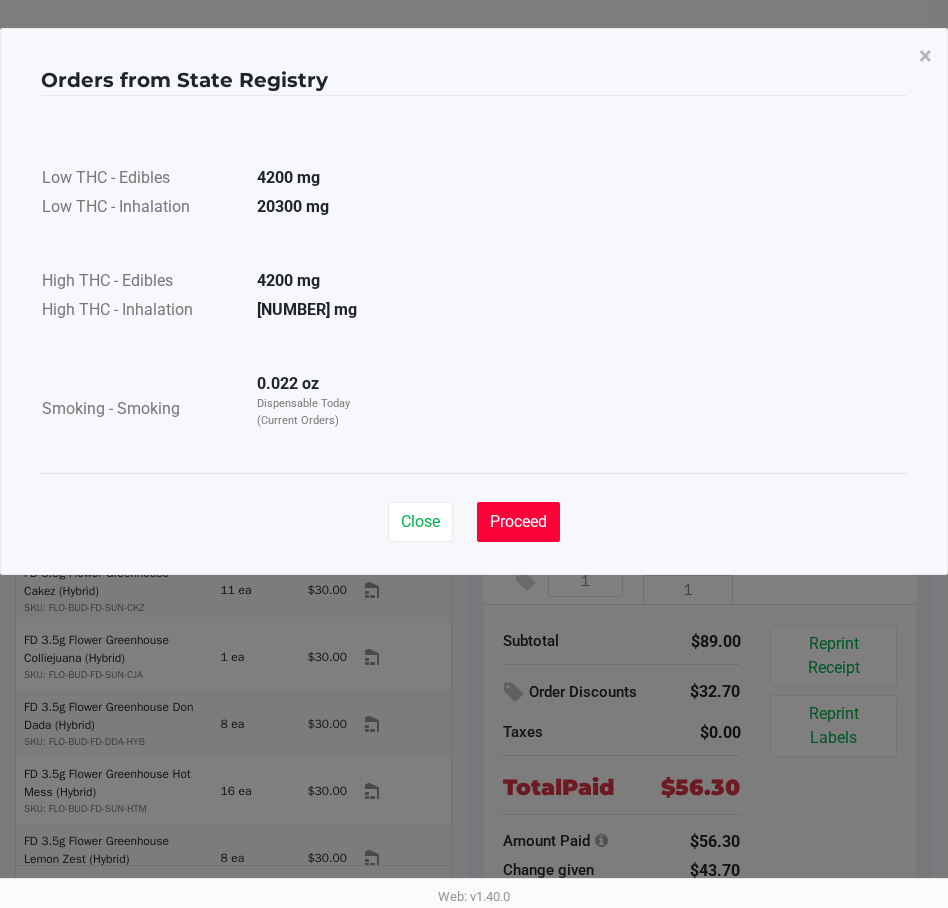 click on "Proceed" 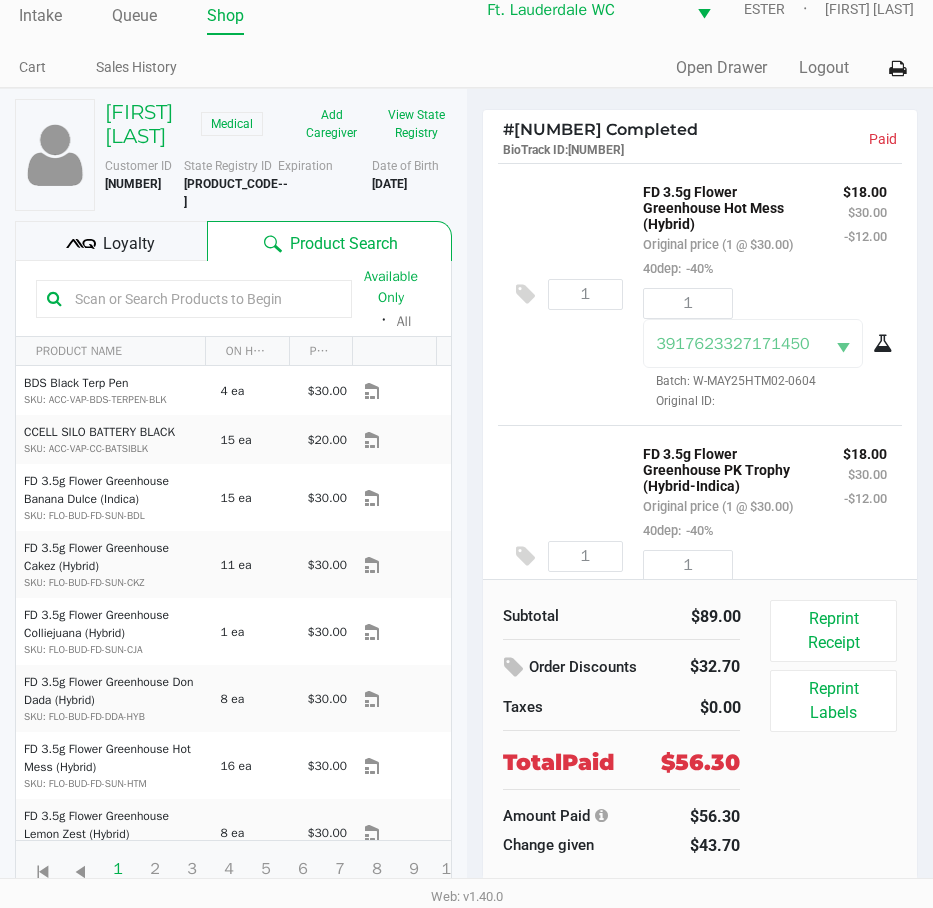 scroll, scrollTop: 32, scrollLeft: 0, axis: vertical 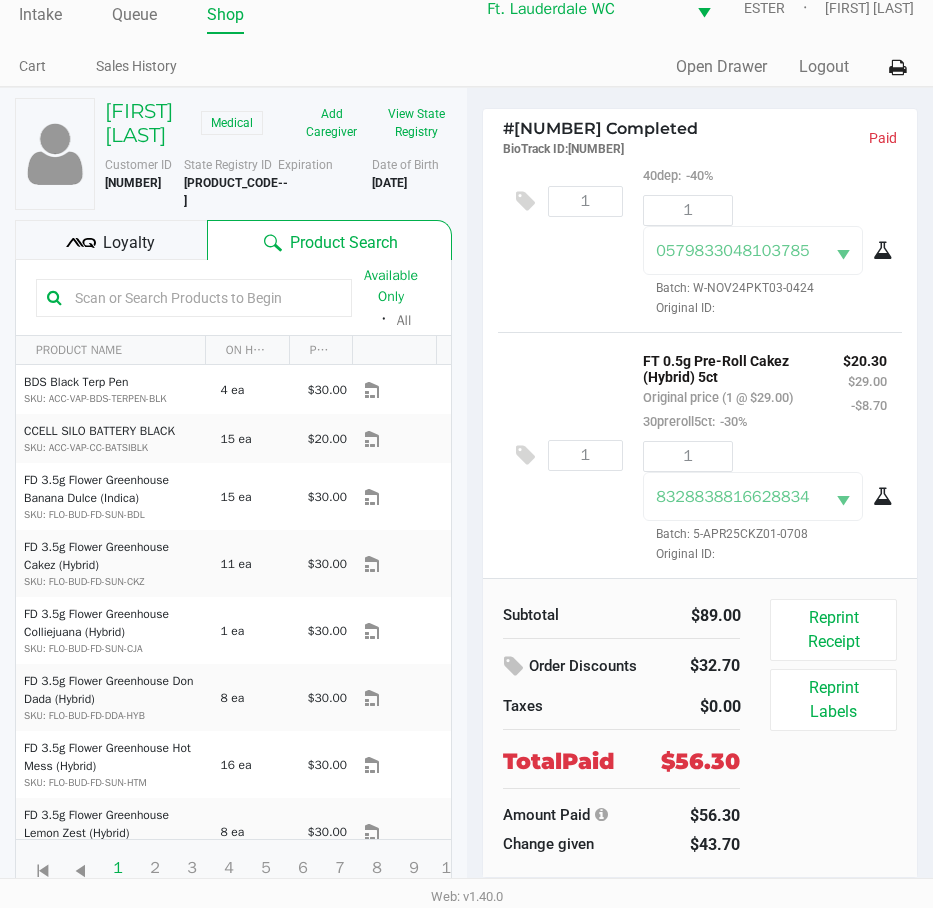 click on "[PRODUCT_CODE]" 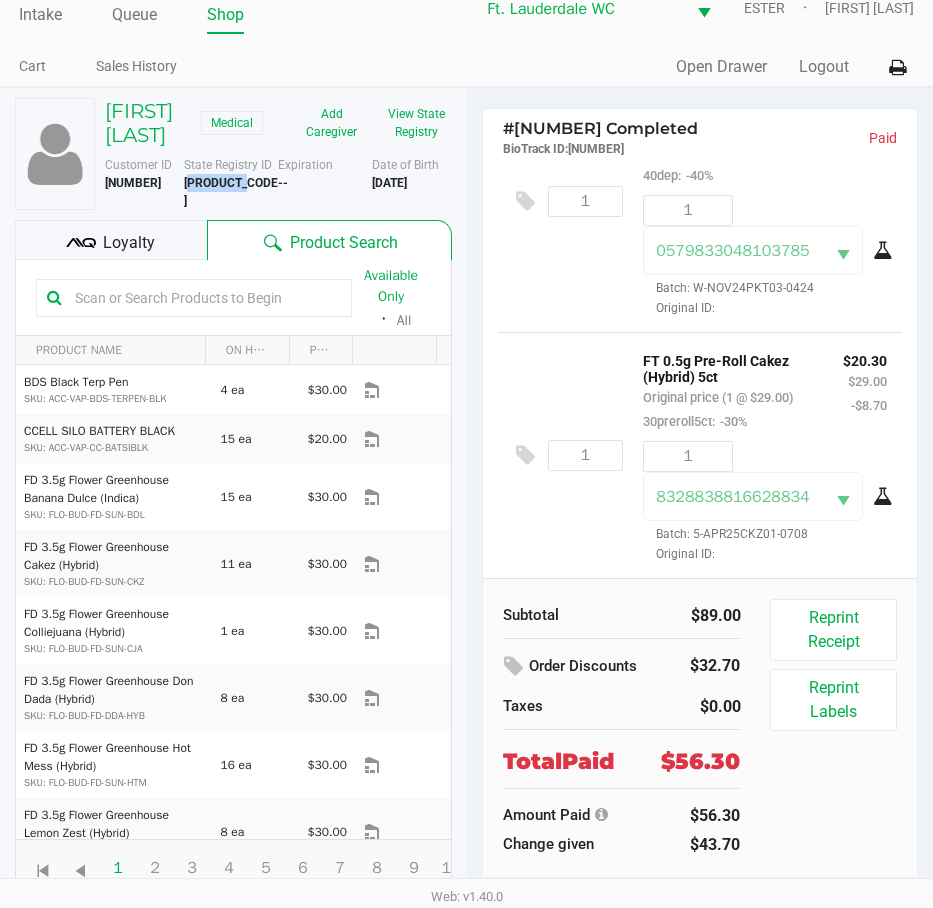 click on "[PRODUCT_CODE]" 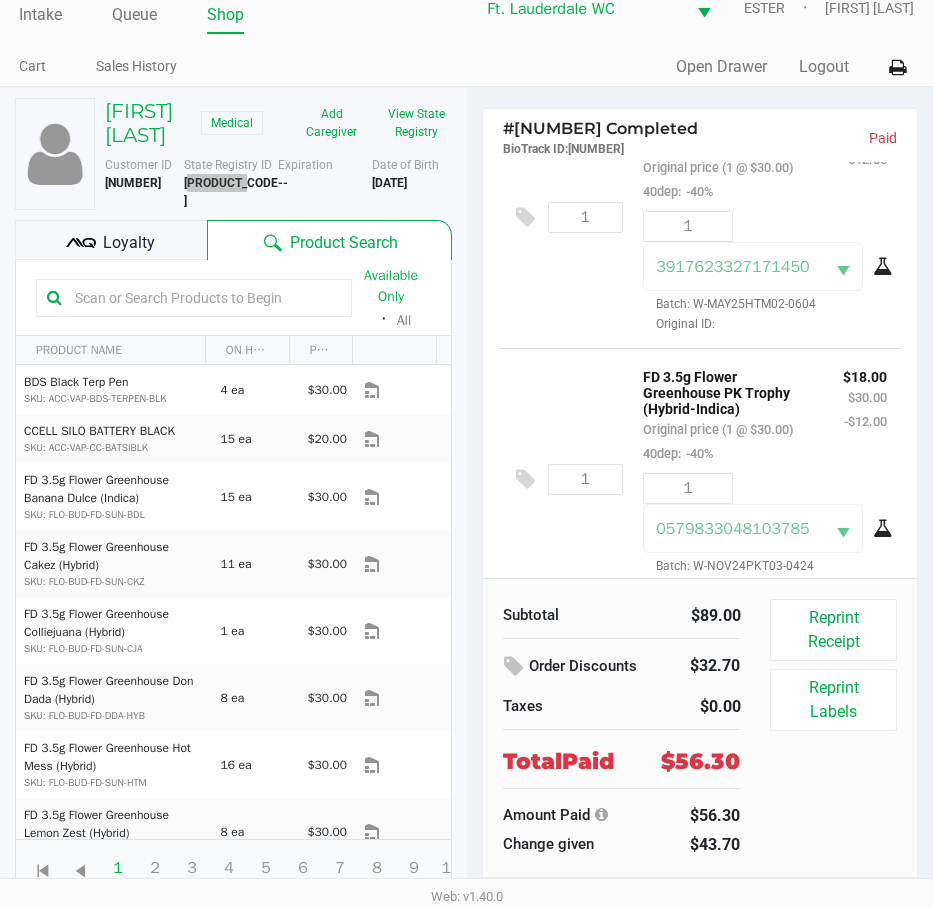 scroll, scrollTop: 0, scrollLeft: 0, axis: both 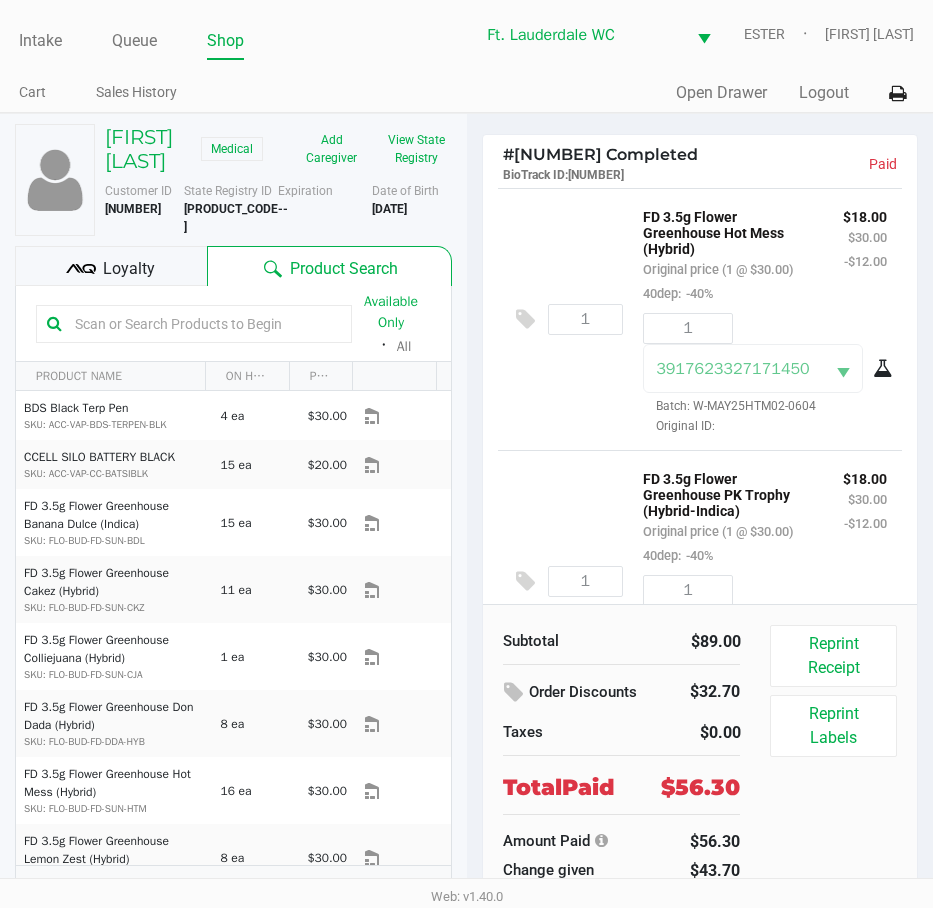 click on "Quick Sale   Open Drawer   Logout" 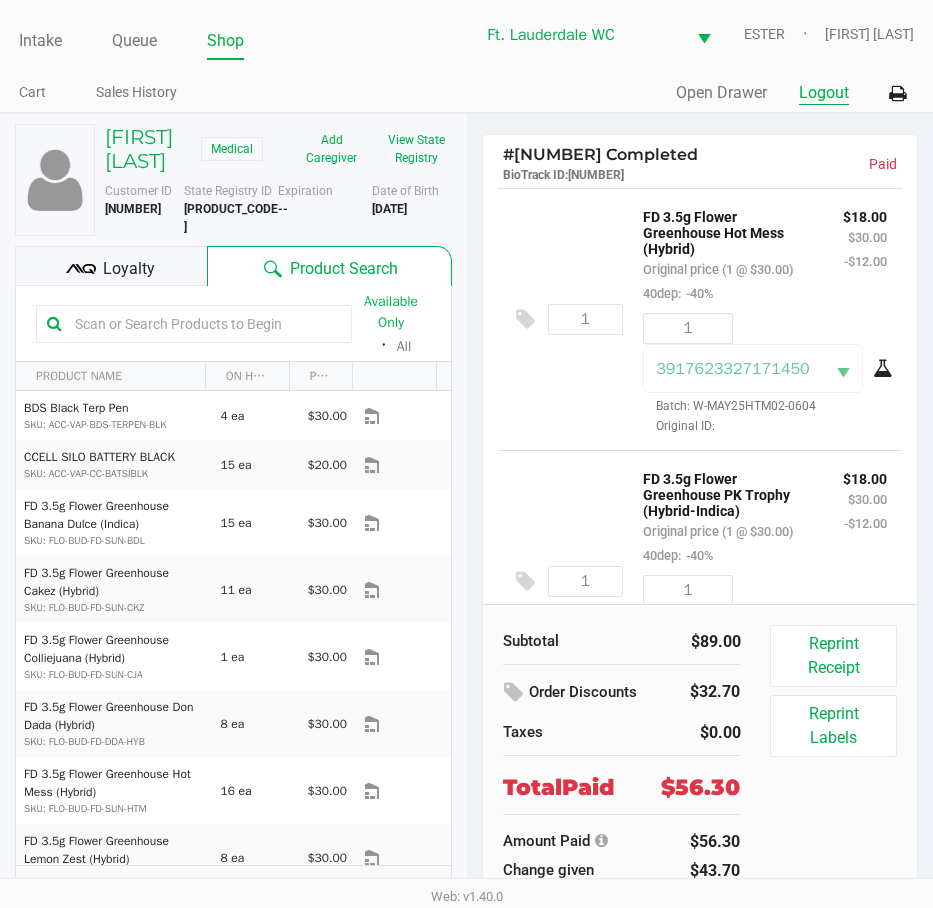 click on "Logout" 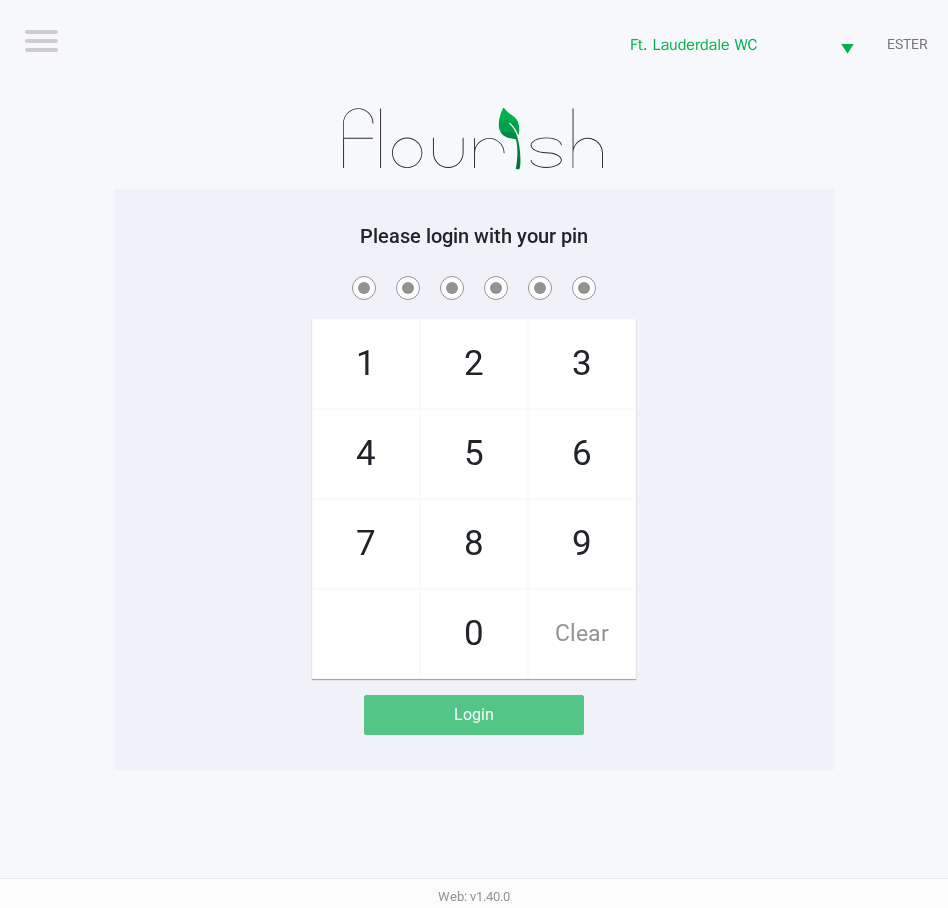 click on "6" 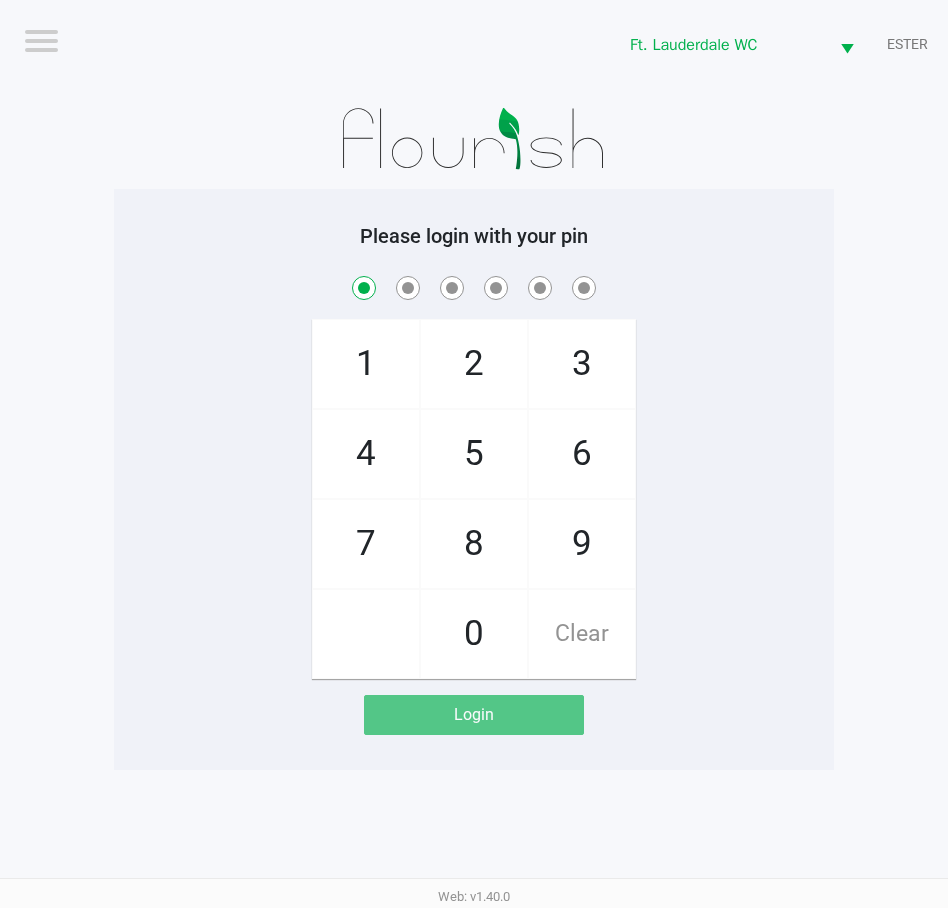 checkbox on "true" 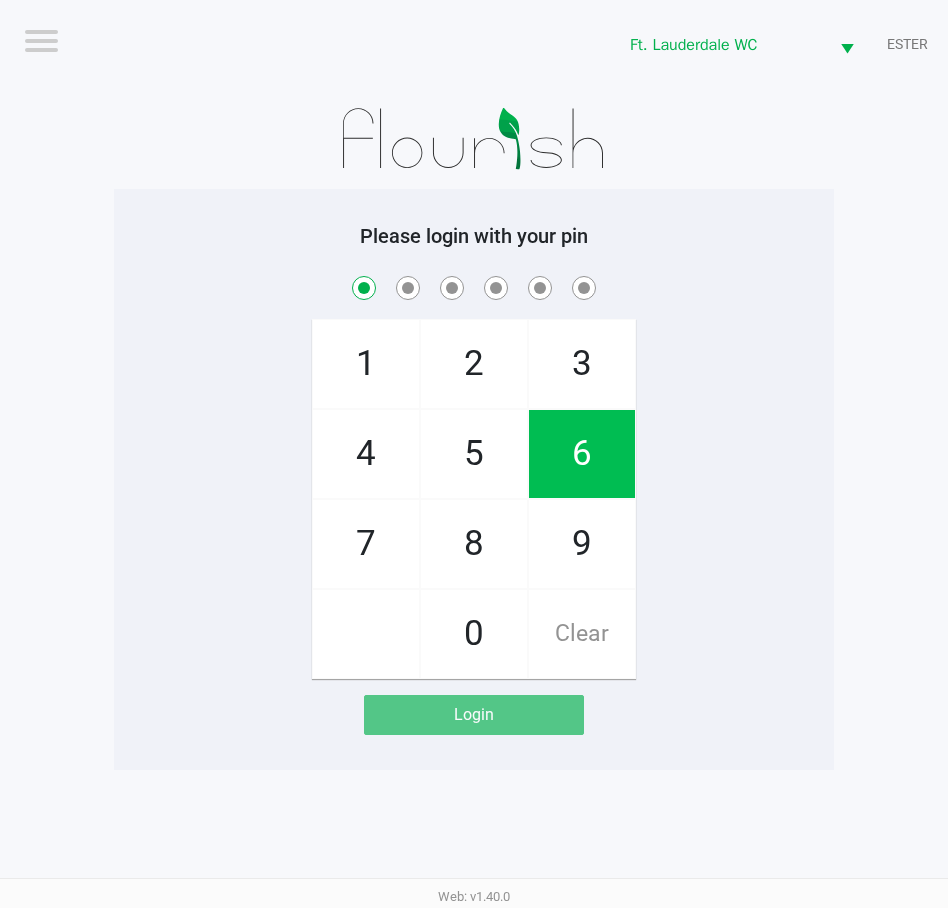 drag, startPoint x: 602, startPoint y: 435, endPoint x: 514, endPoint y: 352, distance: 120.966934 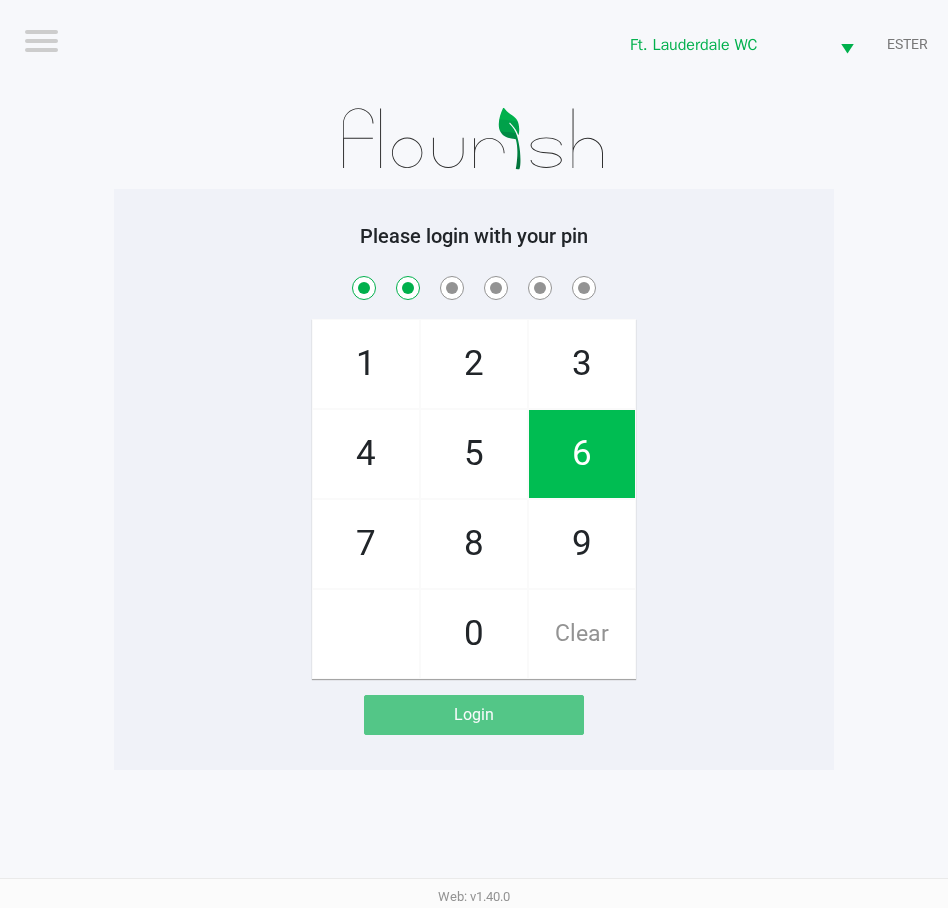 checkbox on "true" 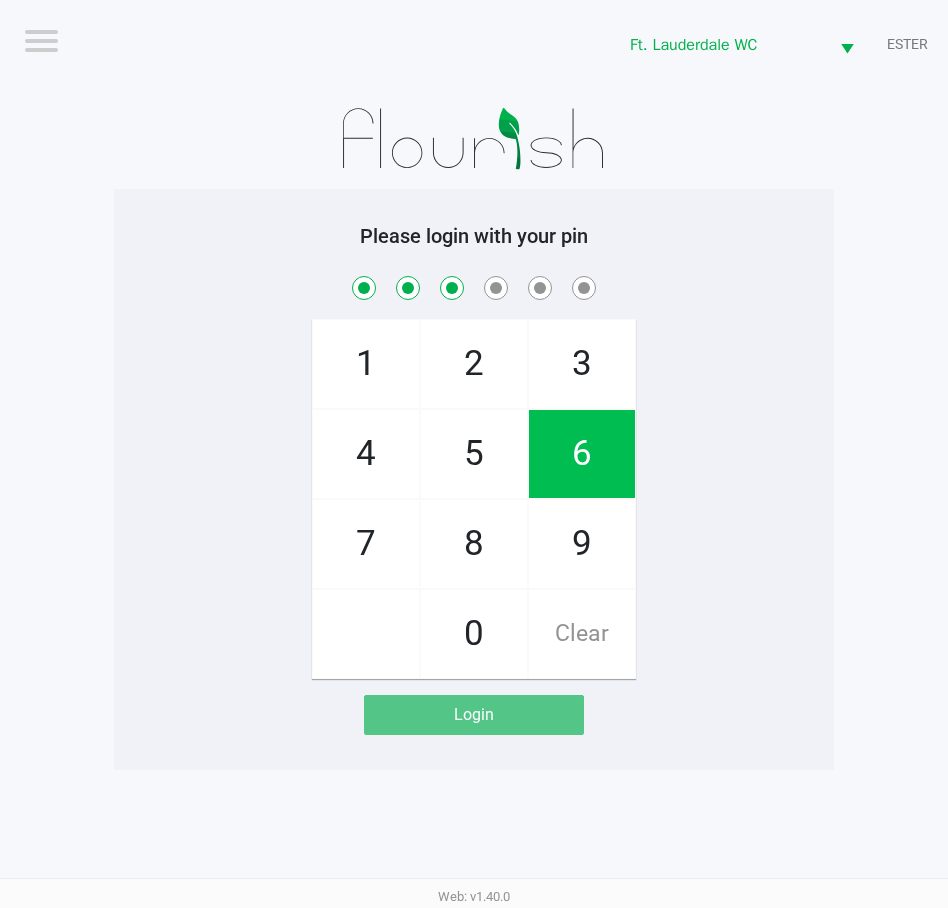 checkbox on "true" 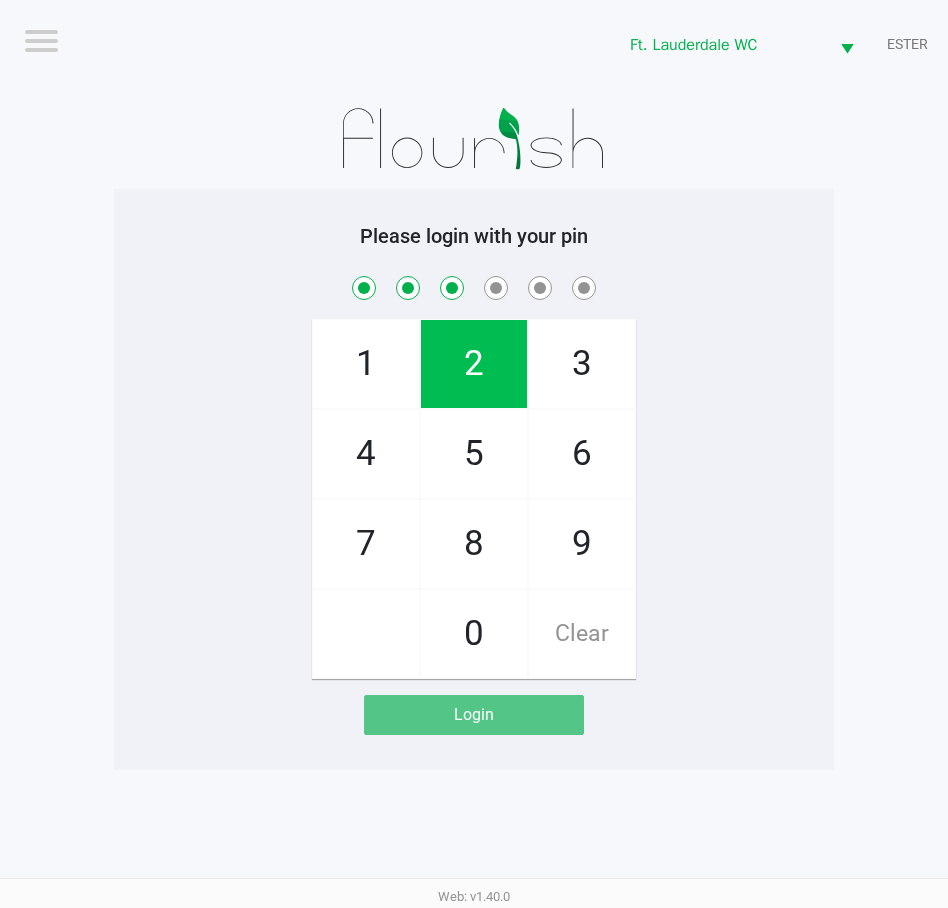 drag, startPoint x: 451, startPoint y: 476, endPoint x: 576, endPoint y: 592, distance: 170.53152 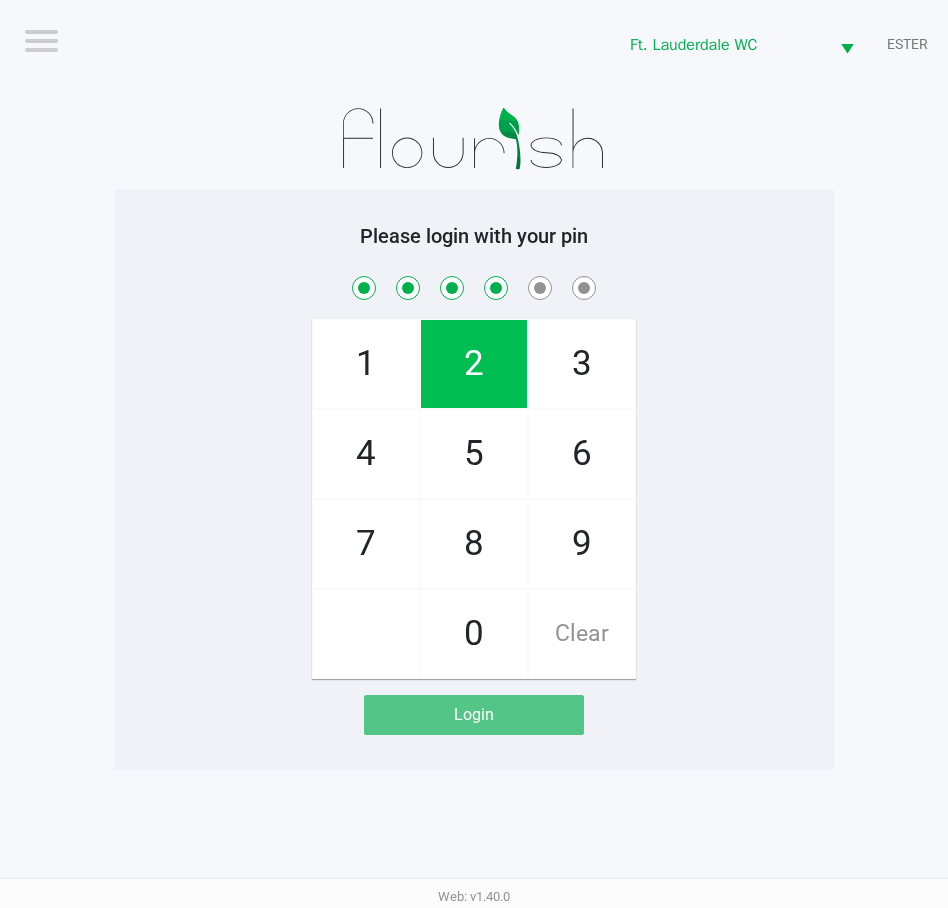 checkbox on "true" 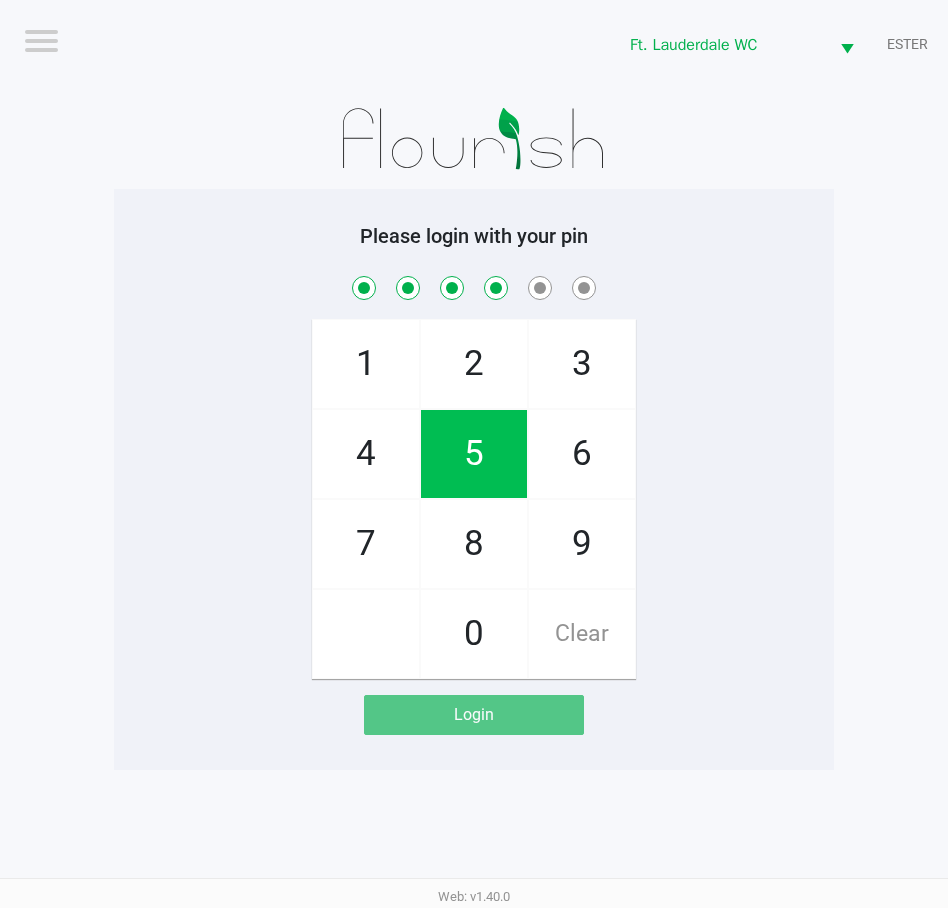 click on "Clear" 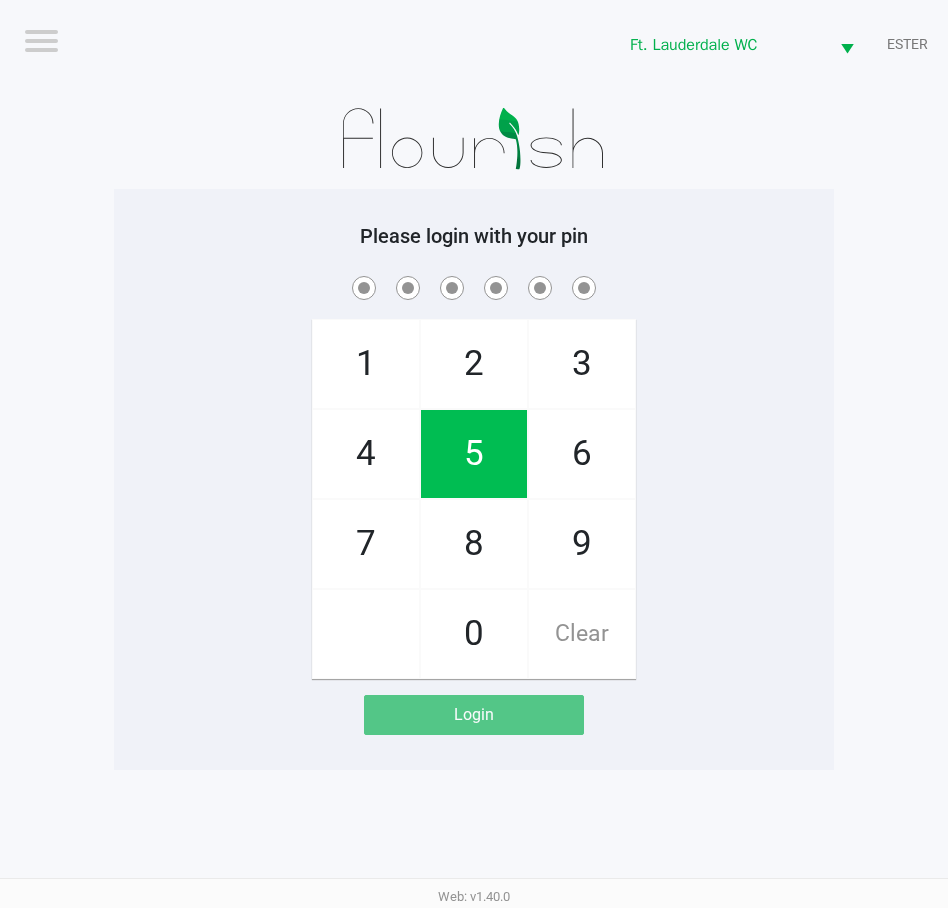 checkbox on "false" 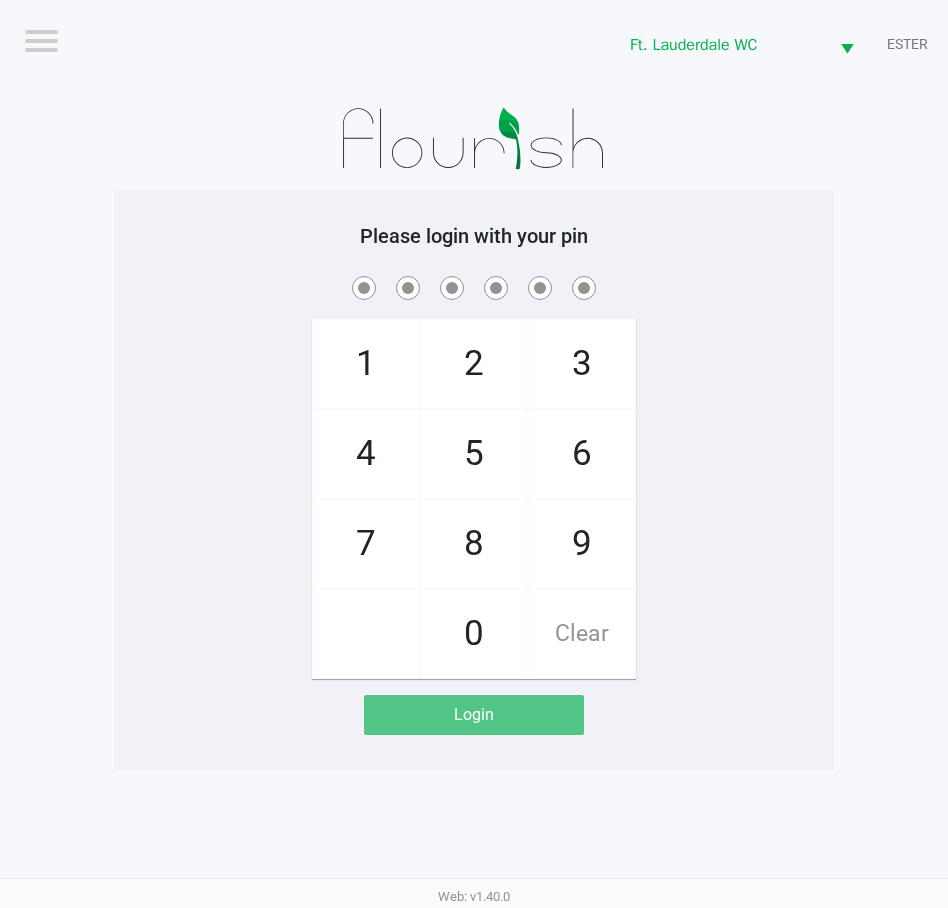 click on "Clear" 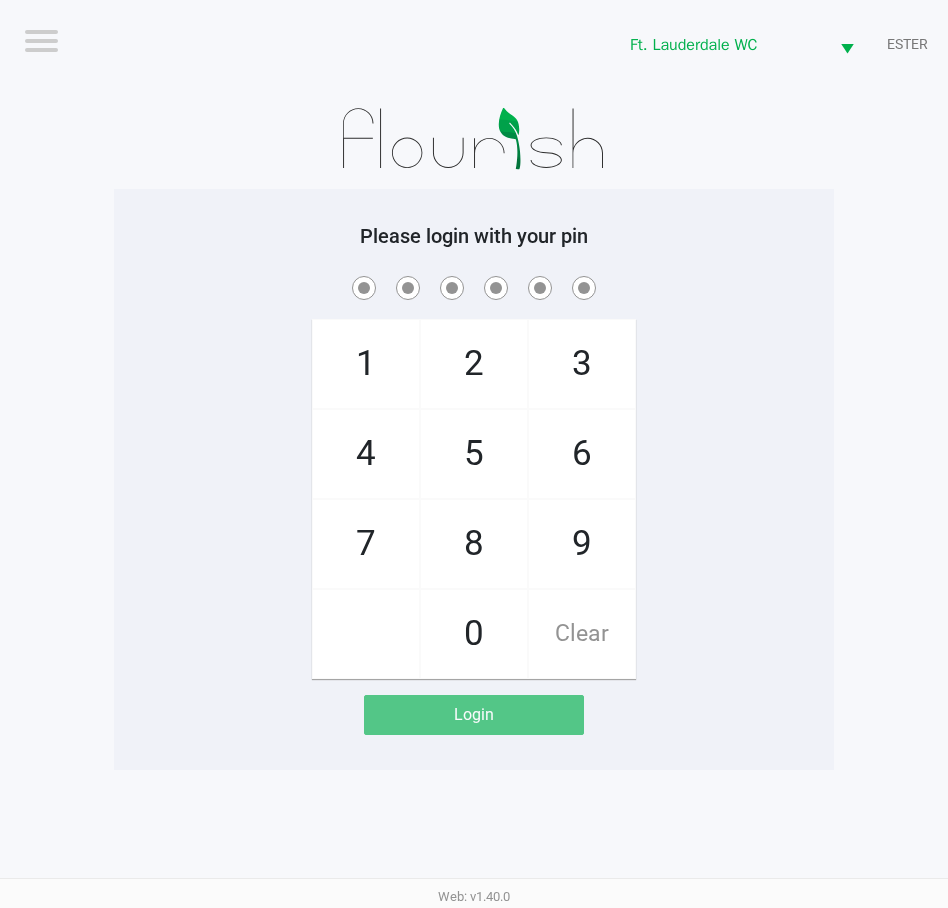 click on "4" 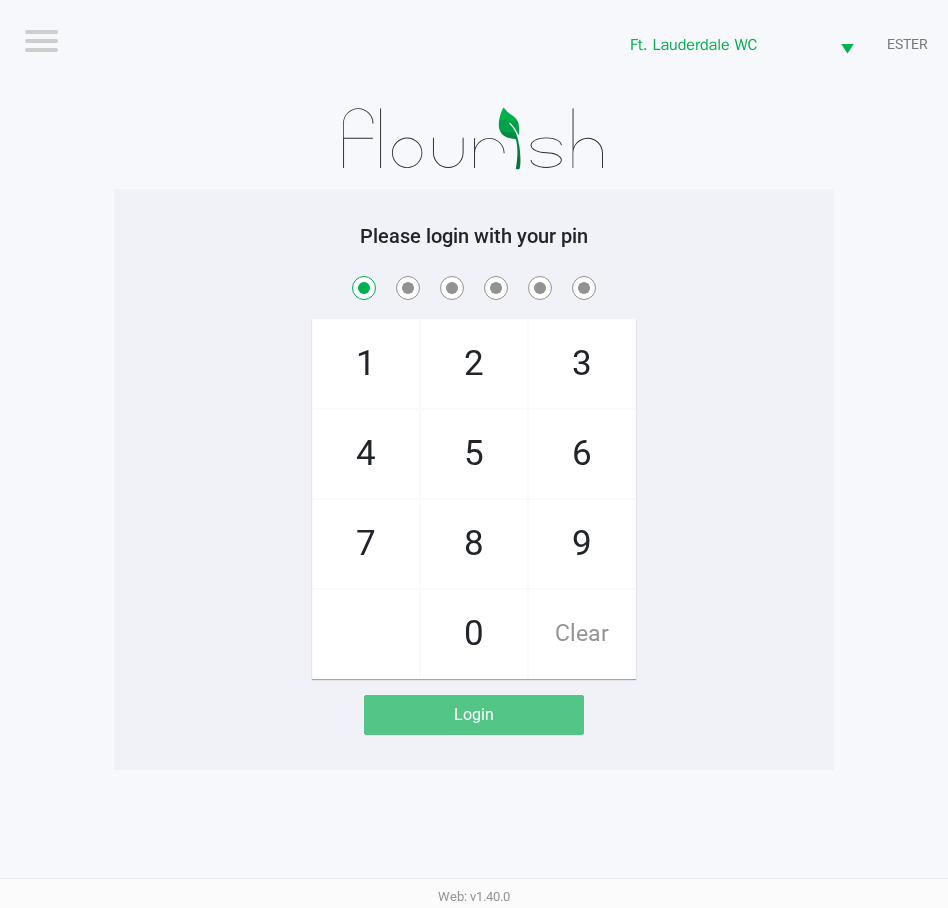 checkbox on "true" 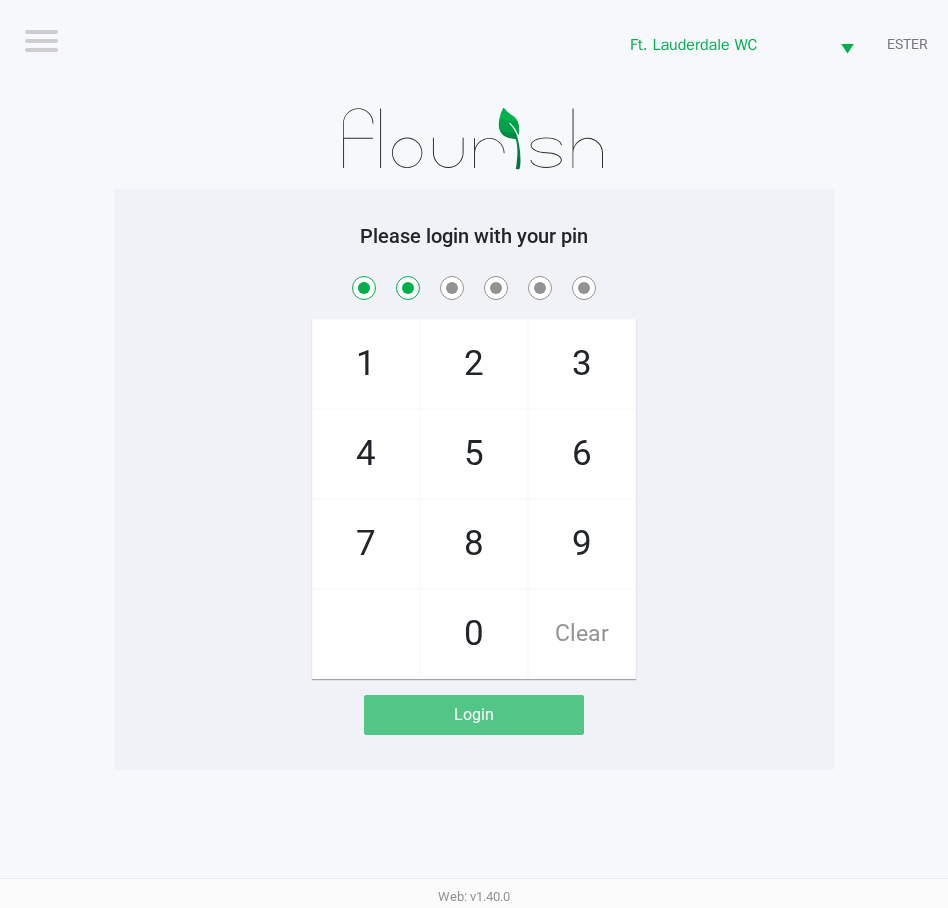checkbox on "true" 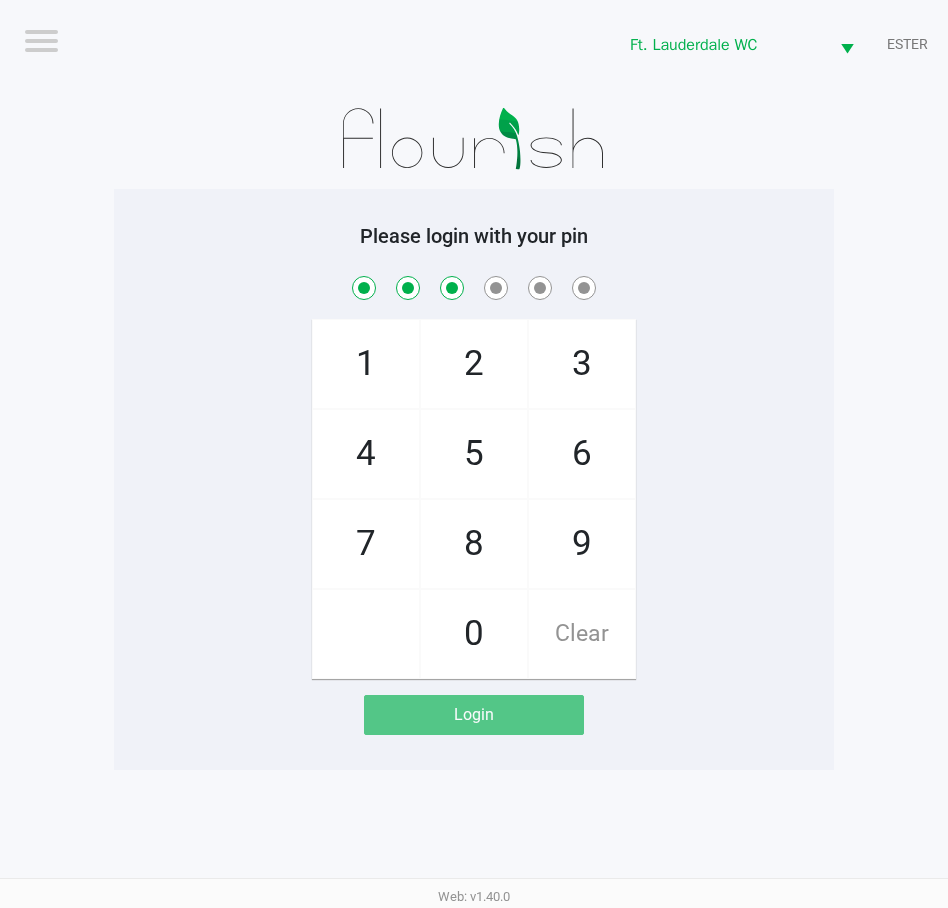 checkbox on "true" 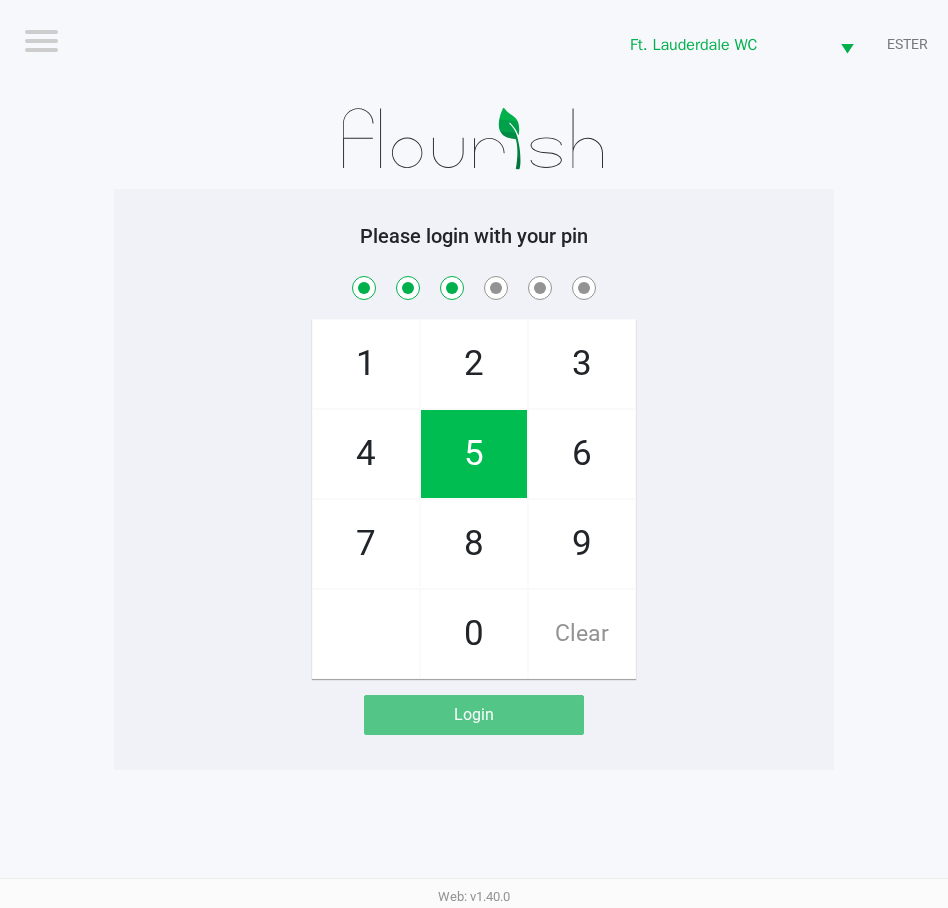 click on "5" 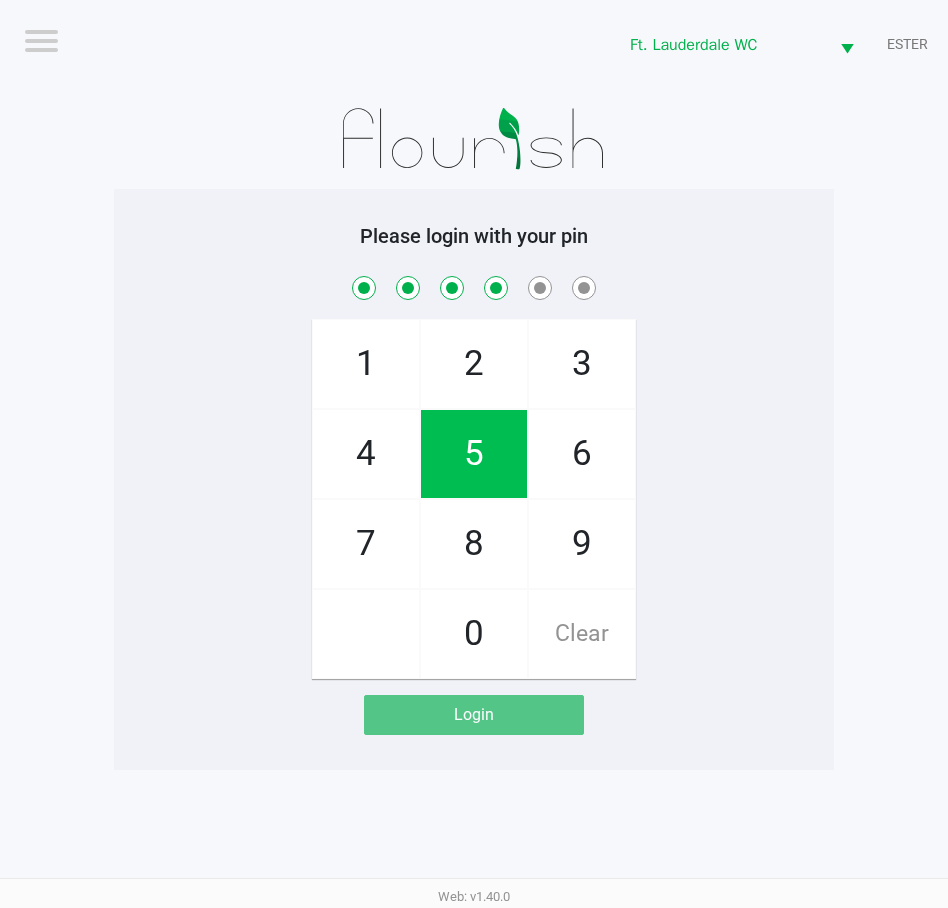 checkbox on "true" 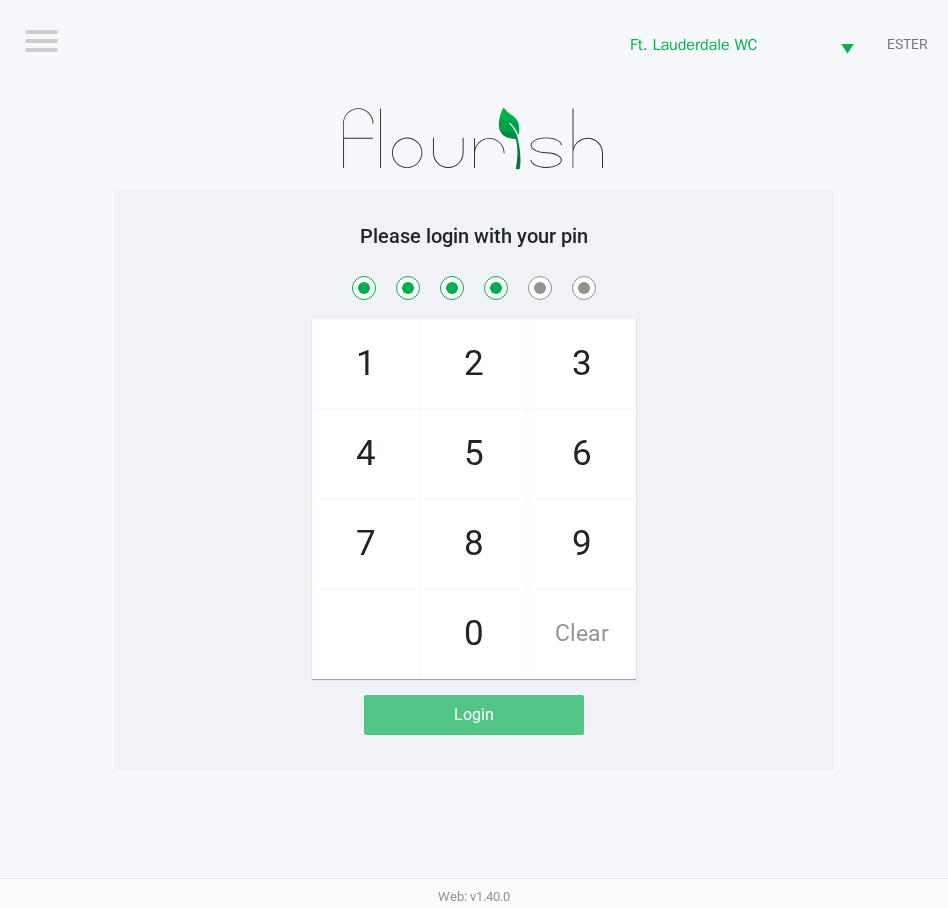 click on "8" 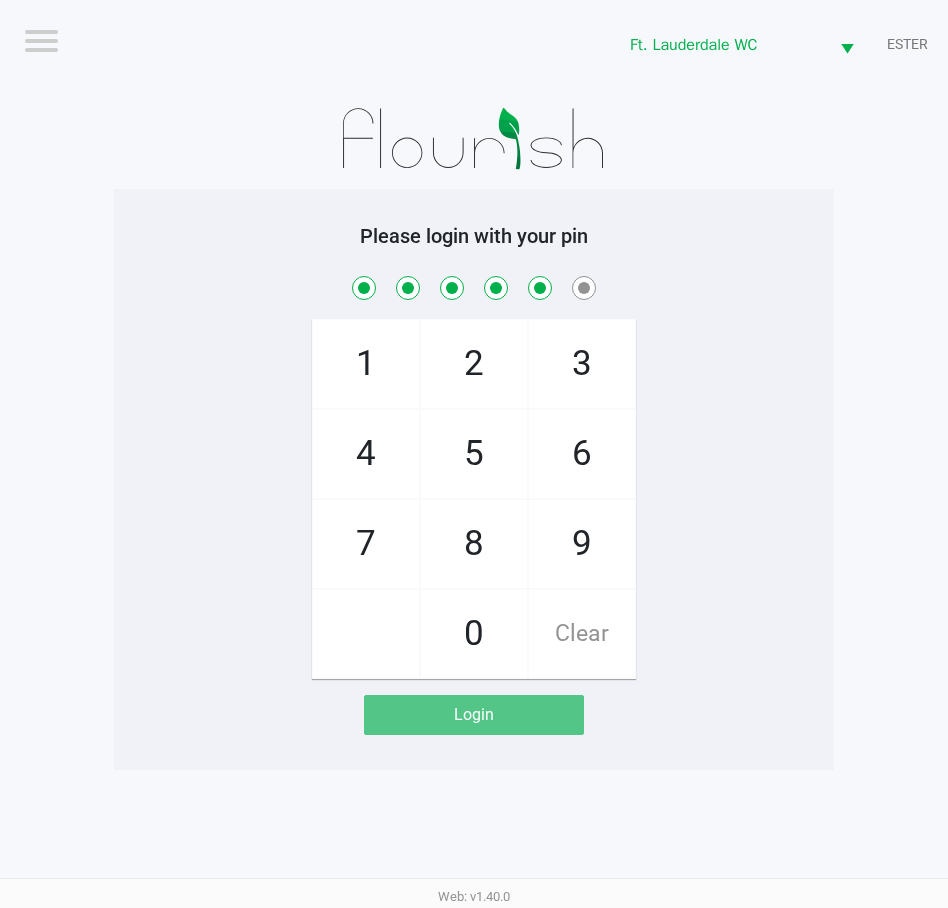 checkbox on "true" 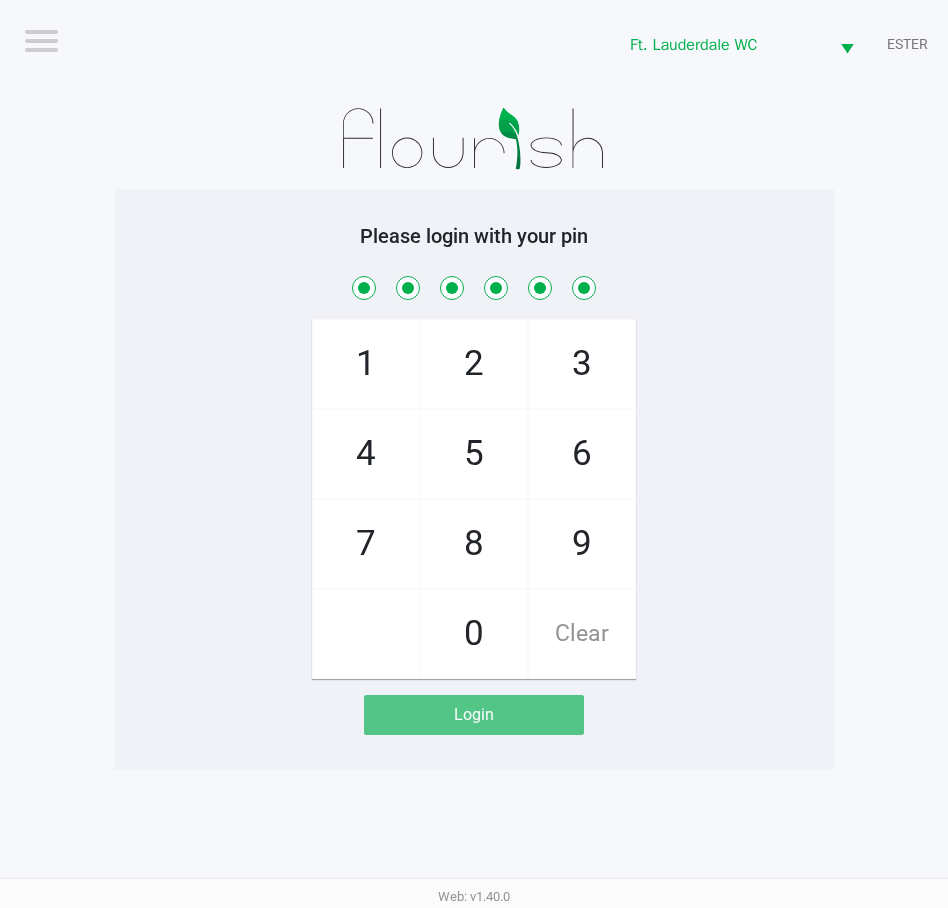 checkbox on "true" 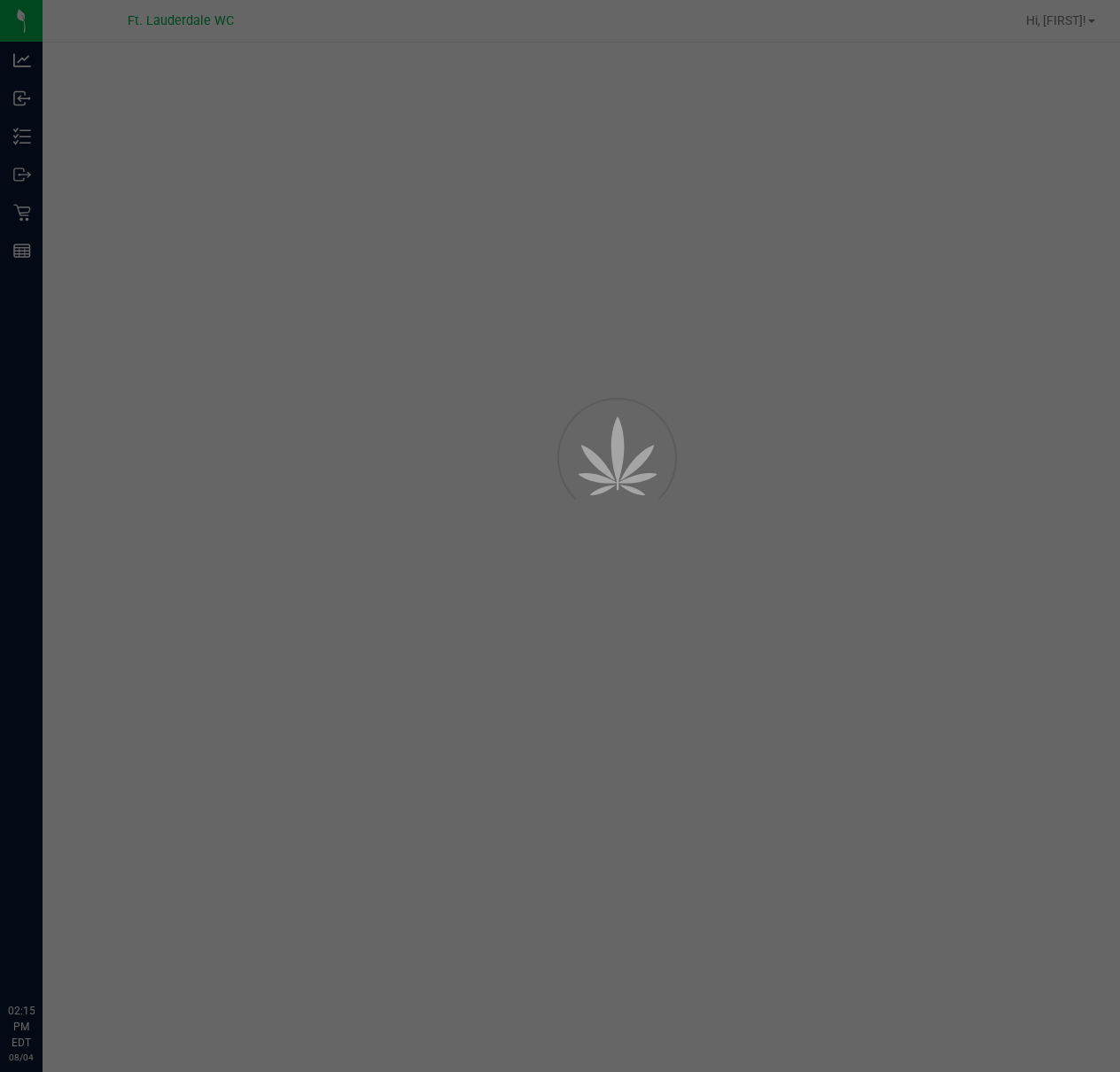 scroll, scrollTop: 0, scrollLeft: 0, axis: both 